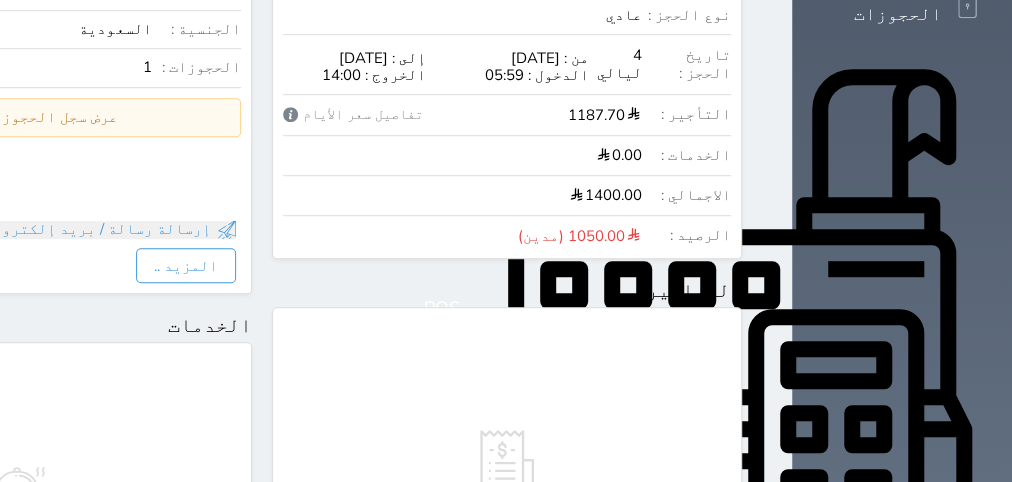 scroll, scrollTop: 504, scrollLeft: 0, axis: vertical 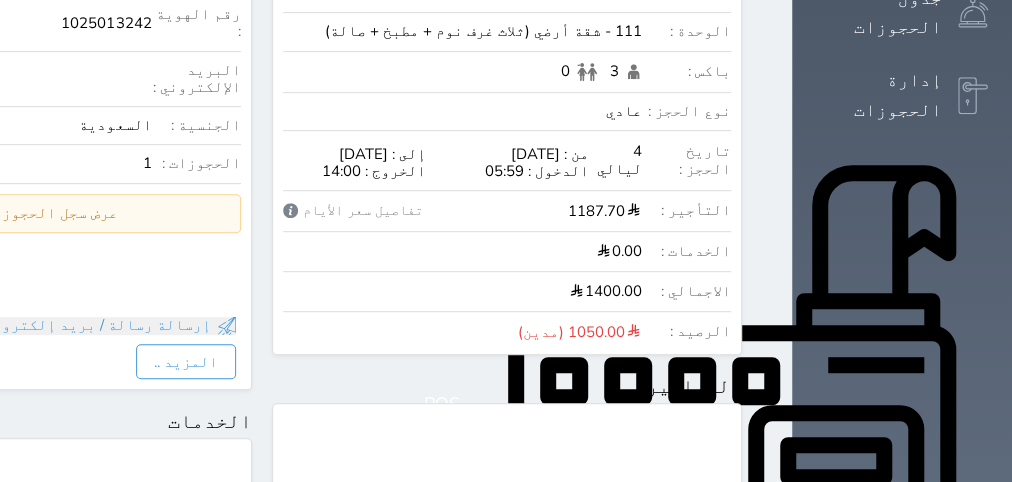 click on "من : [DATE]   الدخول : 05:59   إلى : [DATE]   الخروج : 14:00" at bounding box center [436, 161] 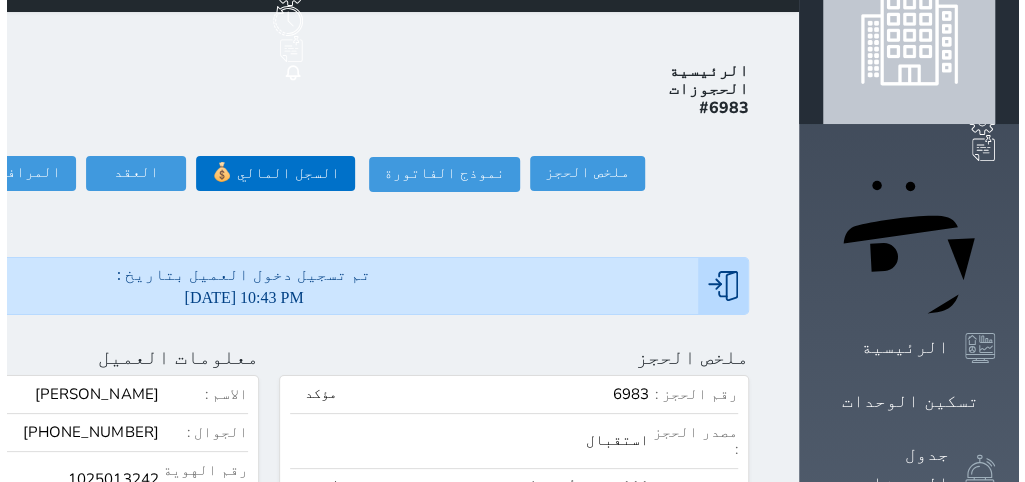 scroll, scrollTop: 0, scrollLeft: 0, axis: both 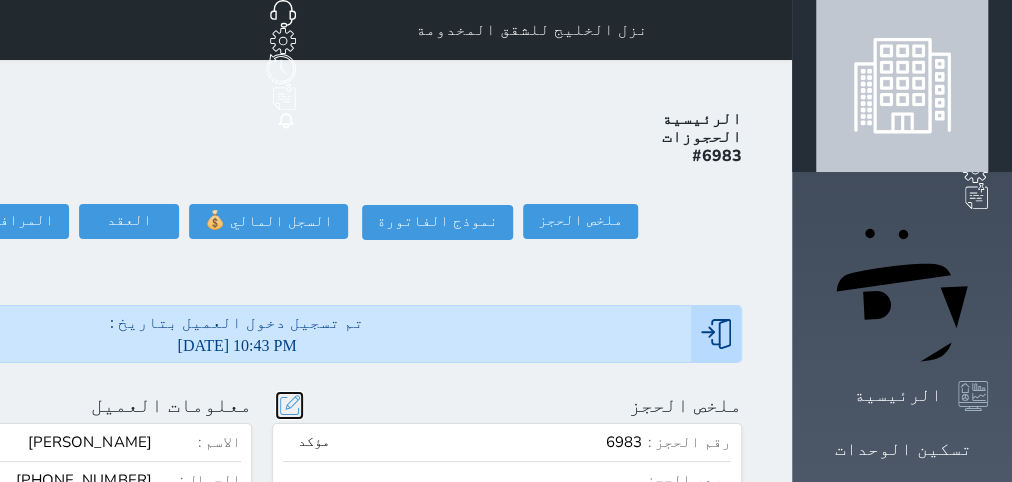click at bounding box center (289, 405) 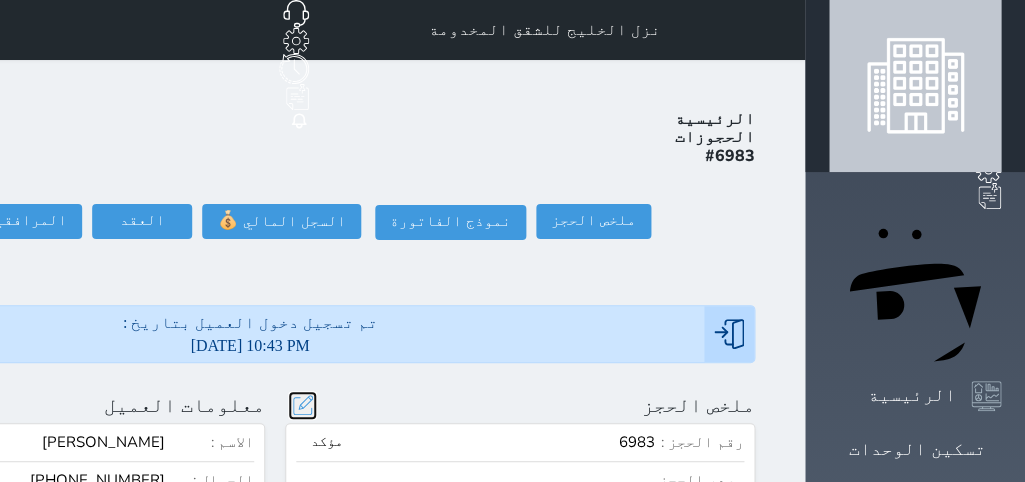 scroll, scrollTop: 44, scrollLeft: 0, axis: vertical 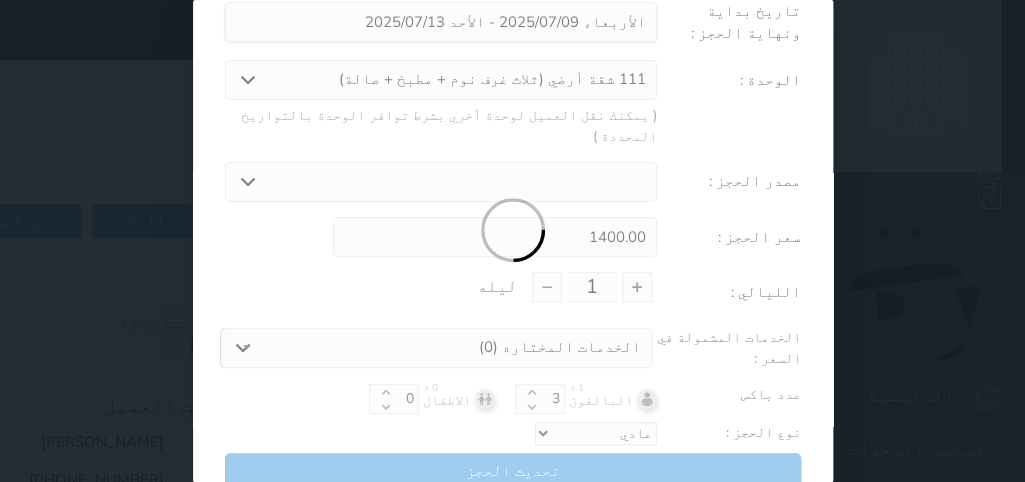 select on "3597" 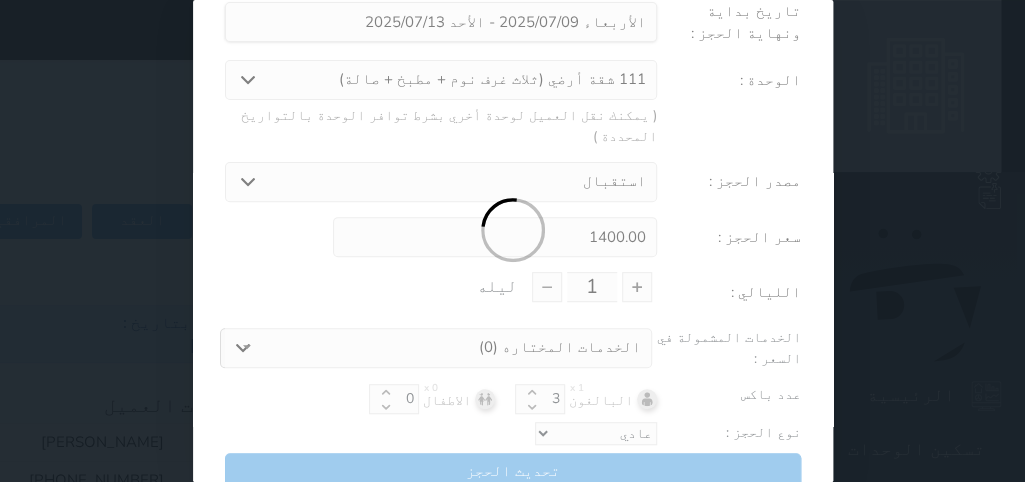 type on "4" 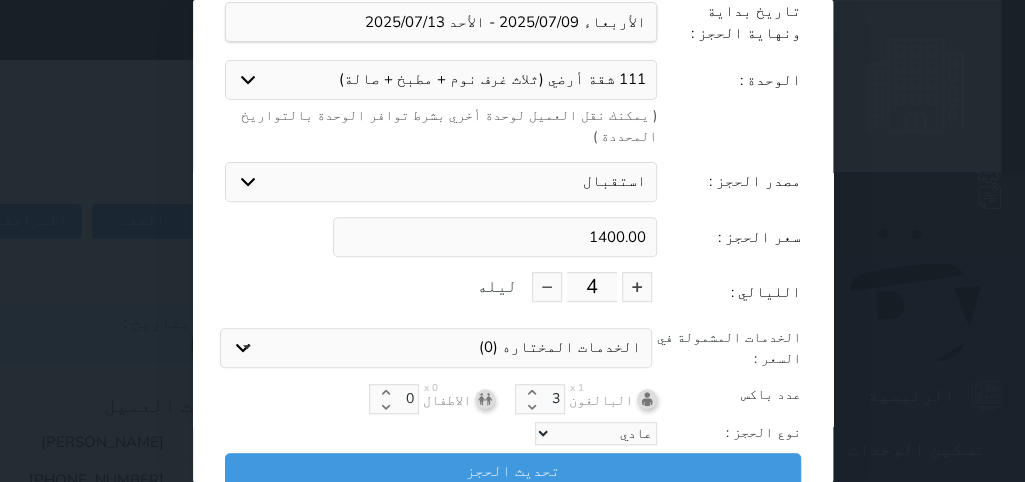 click on "1400.00" at bounding box center [495, 237] 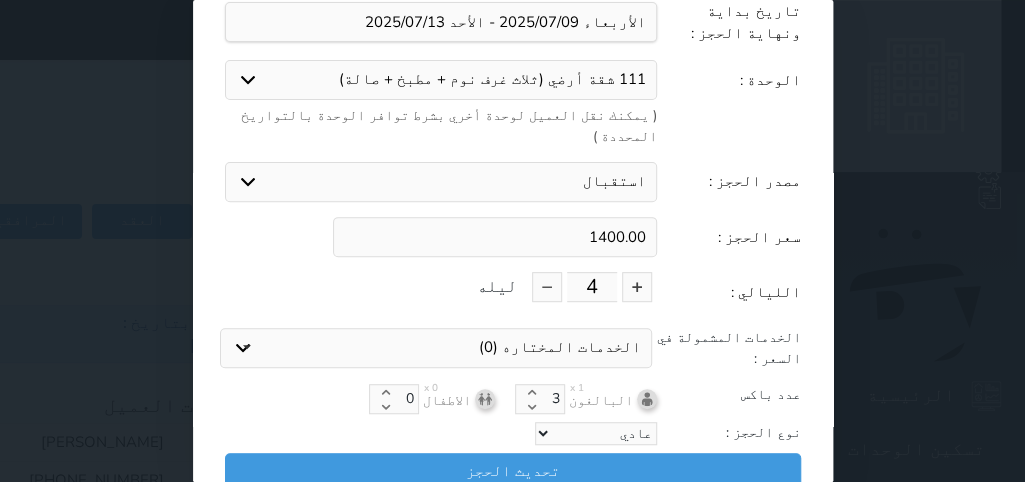 drag, startPoint x: 621, startPoint y: 210, endPoint x: 632, endPoint y: 212, distance: 11.18034 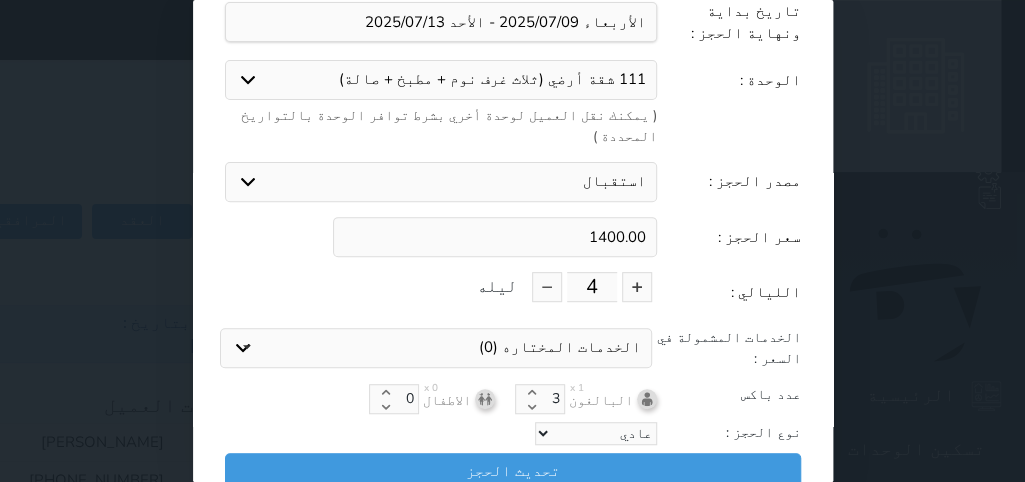 click on "1400.00" at bounding box center [495, 237] 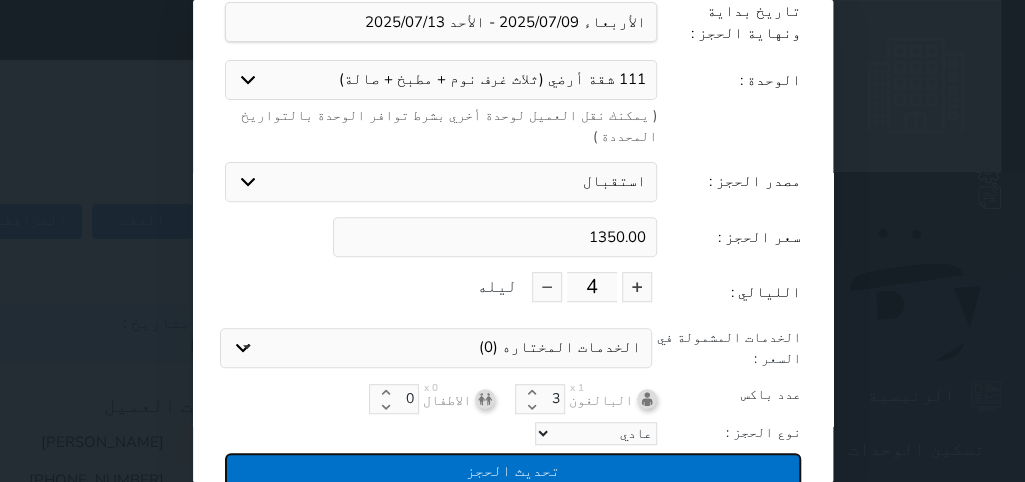 click on "تحديث الحجز" at bounding box center (513, 470) 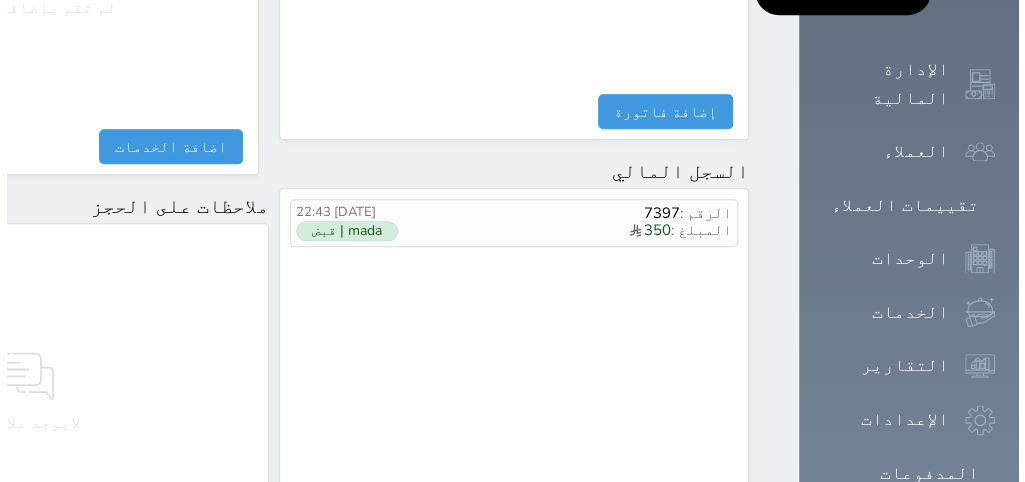 scroll, scrollTop: 1295, scrollLeft: 0, axis: vertical 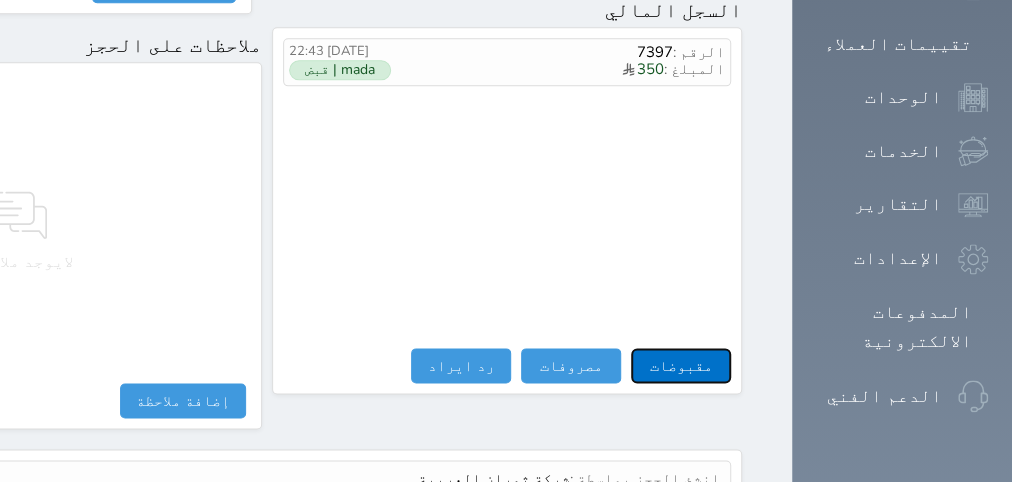 click on "مقبوضات" at bounding box center [681, 365] 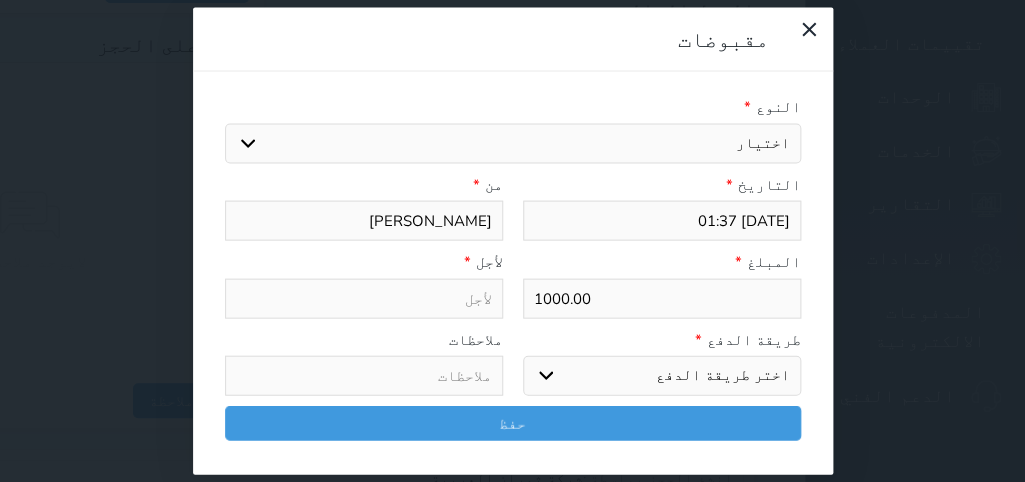 click on "اختيار" at bounding box center [513, 143] 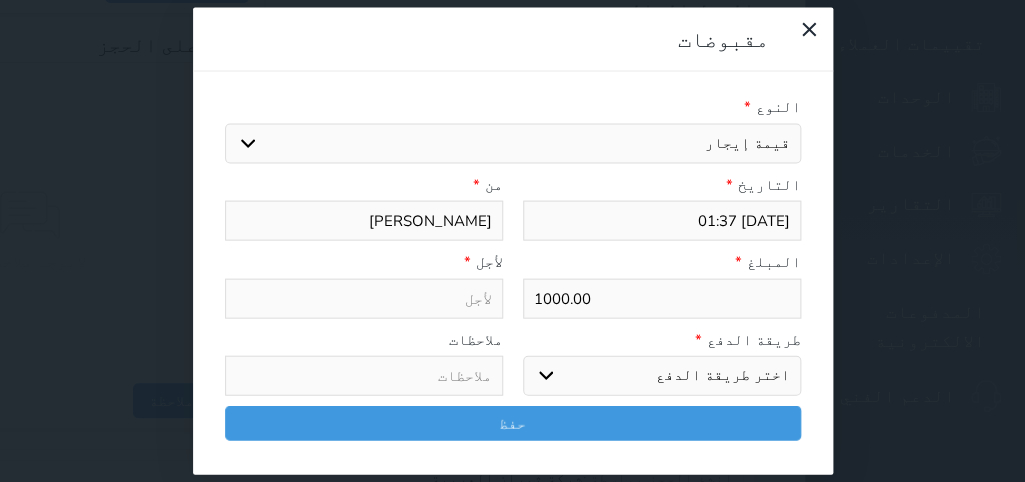 select 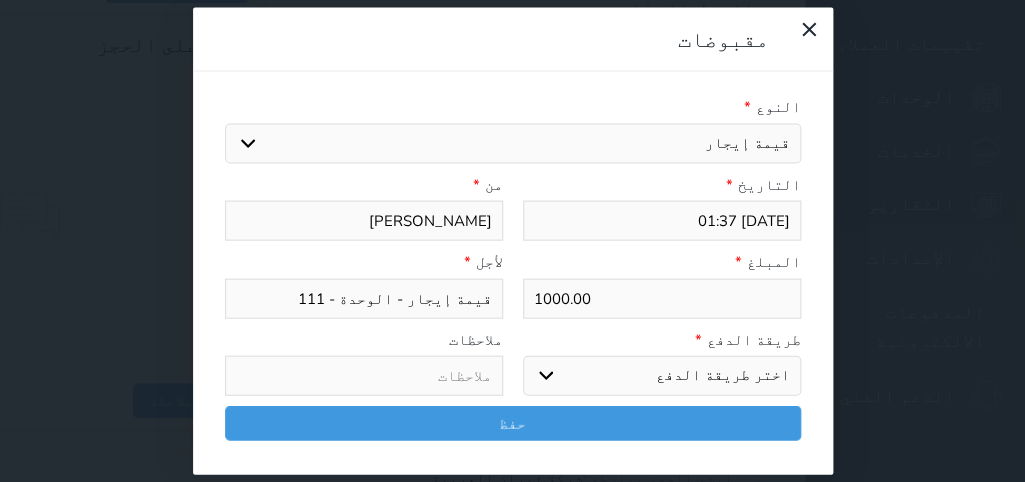 click on "اختر طريقة الدفع   دفع نقدى   تحويل بنكى   مدى   بطاقة ائتمان   آجل" at bounding box center (662, 376) 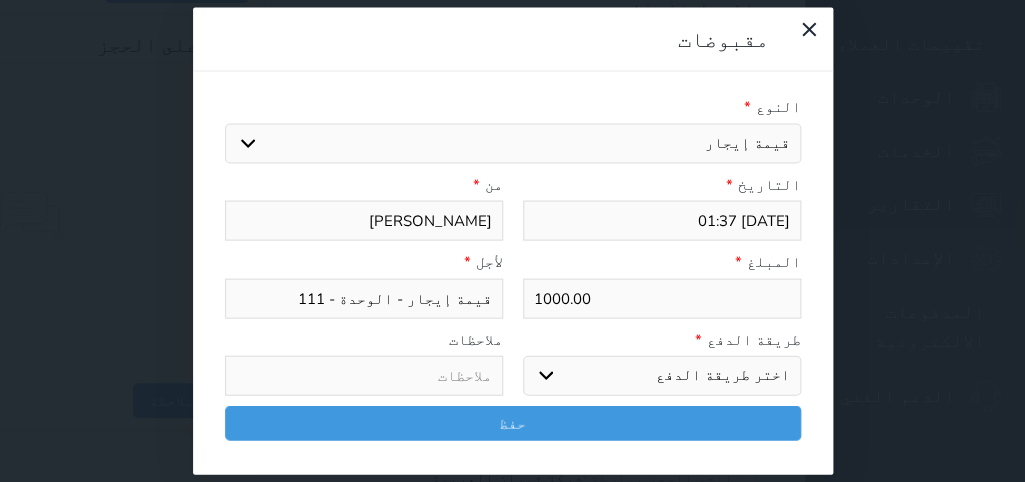 select on "mada" 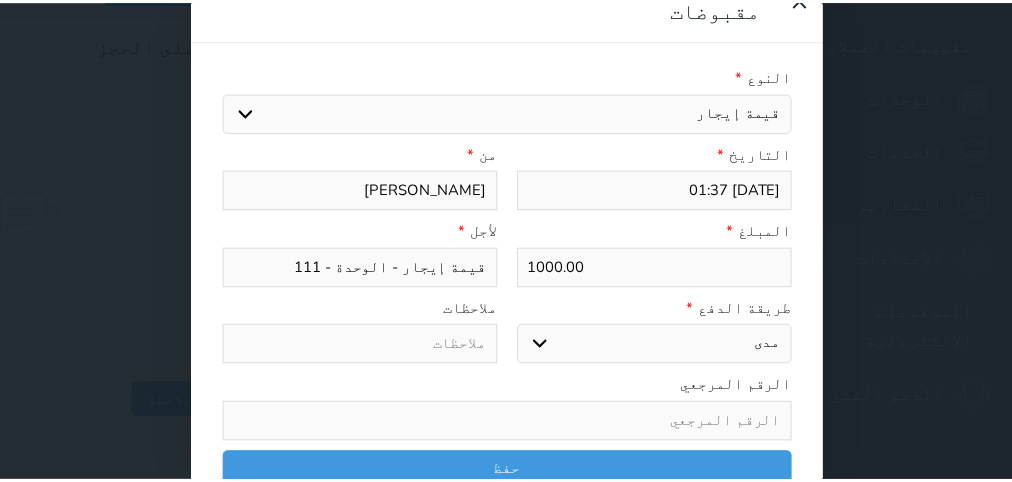 scroll, scrollTop: 35, scrollLeft: 0, axis: vertical 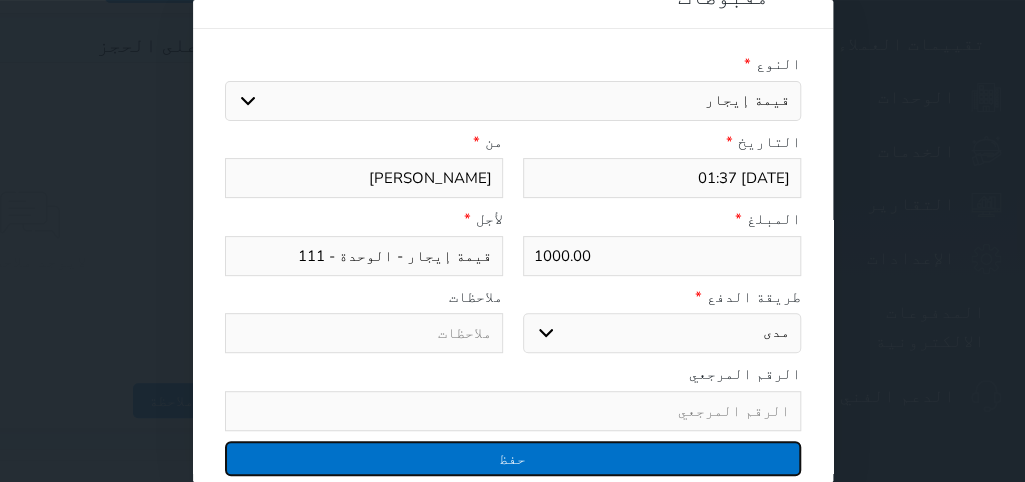 click on "حفظ" at bounding box center (513, 458) 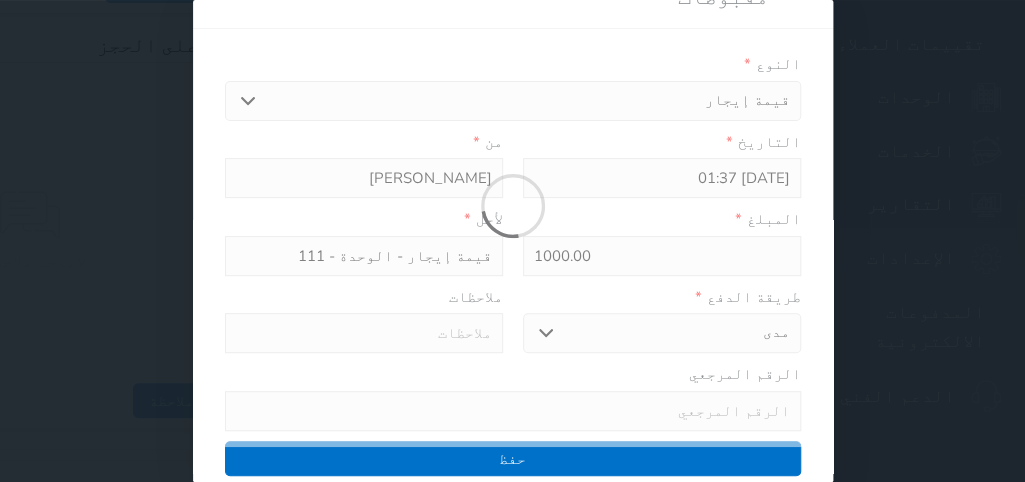 select 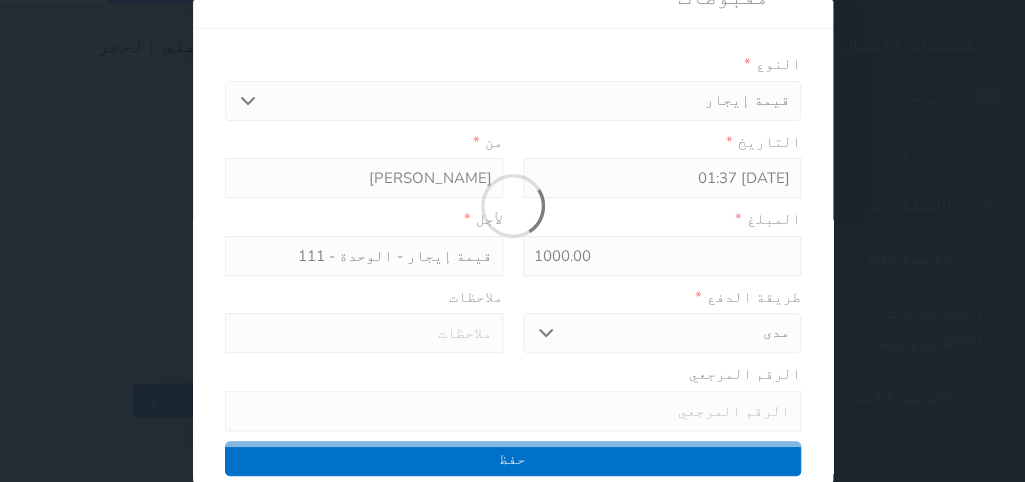type 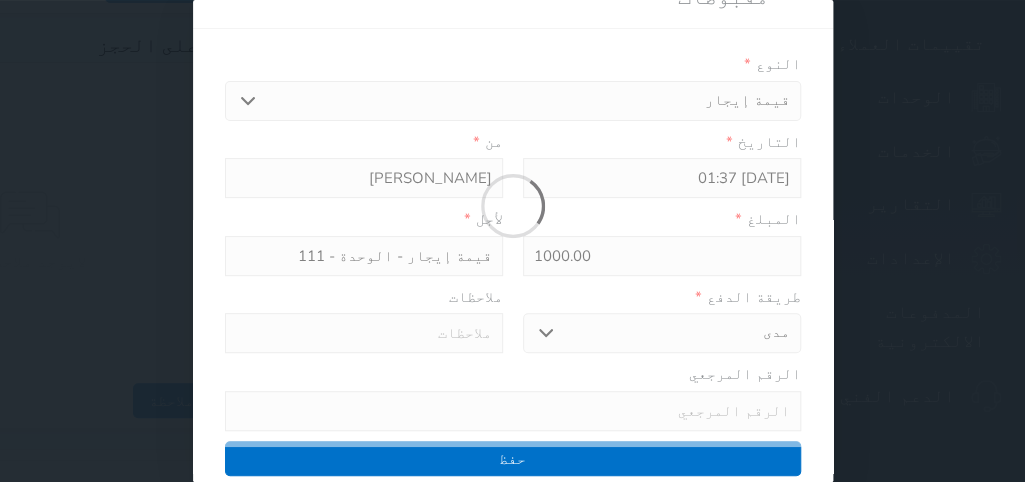 type on "0" 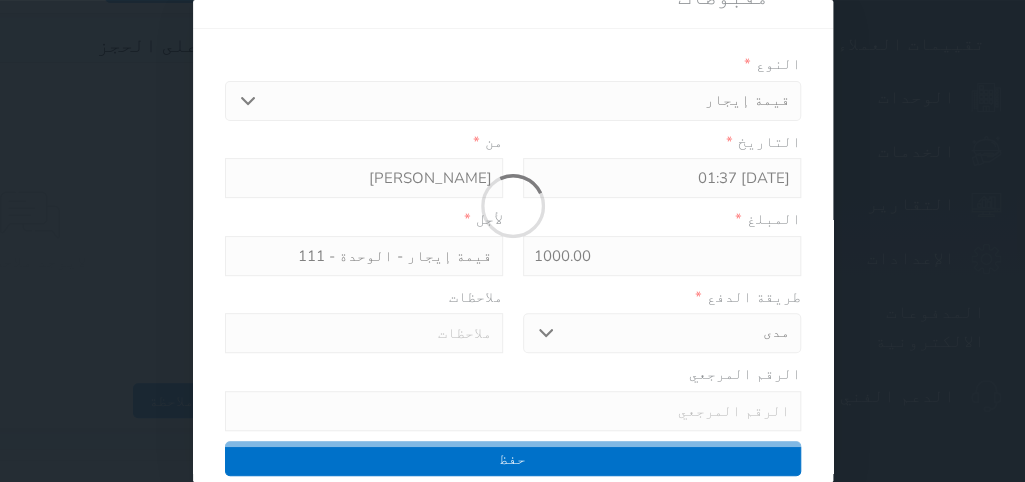 select 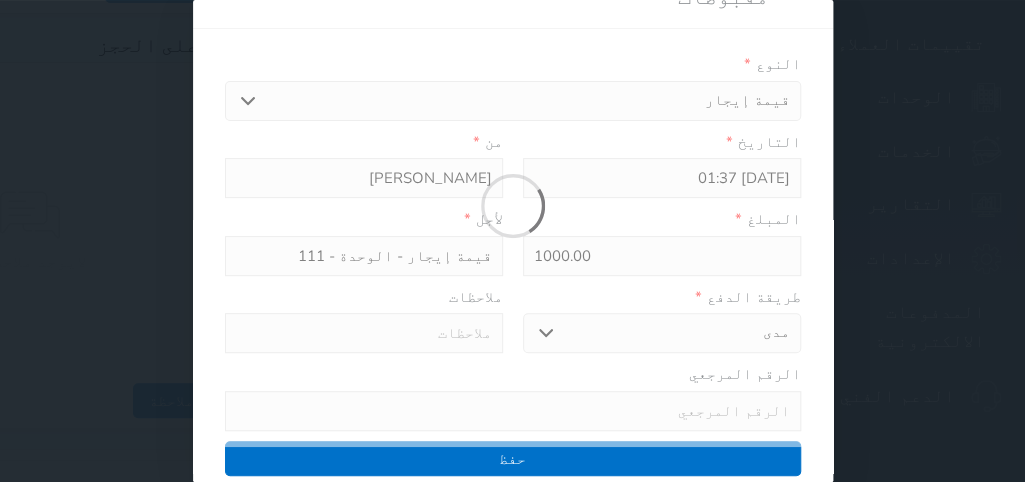 type on "0" 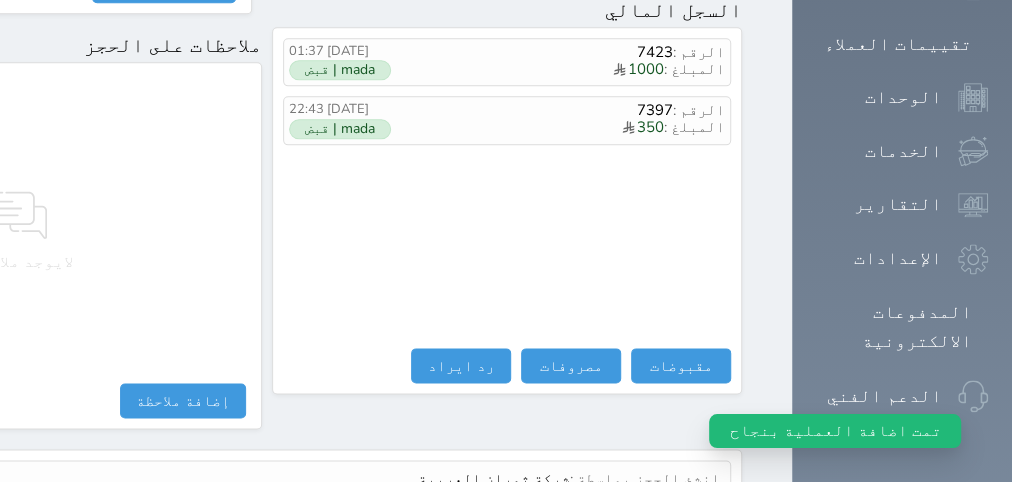 click on "عرض سجل شموس" at bounding box center [666, 526] 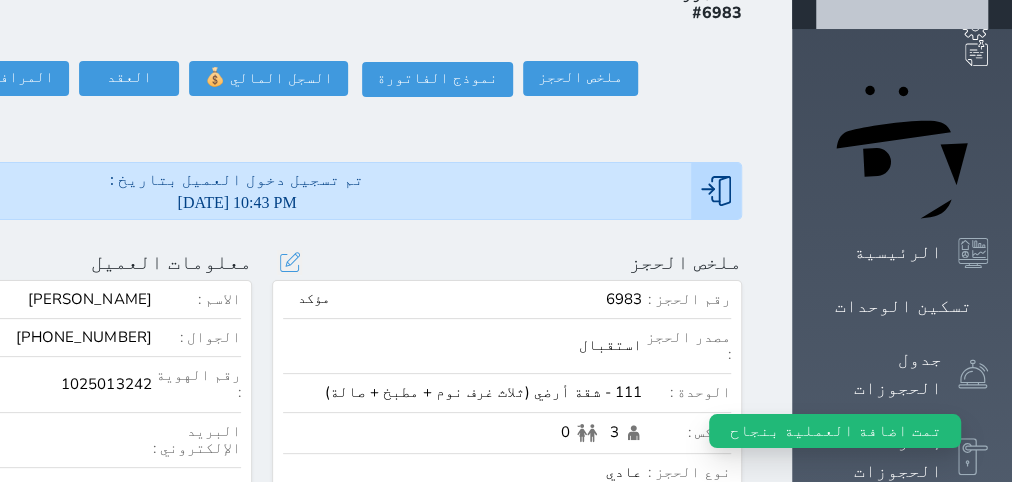 scroll, scrollTop: 0, scrollLeft: 0, axis: both 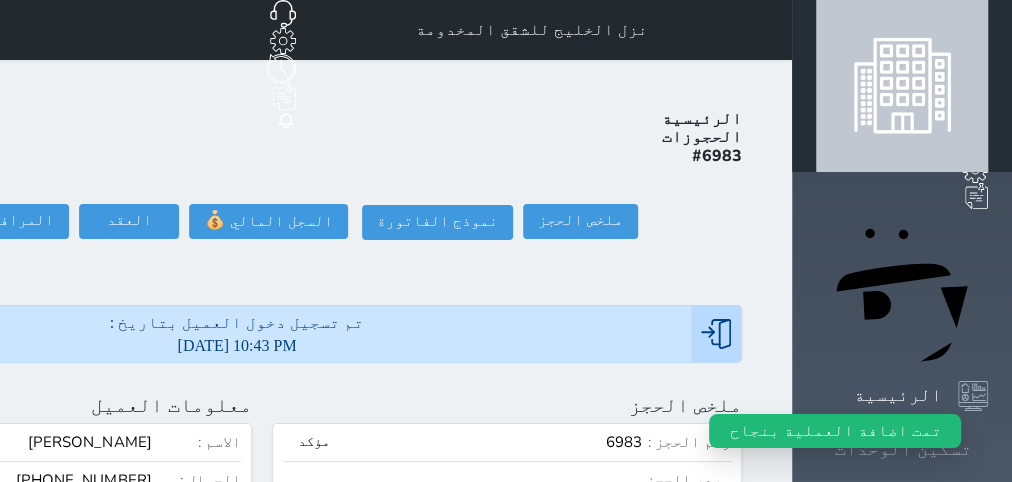 click 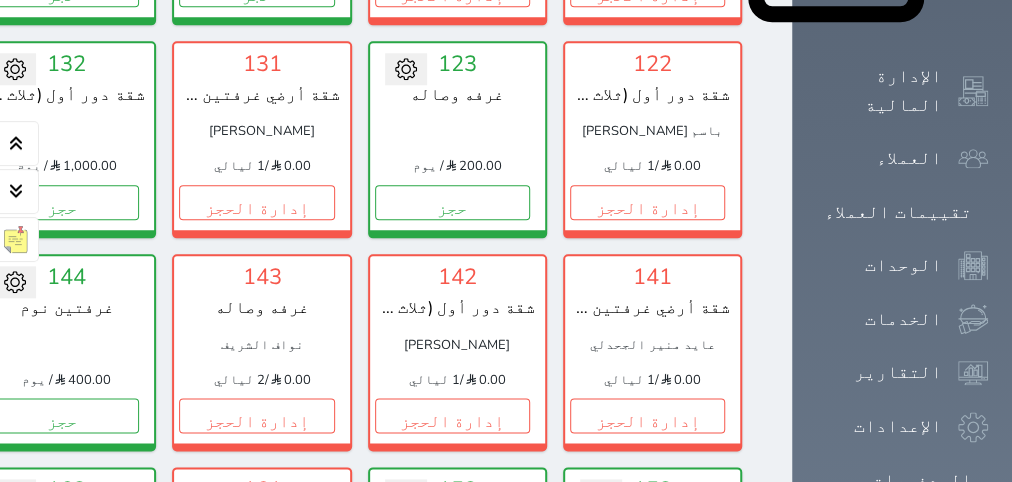 scroll, scrollTop: 1212, scrollLeft: 0, axis: vertical 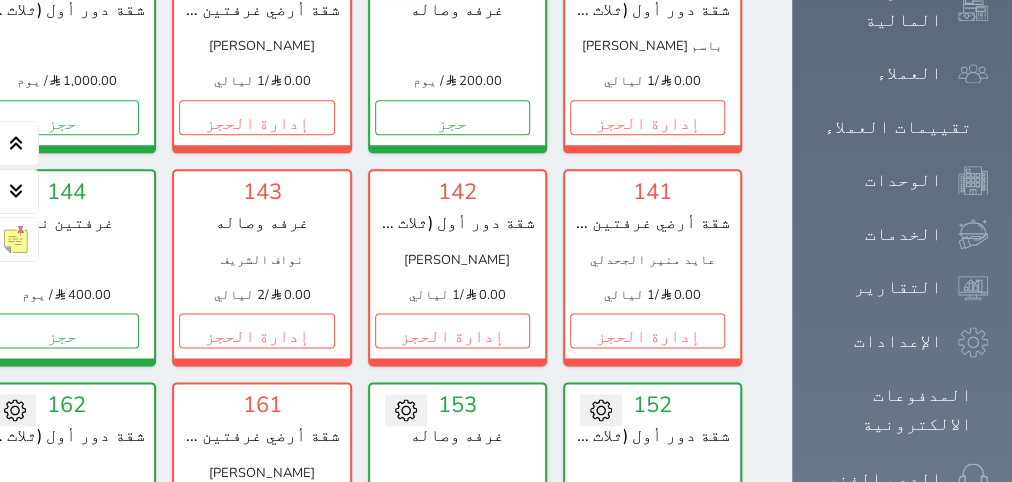 click on "حجز" at bounding box center (-134, -96) 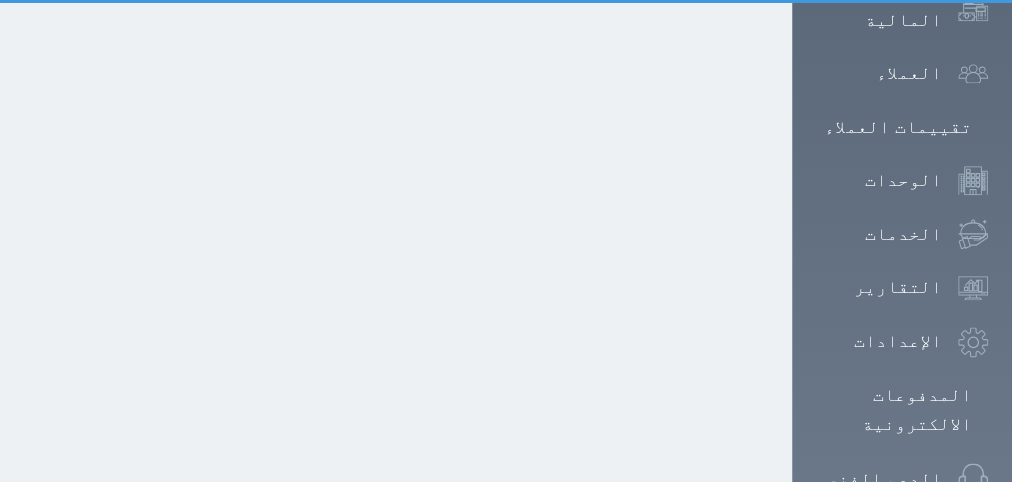 select on "1" 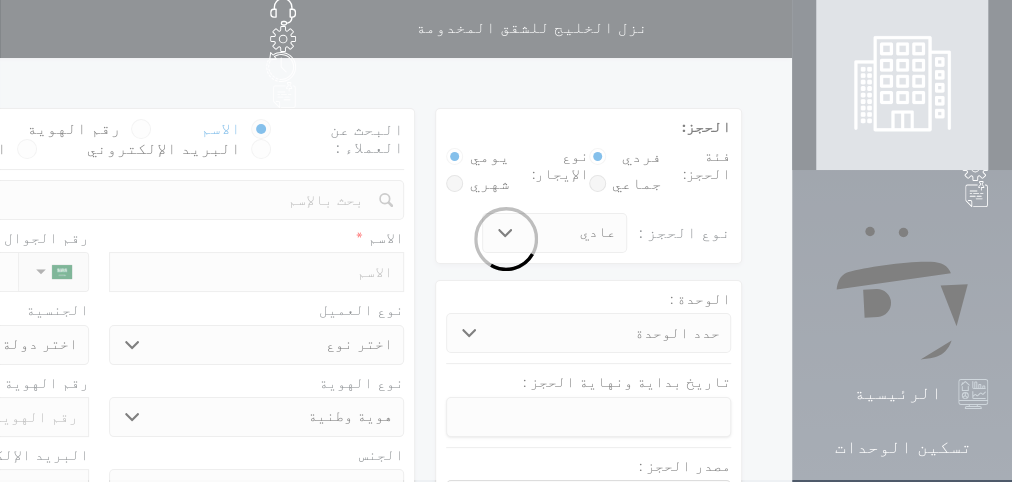 scroll, scrollTop: 0, scrollLeft: 0, axis: both 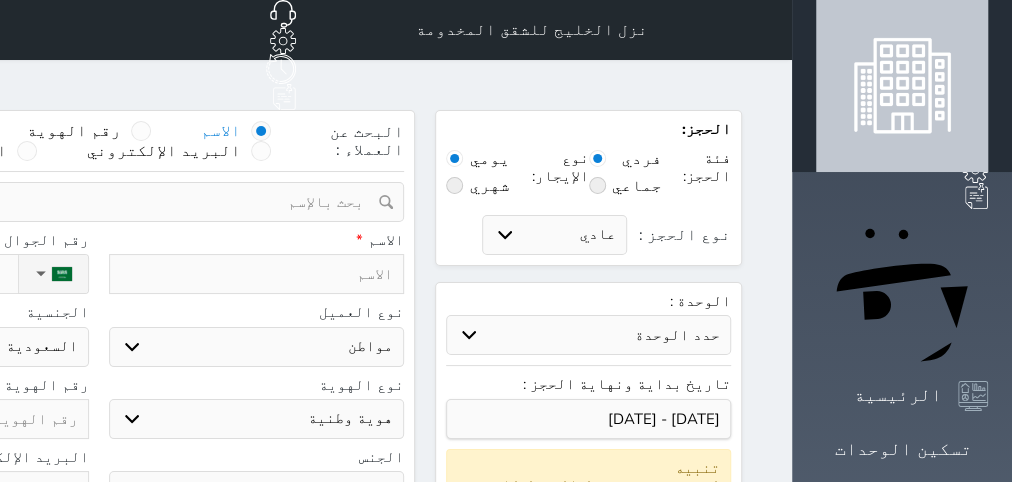 select on "9416" 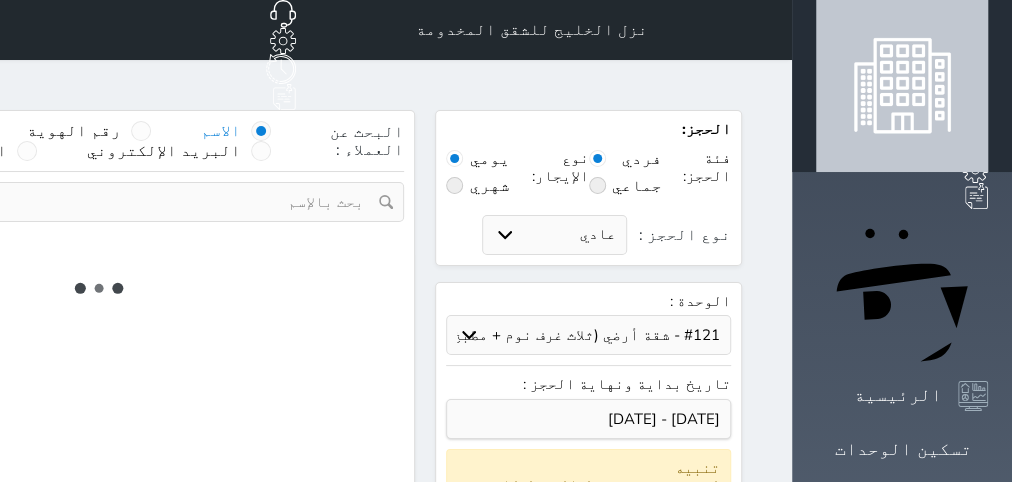 select on "1" 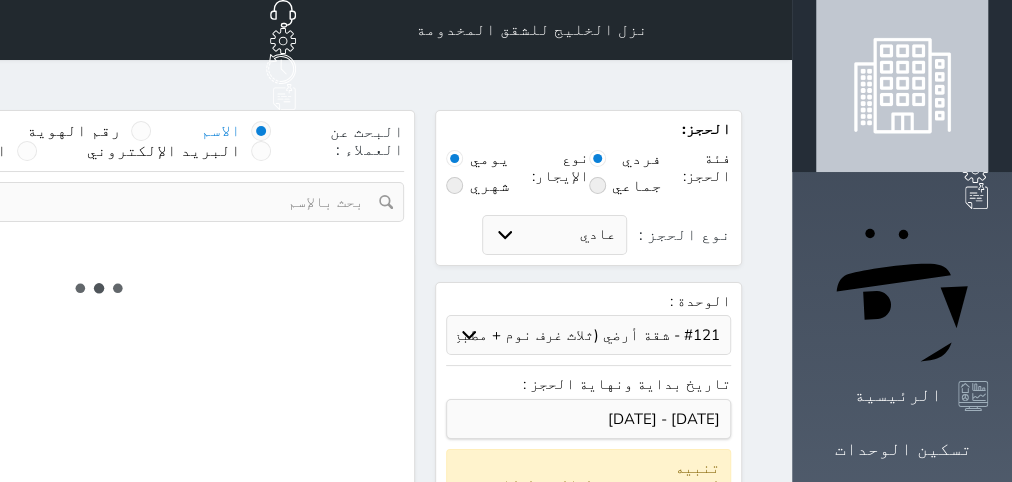 select on "113" 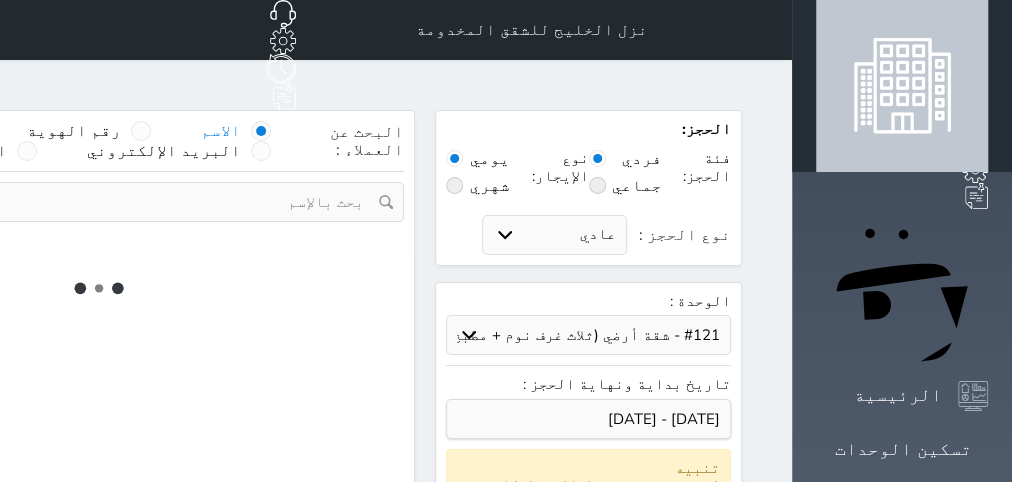 select on "1" 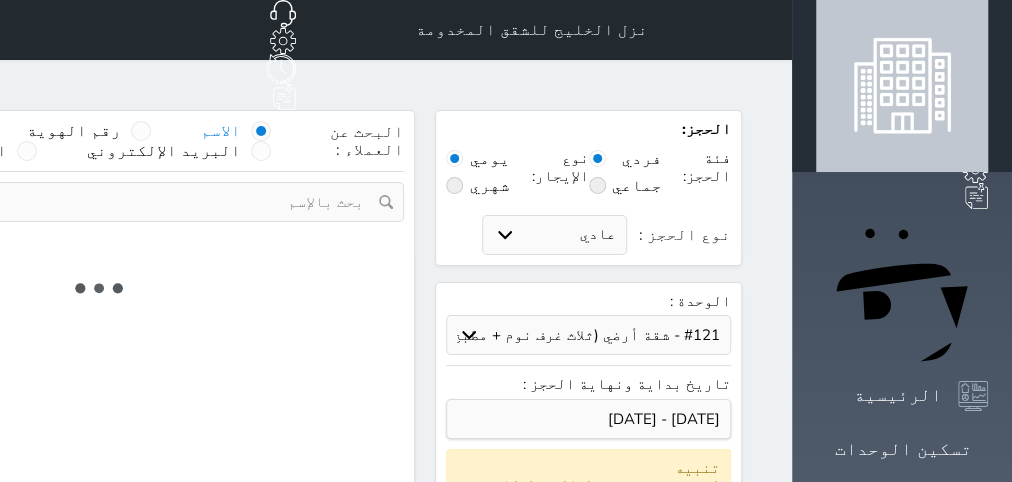 select 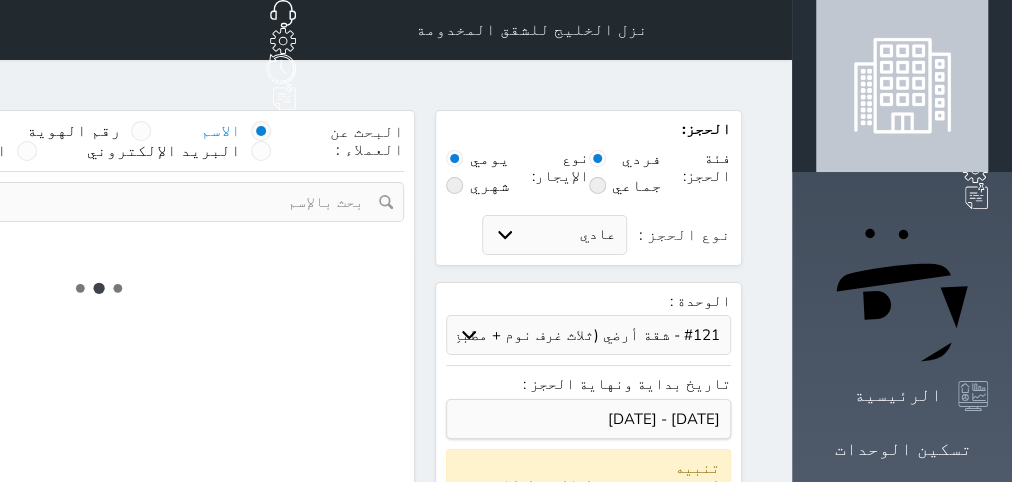 select on "7" 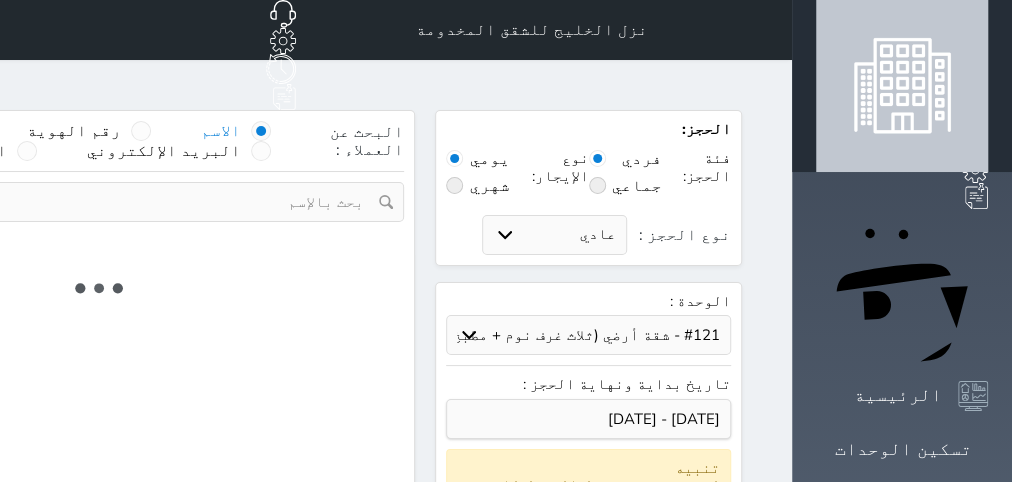 select 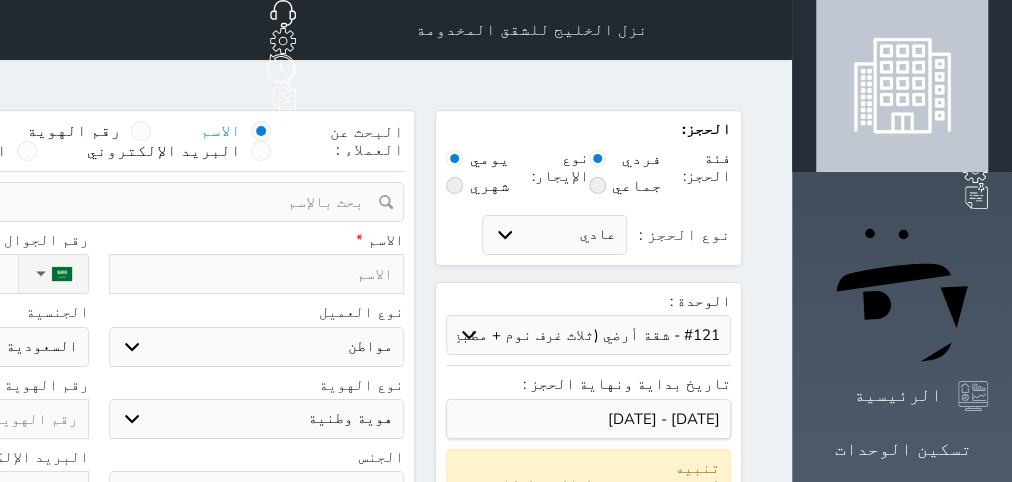 select 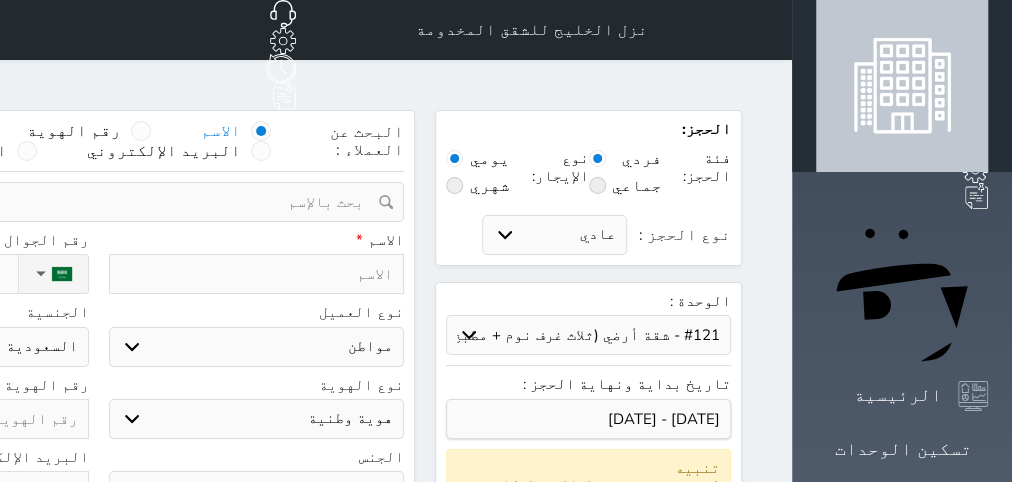 select 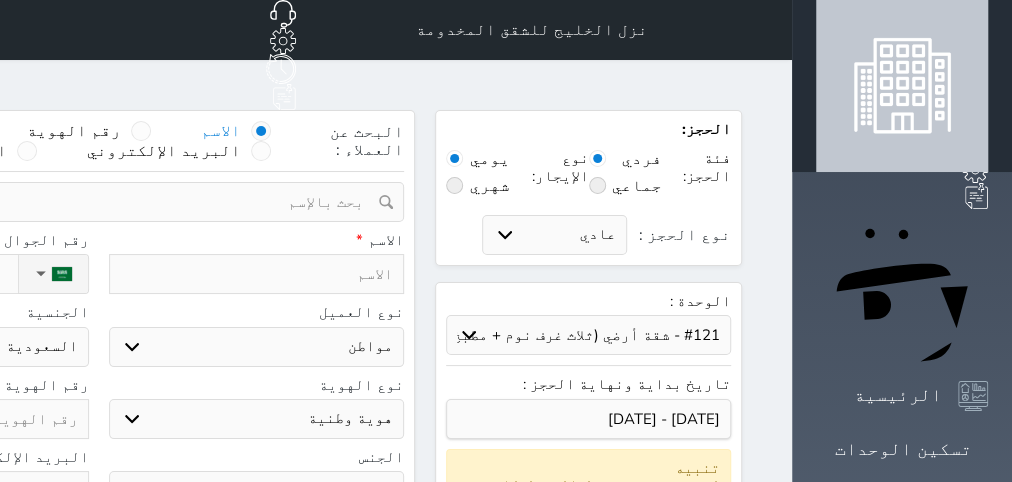 select 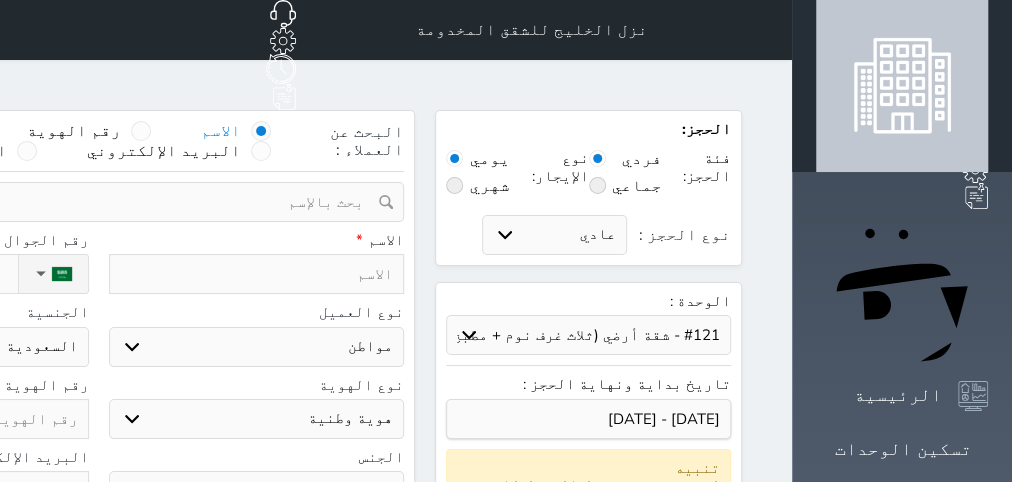 select 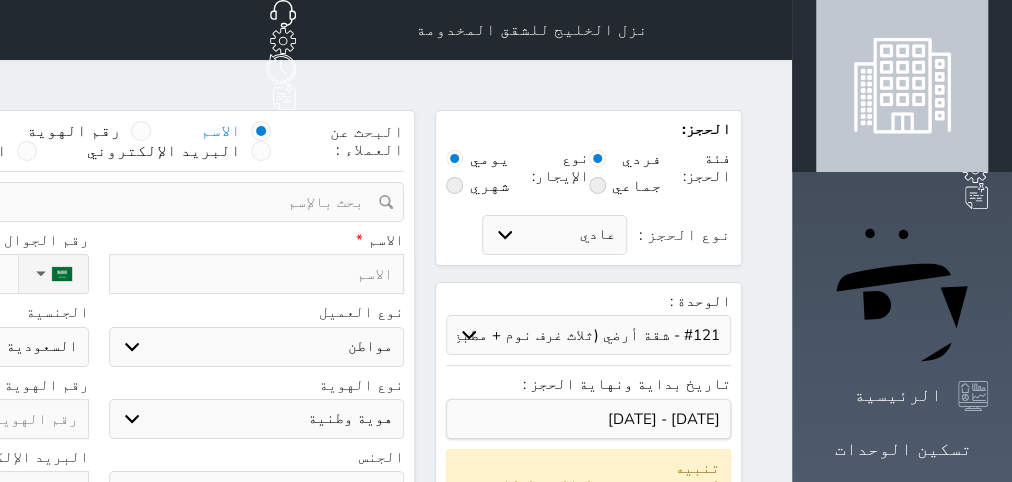 click at bounding box center (257, 274) 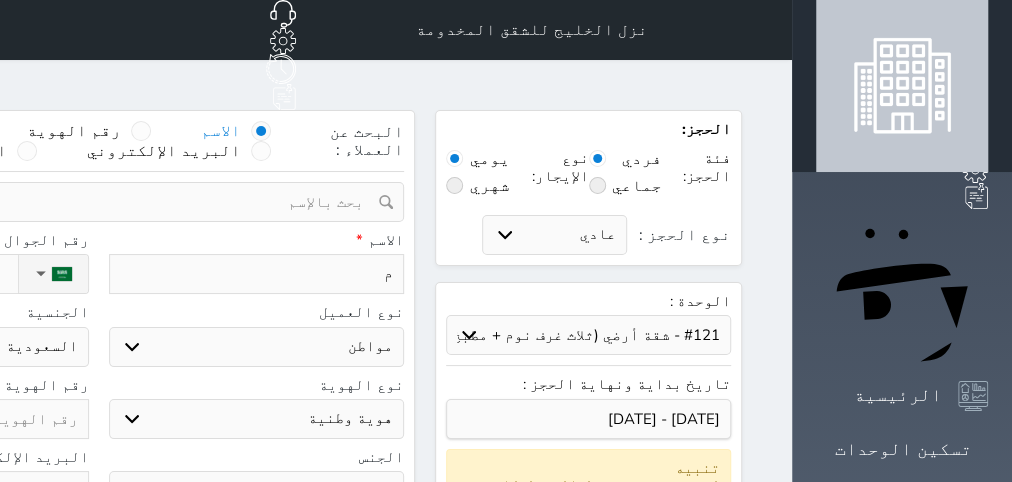 type on "مش" 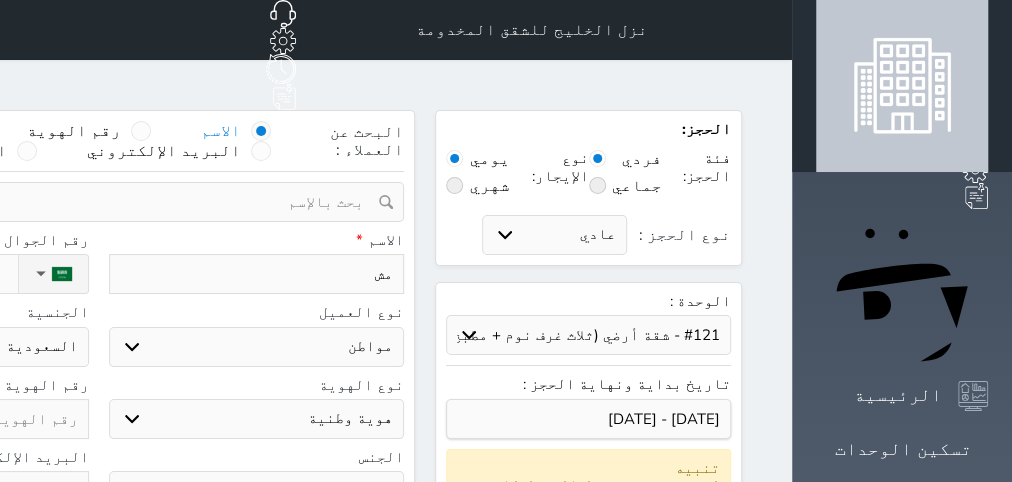 type on "مشب" 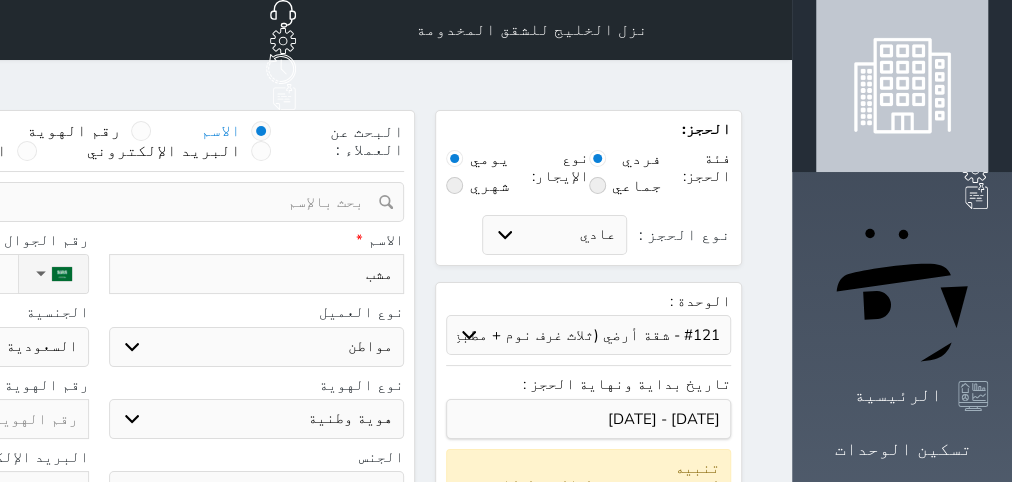 type on "[PERSON_NAME]" 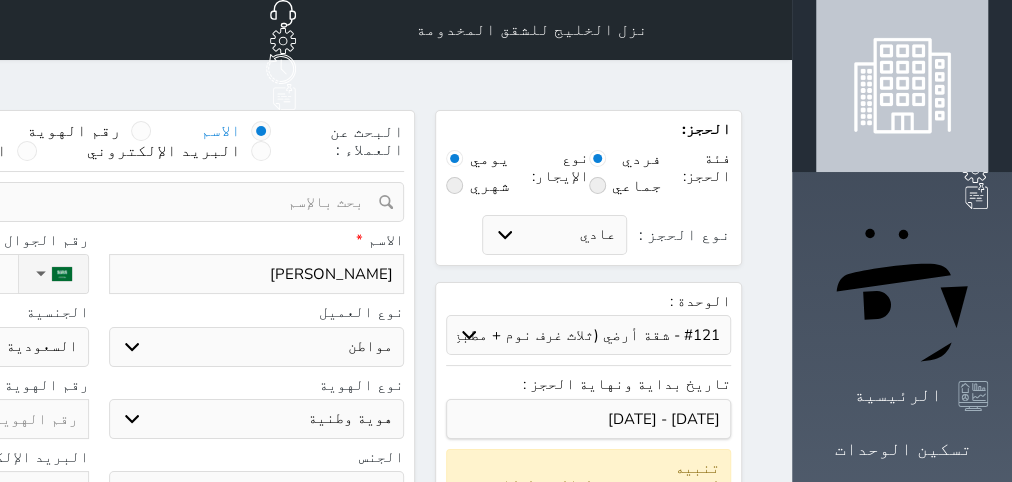 type on "[PERSON_NAME]" 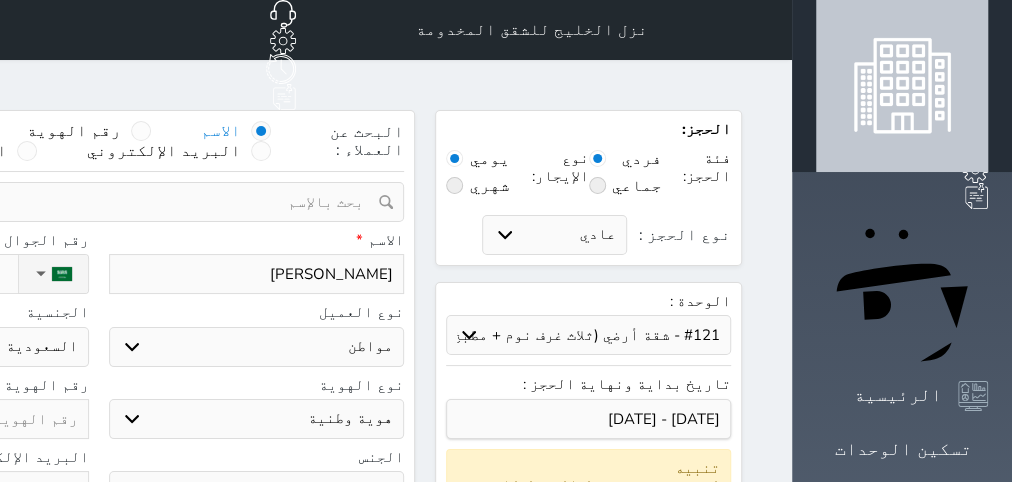 select 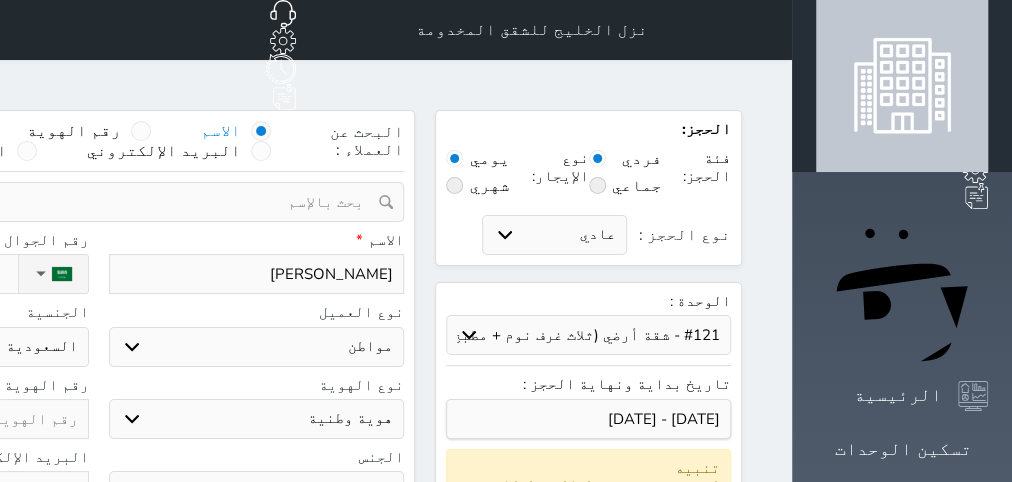 type on "[PERSON_NAME]" 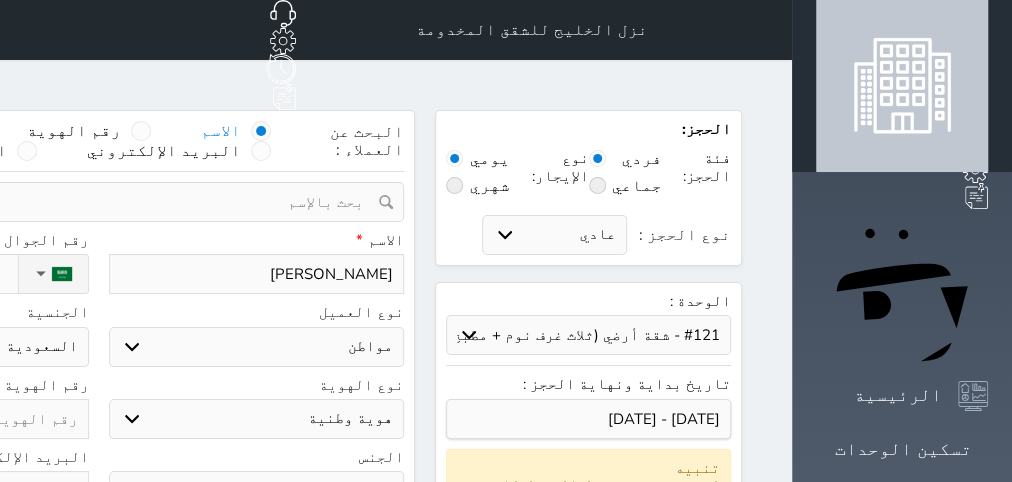 select 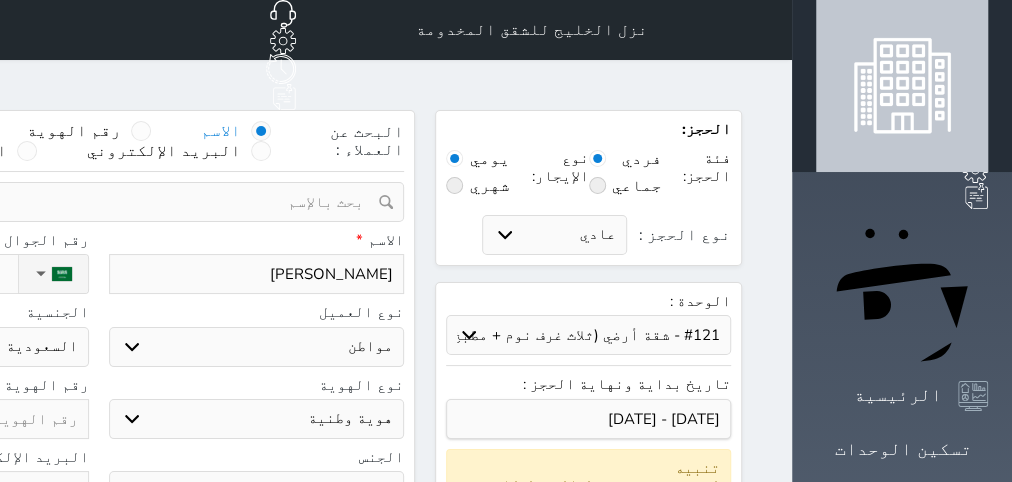 type on "[PERSON_NAME]" 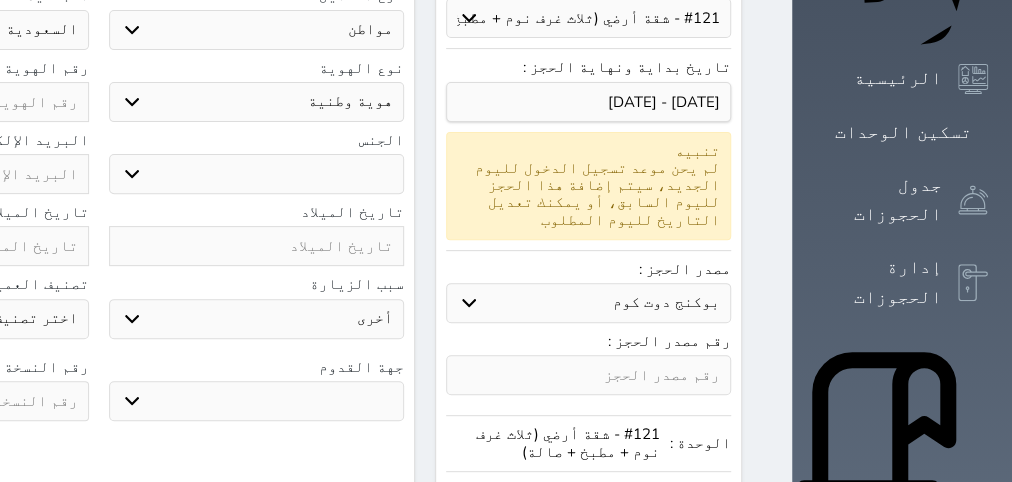 scroll, scrollTop: 378, scrollLeft: 0, axis: vertical 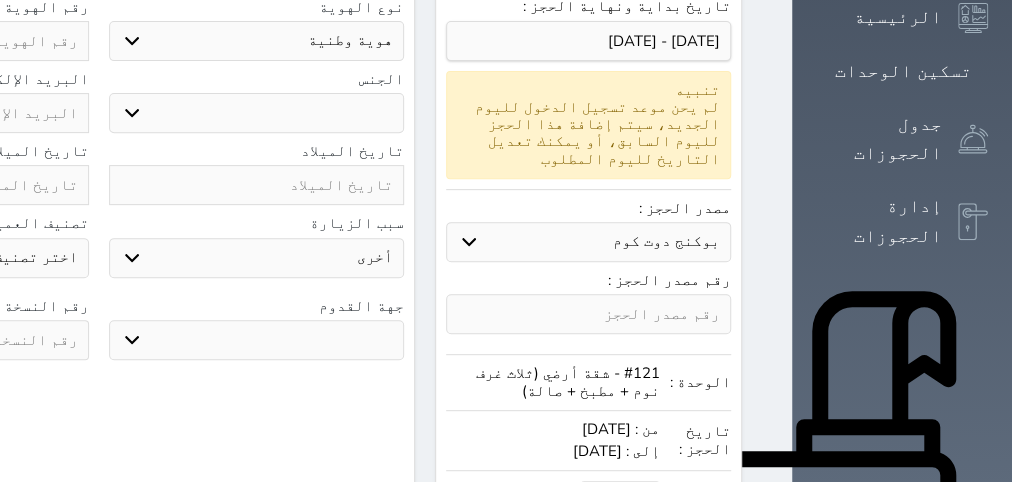 type on "[PERSON_NAME]" 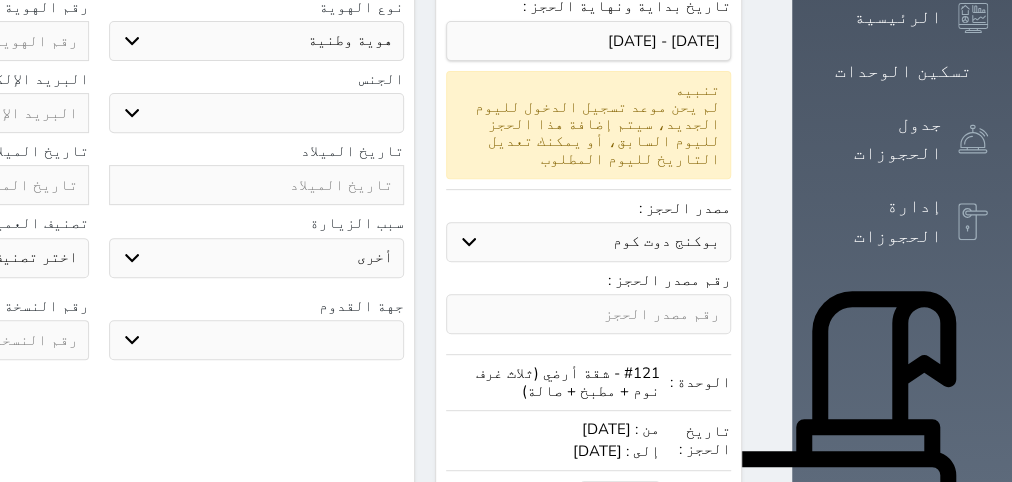 select 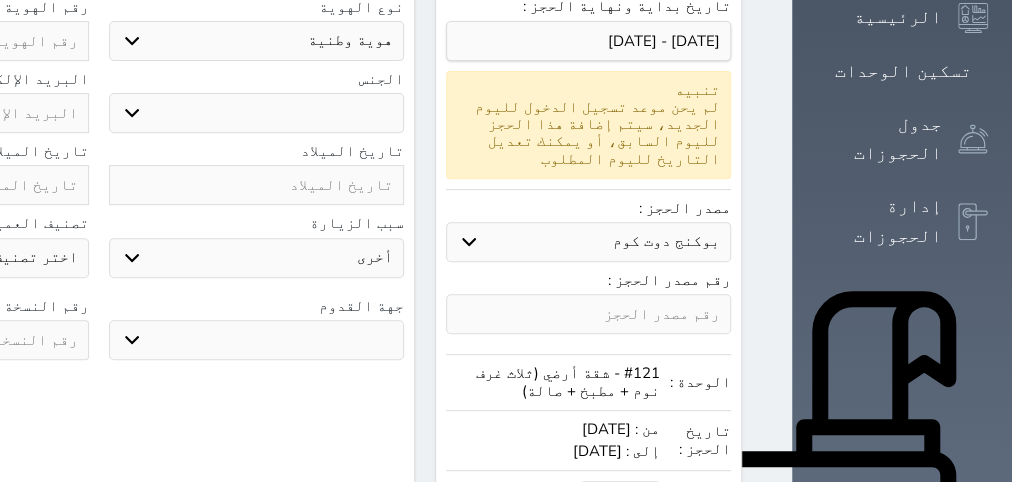 click on "بوكنج دوت كوم استقبال الموقع الإلكتروني بوكينج المسافر اكسبيديا مواقع التواصل الإجتماعي اويو اخرى" at bounding box center (588, 242) 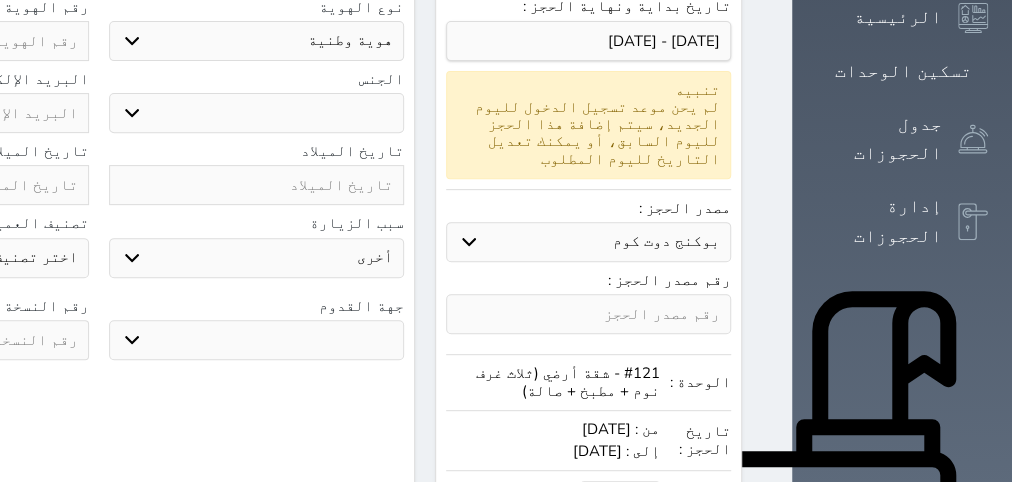 select on "3597" 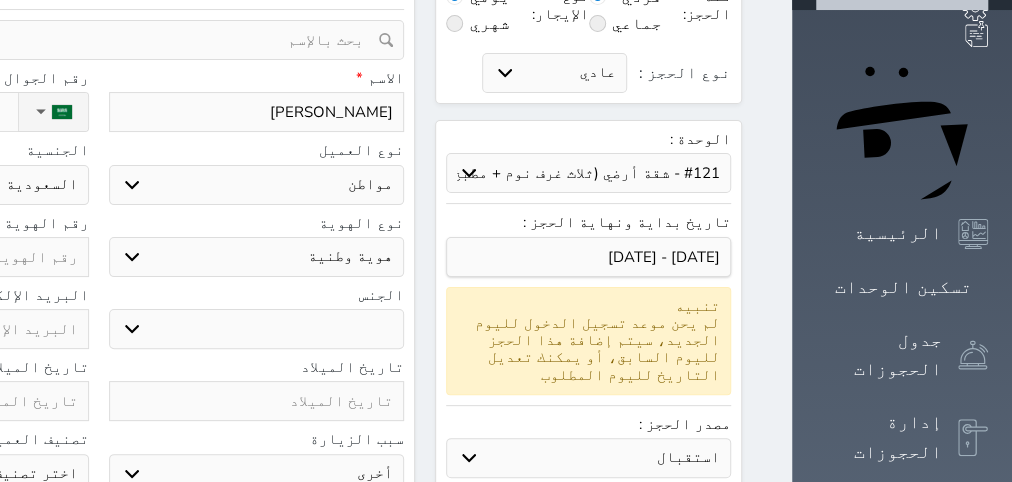 scroll, scrollTop: 0, scrollLeft: 0, axis: both 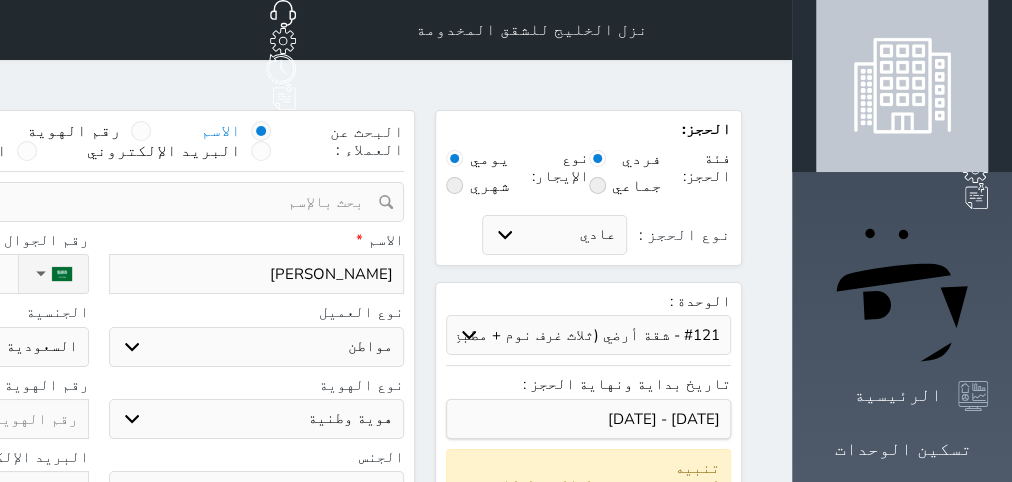 click on "نوع الحجز :" at bounding box center [-95, 274] 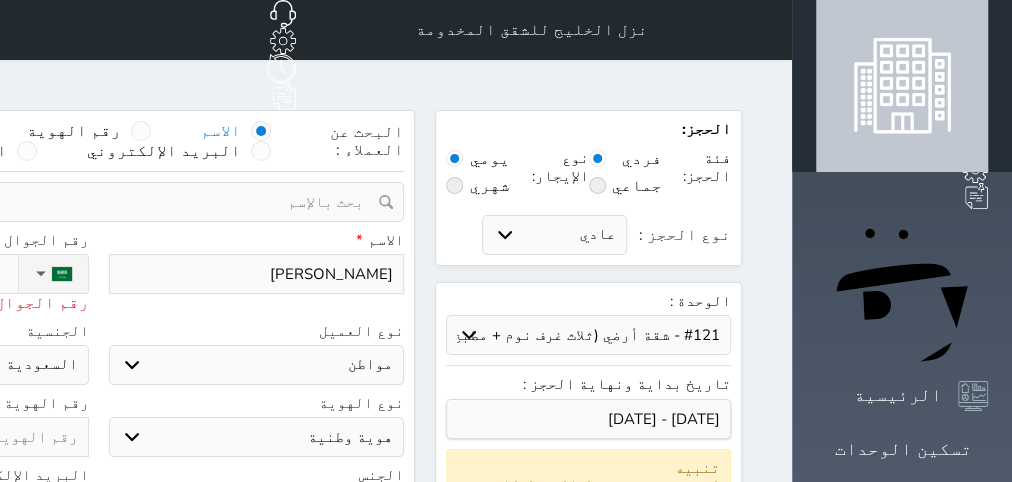 type on "05" 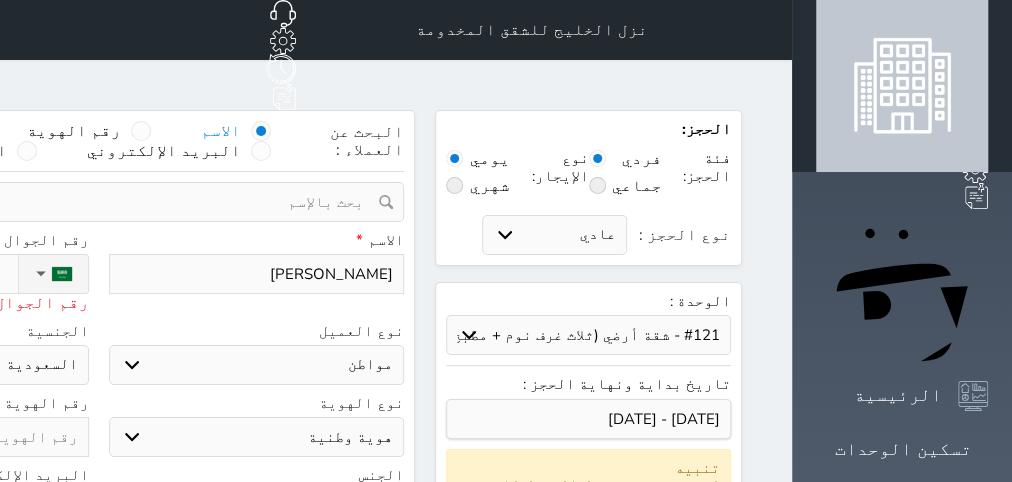 type on "059" 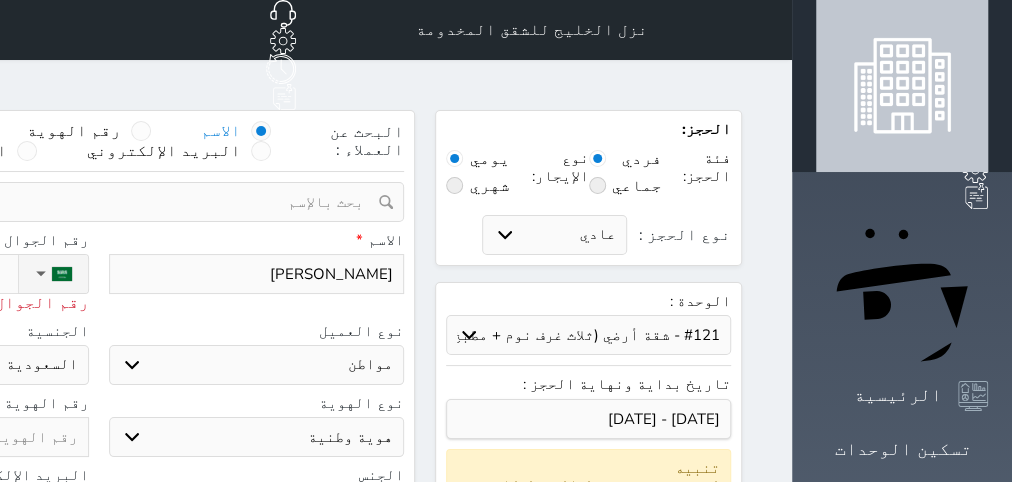 select 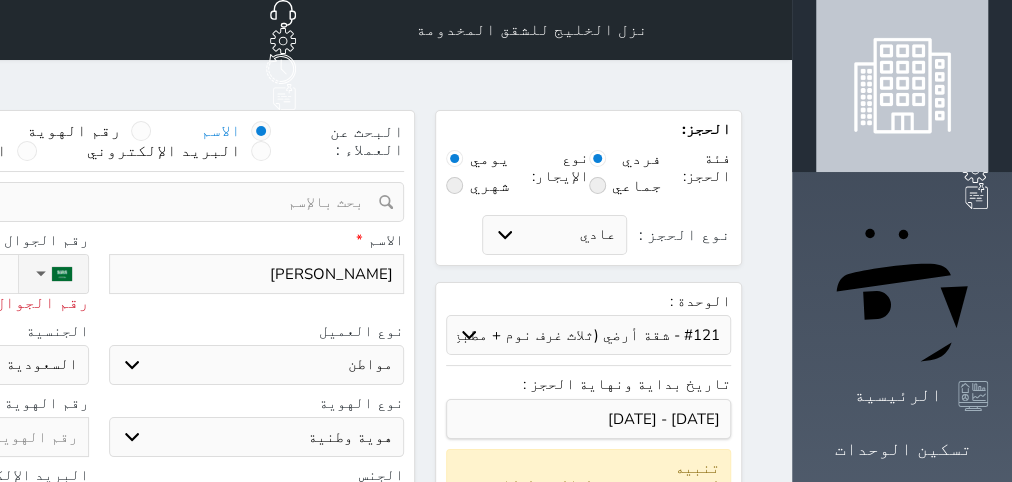 type on "05993" 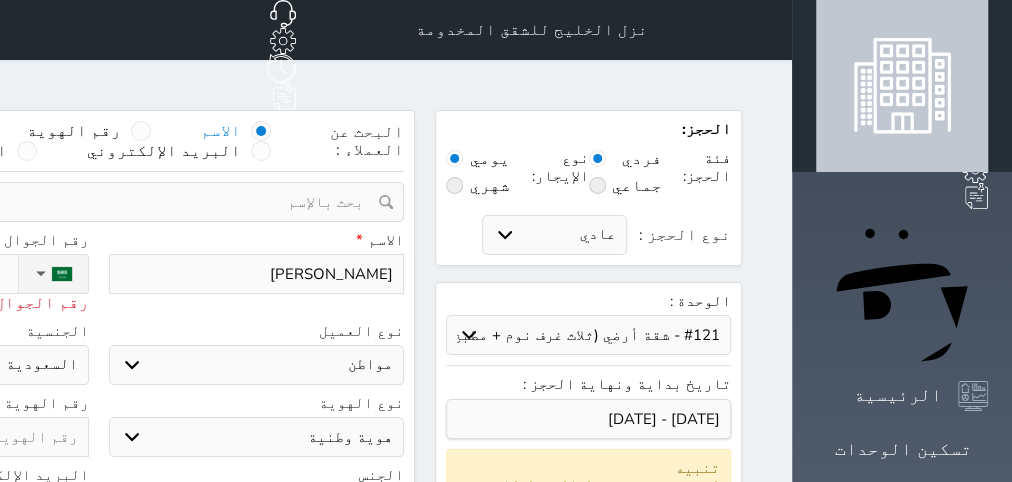 select 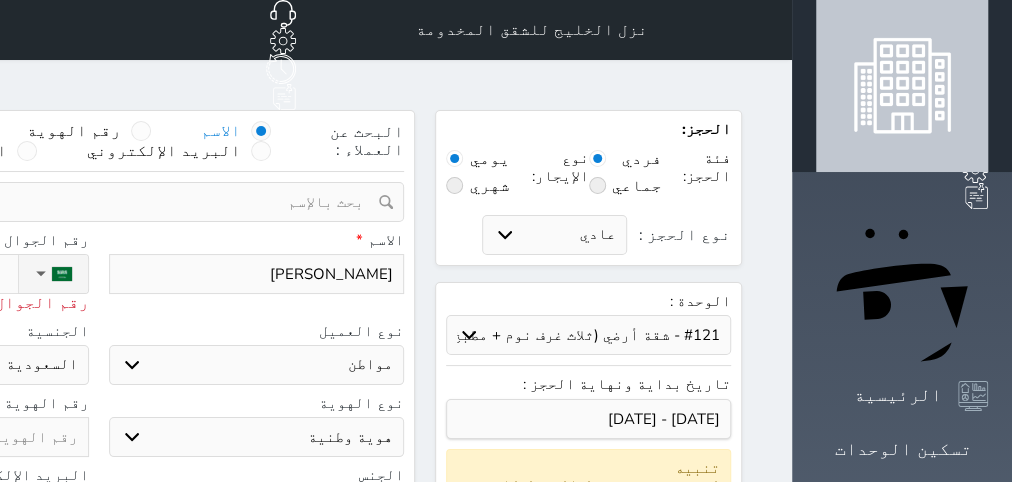 type on "0599354" 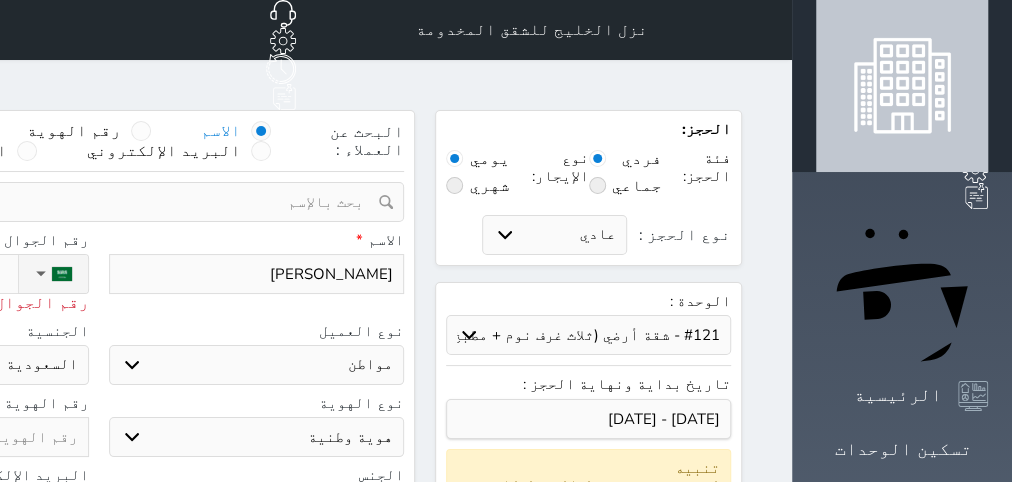 select 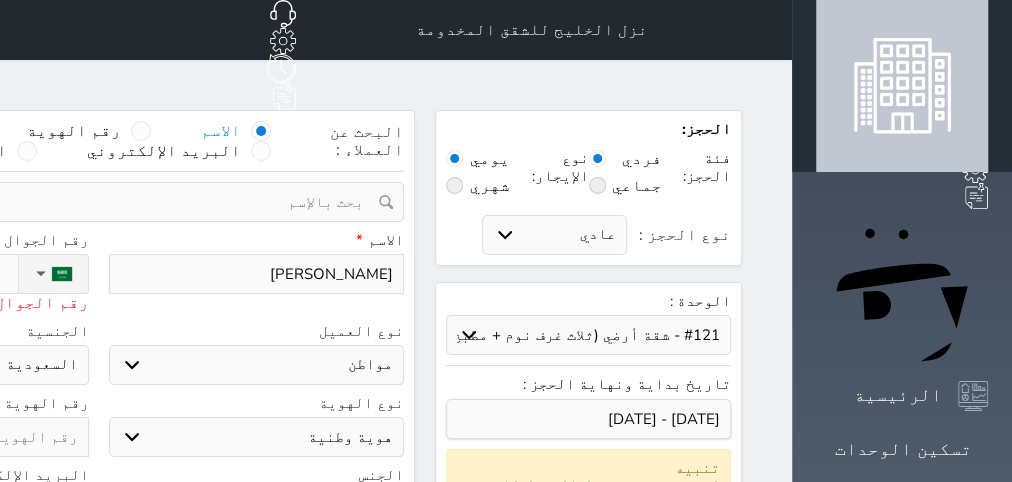 type on "059935445" 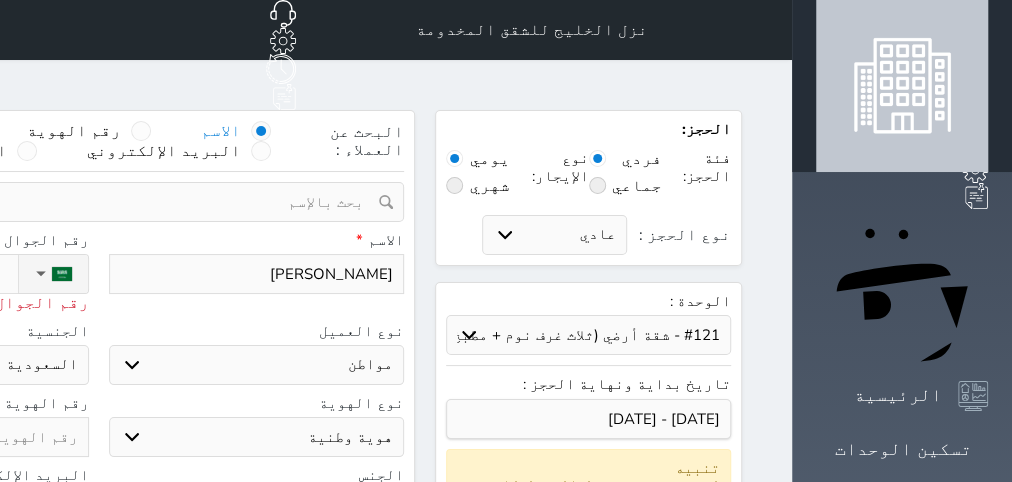 select 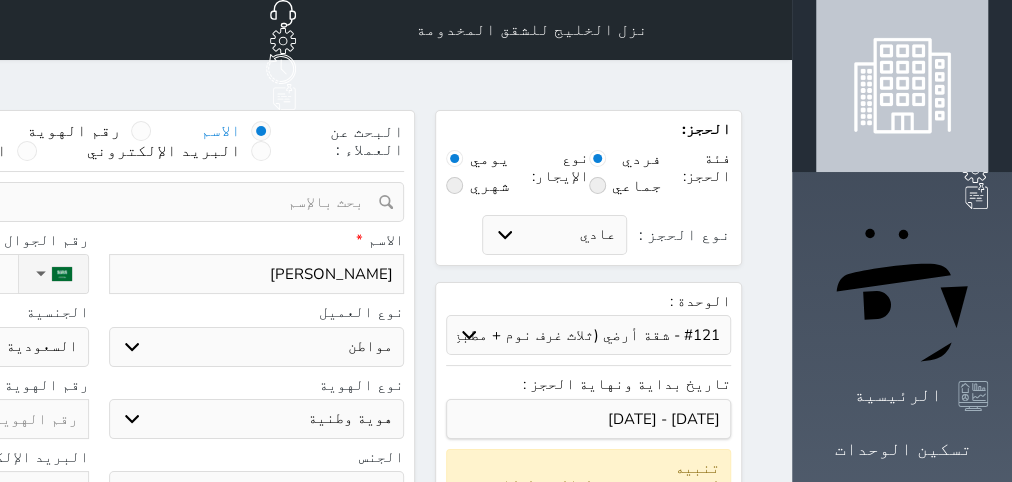 type on "[PHONE_NUMBER]" 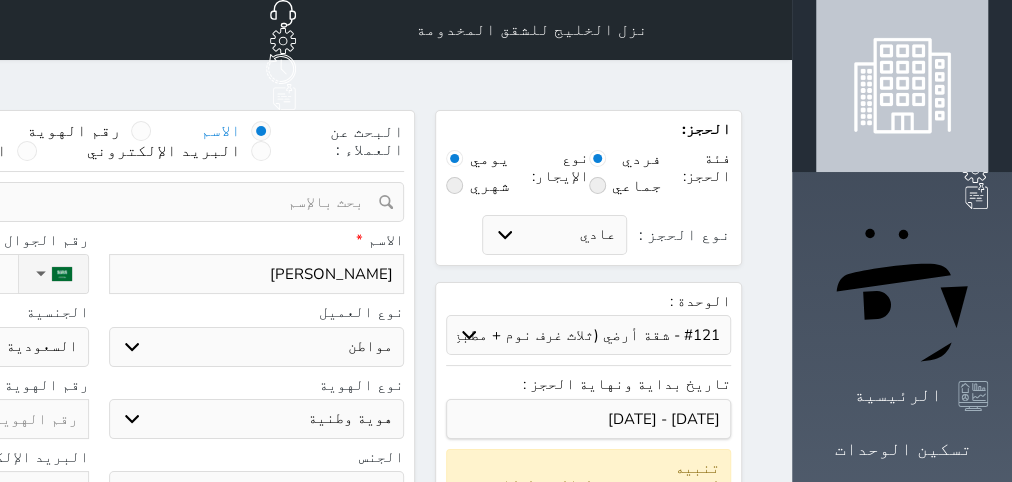 type on "1" 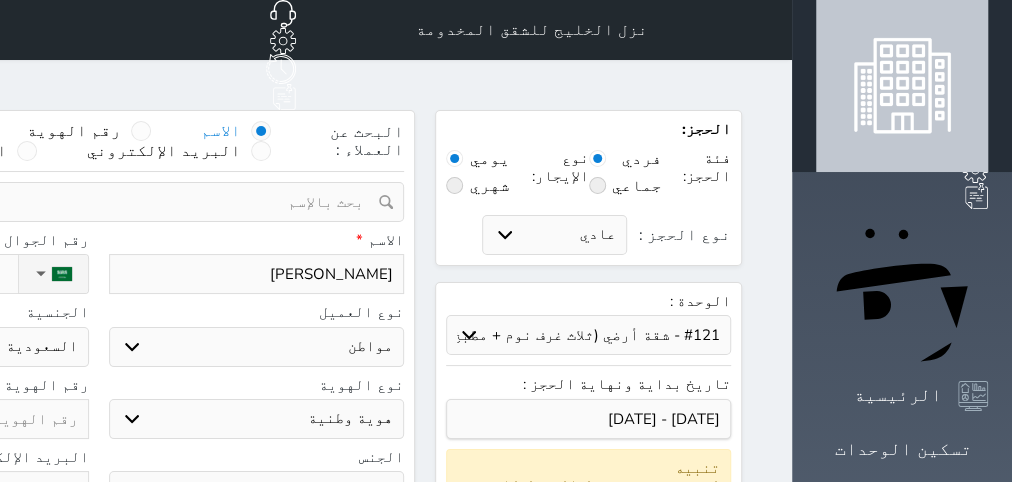 select 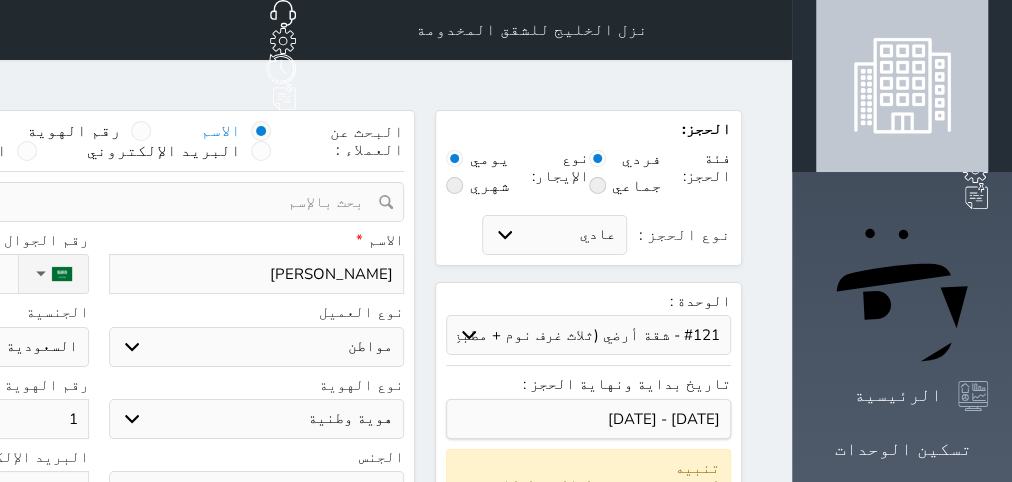 type on "10" 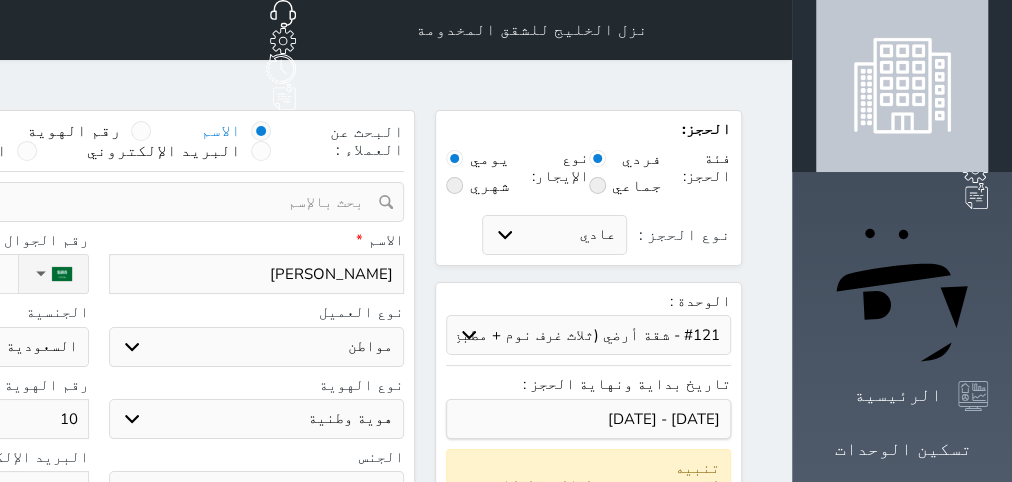 type on "107" 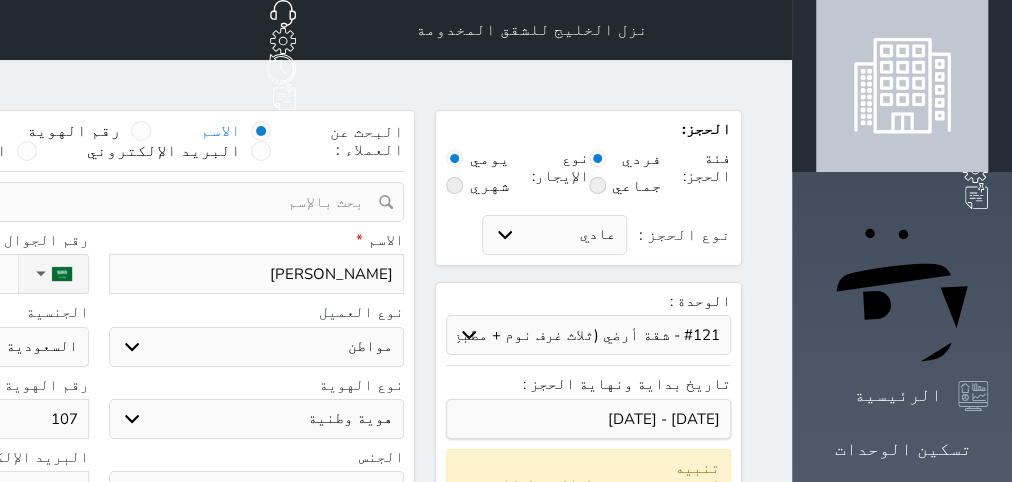 type on "1074" 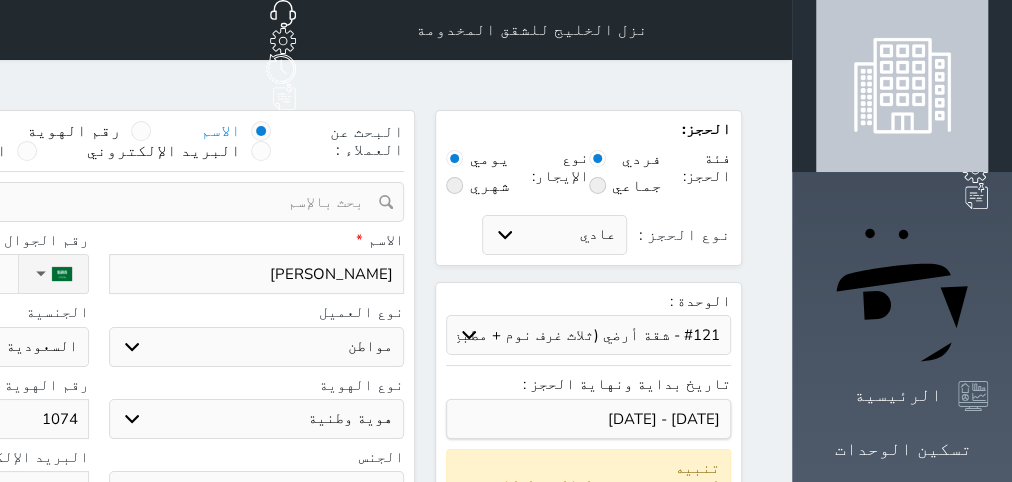 type on "10742" 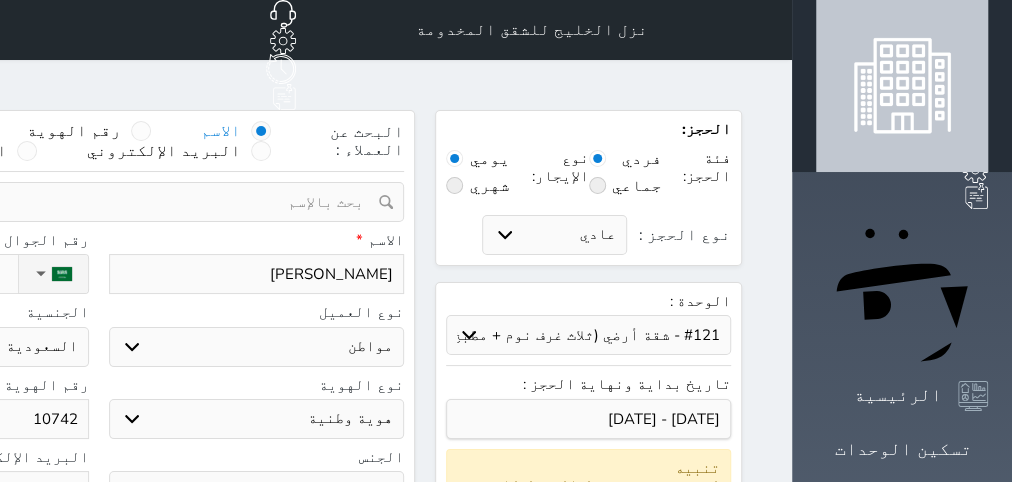 type on "107422" 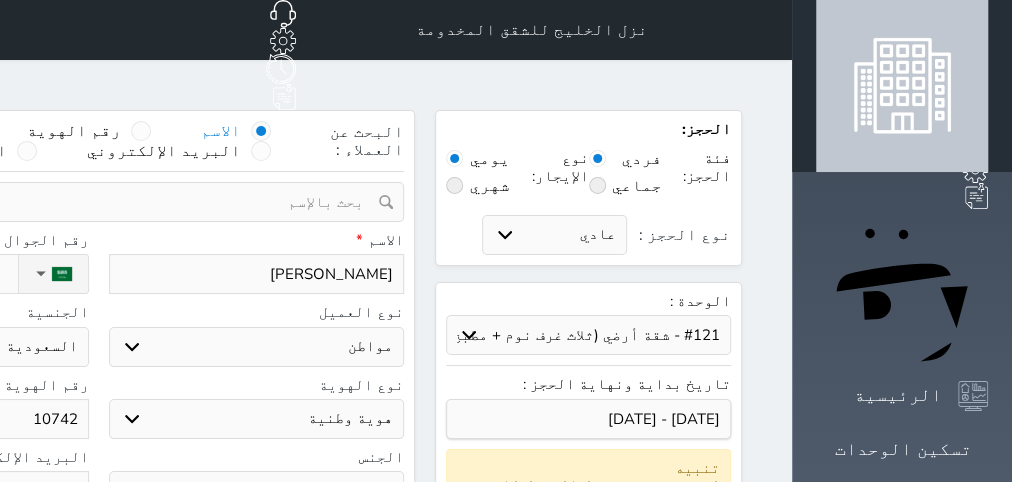 select 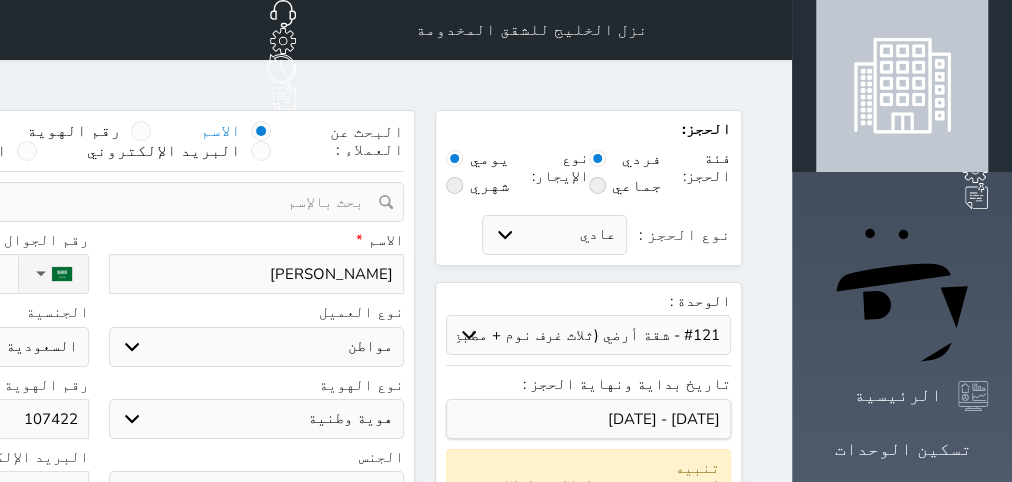 type on "1074220" 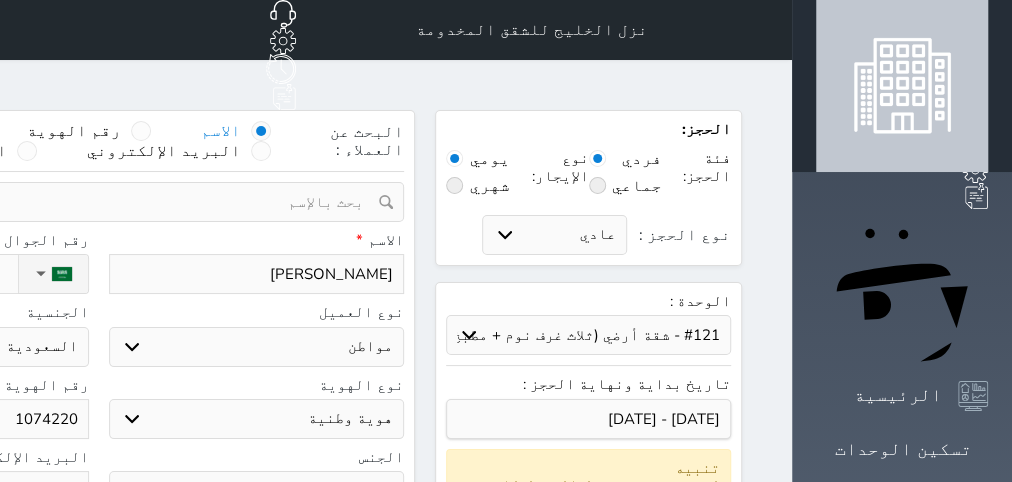 select 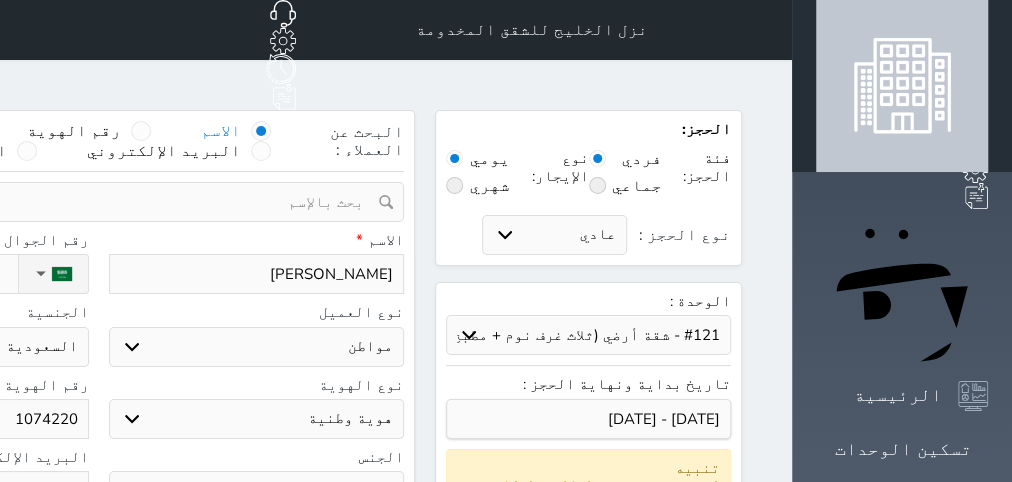 type on "10742207" 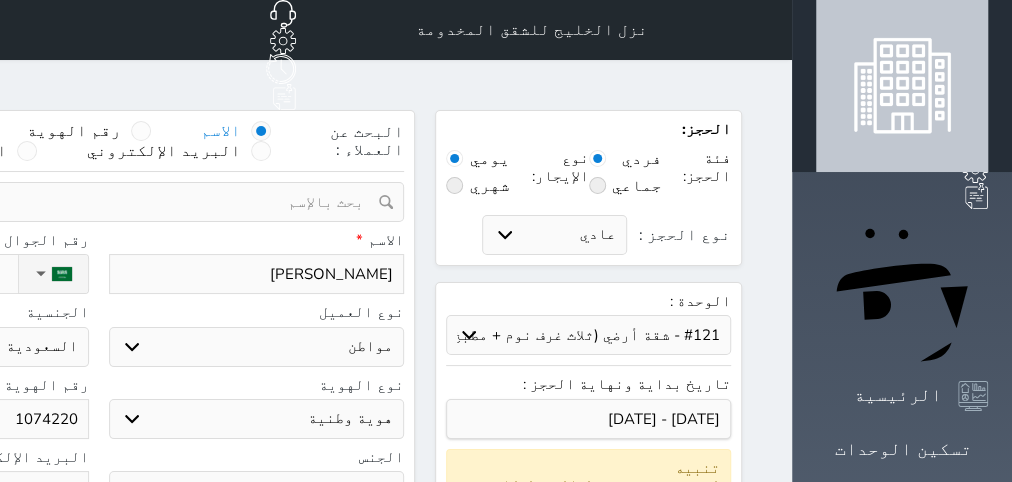 select 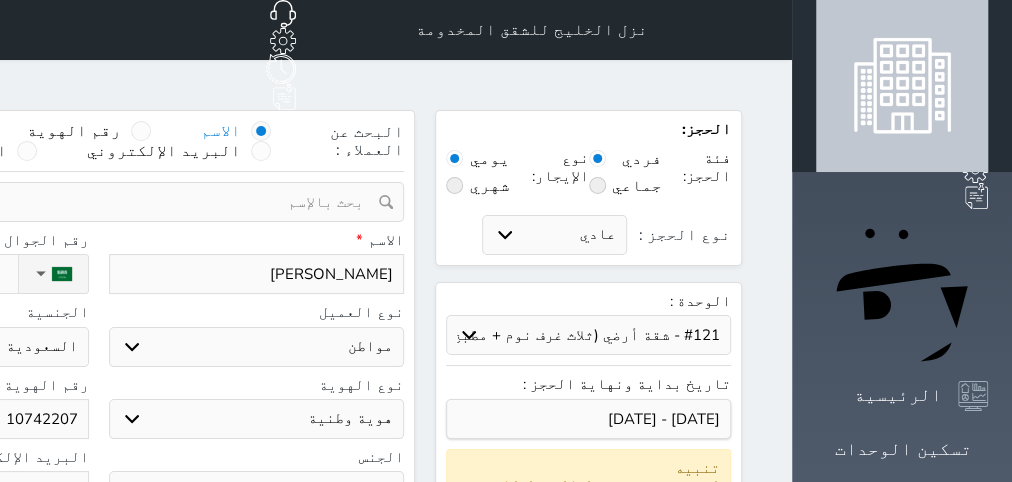 type on "107422076" 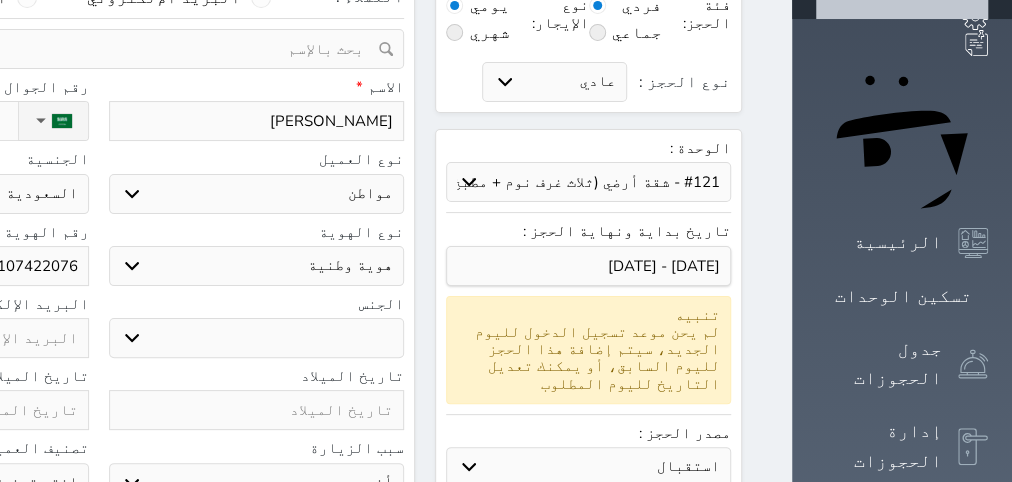 scroll, scrollTop: 252, scrollLeft: 0, axis: vertical 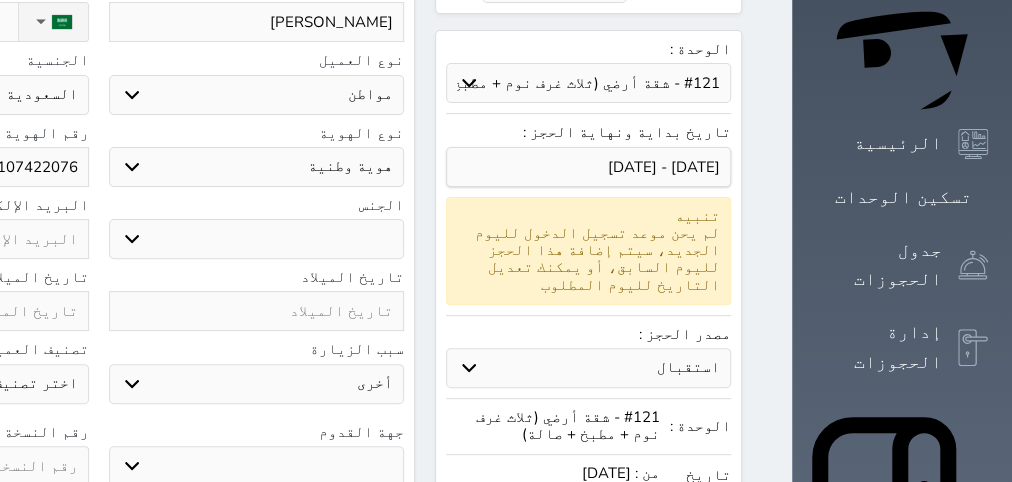 type on "107422076" 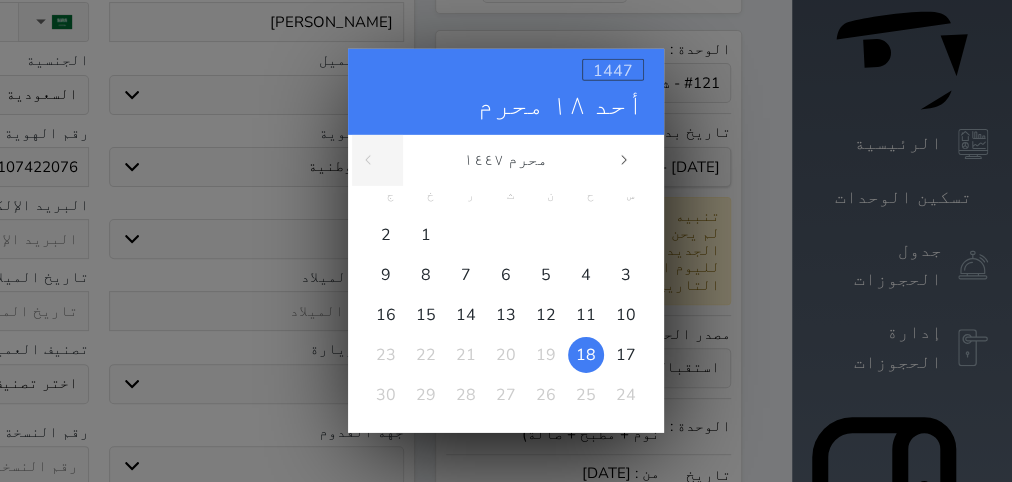 click on "1447" at bounding box center [613, 71] 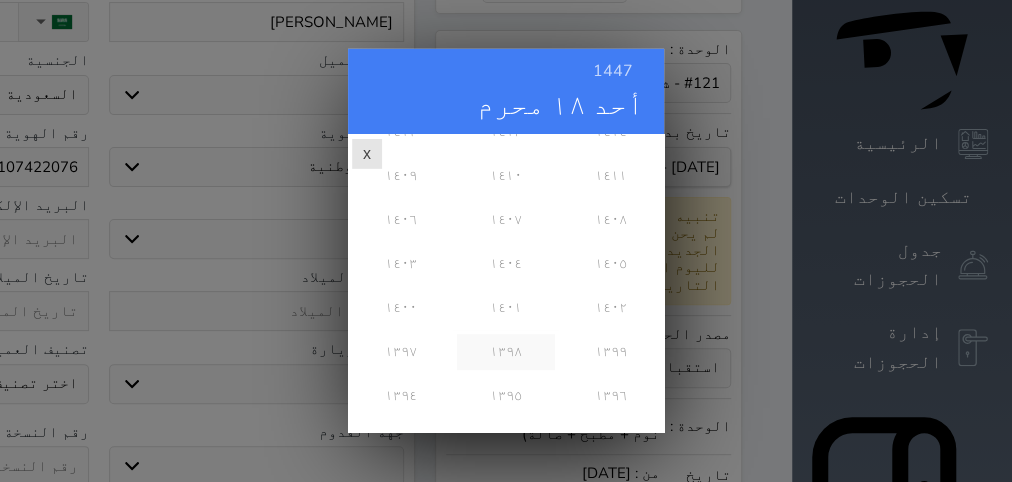 scroll, scrollTop: 486, scrollLeft: 0, axis: vertical 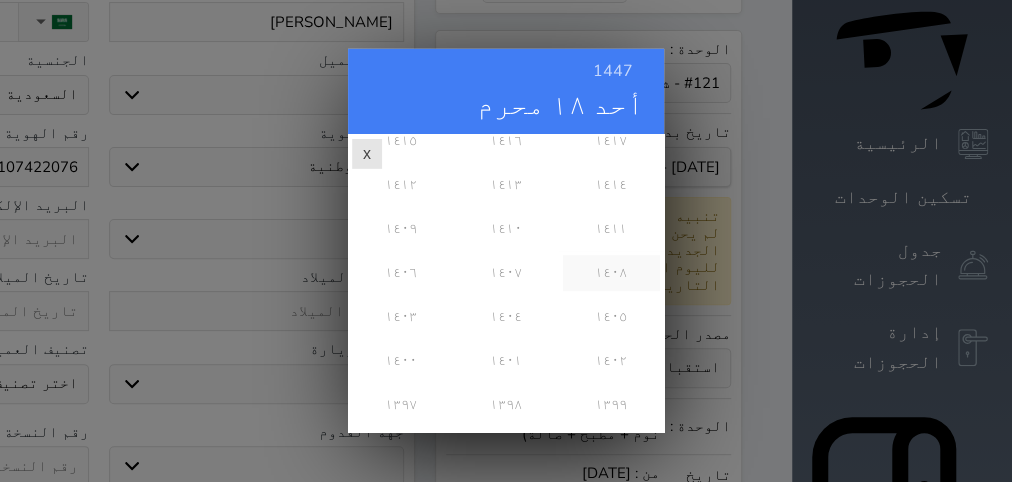 click on "١٤٠٨" at bounding box center (611, 273) 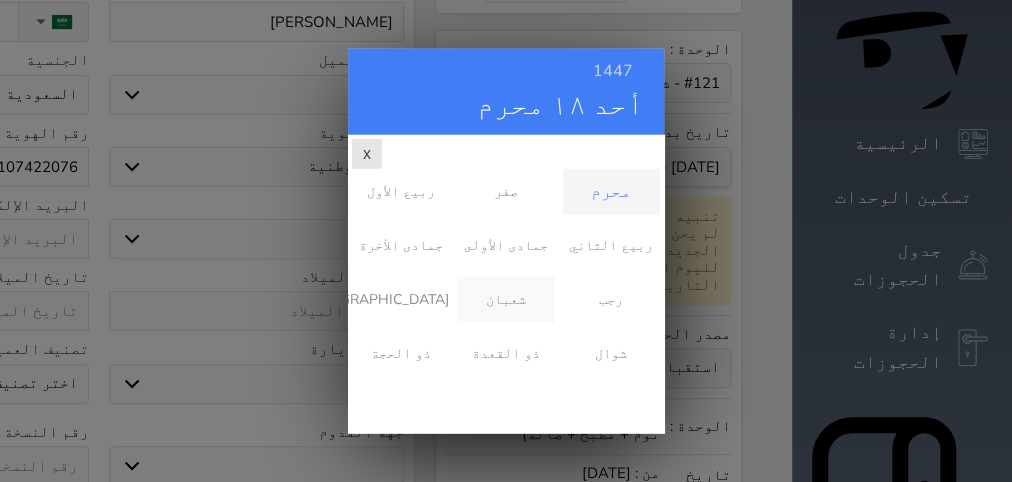 click on "شعبان" at bounding box center (505, 300) 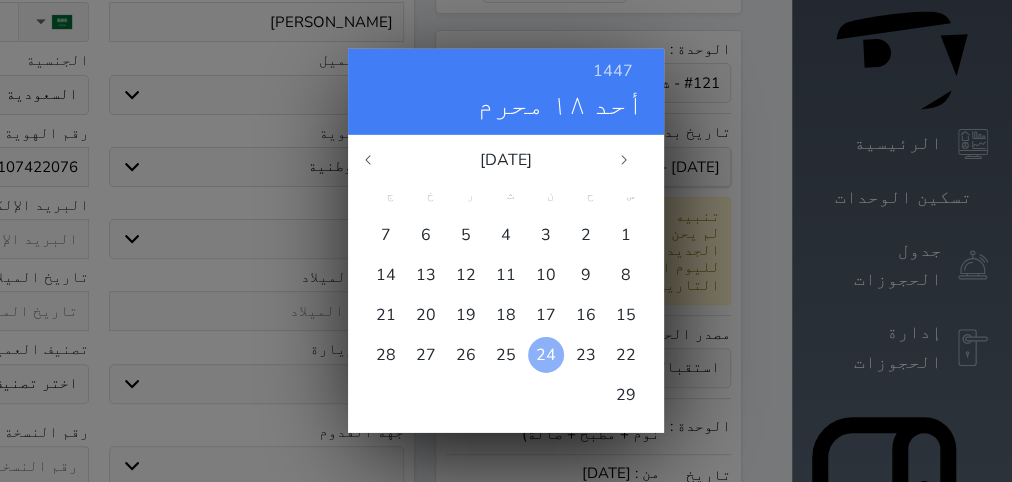 click on "24" at bounding box center (546, 355) 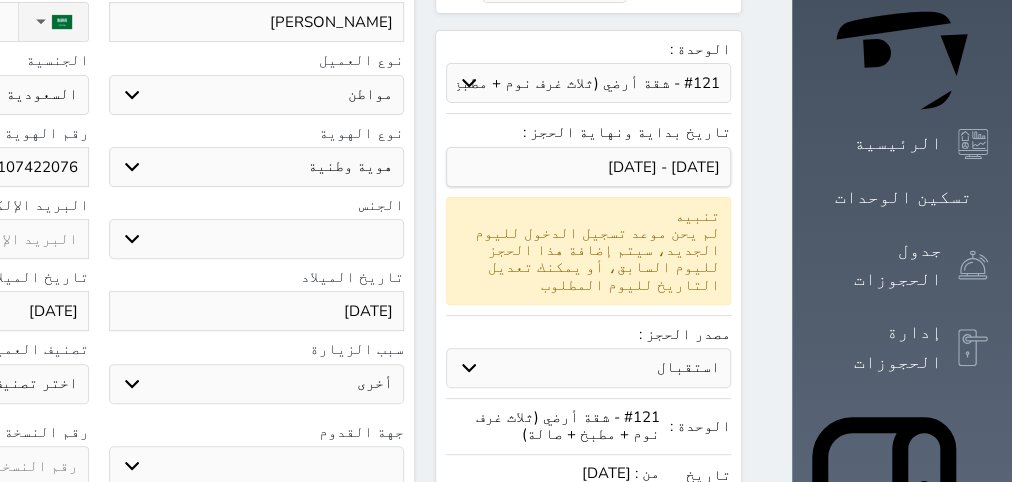 click at bounding box center [-59, 466] 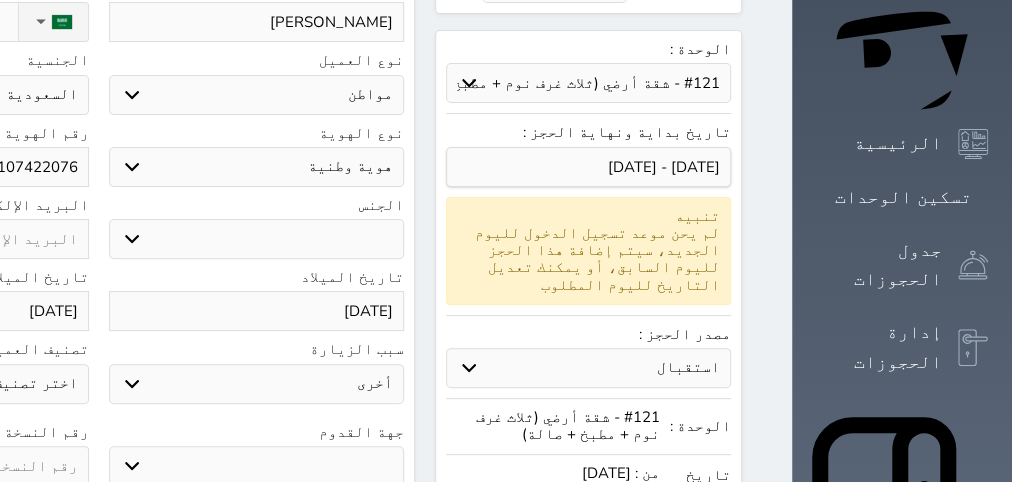 select 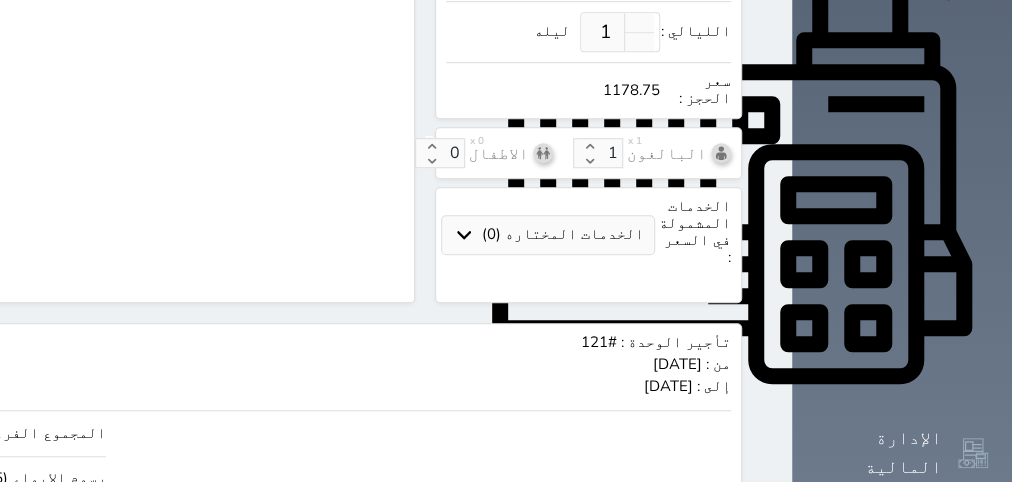 scroll, scrollTop: 900, scrollLeft: 0, axis: vertical 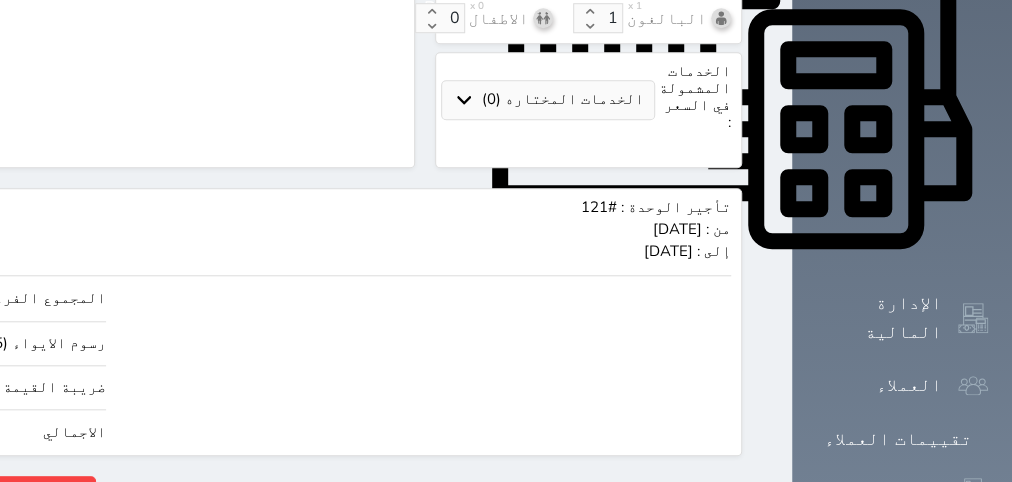type on "2" 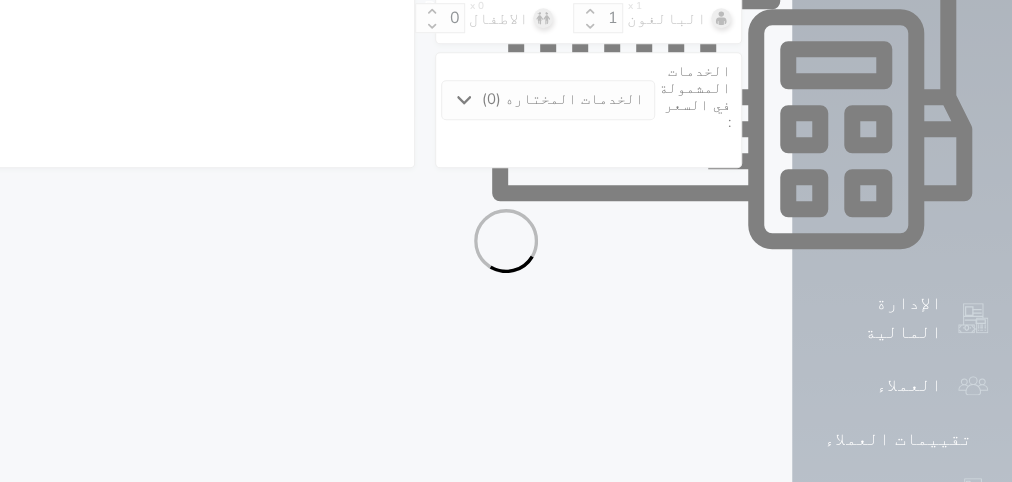 select on "1" 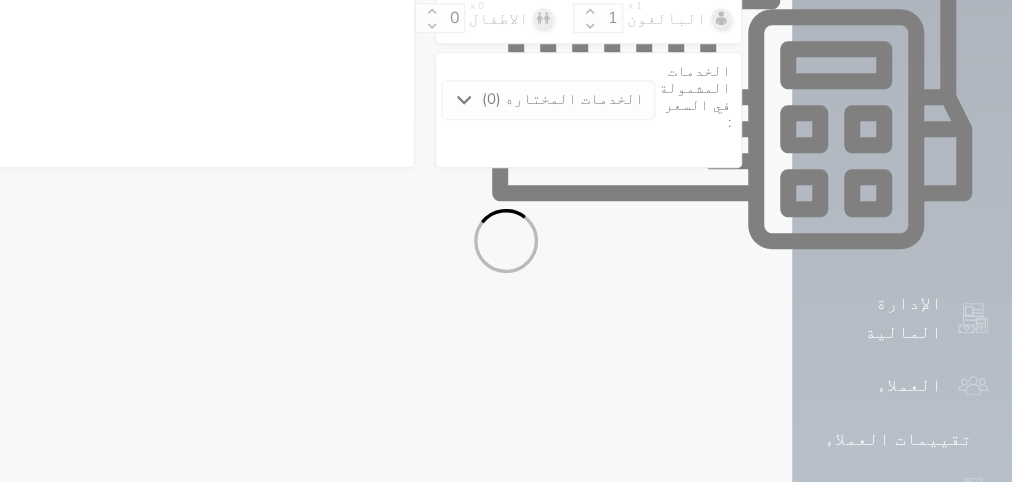 select on "113" 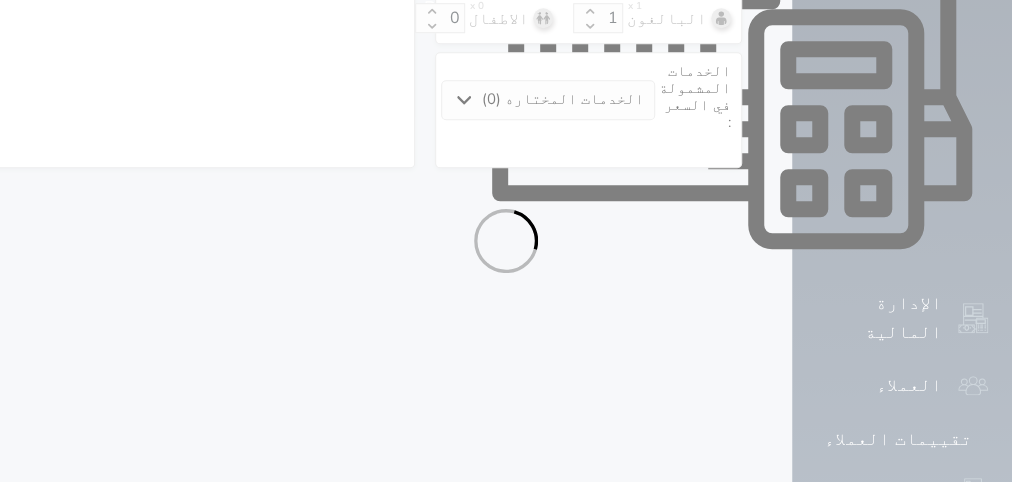 select on "1" 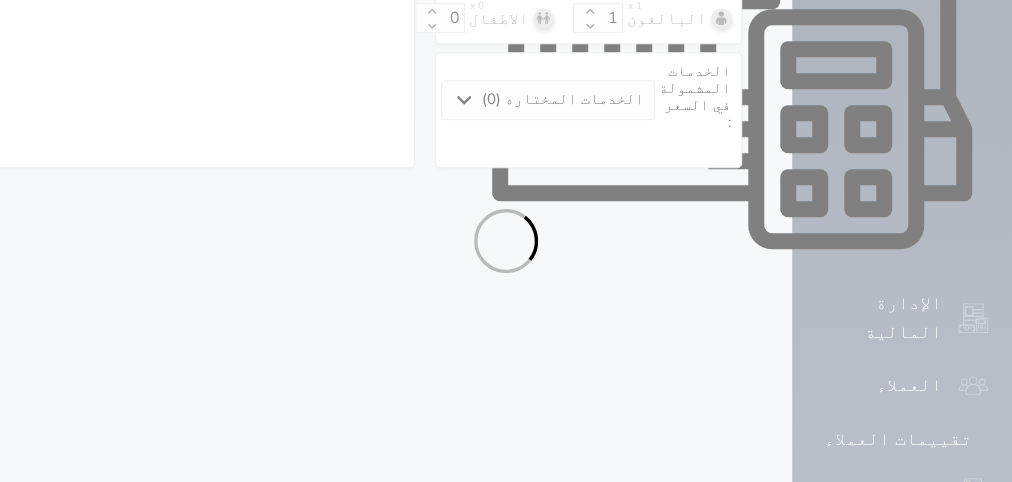 select on "7" 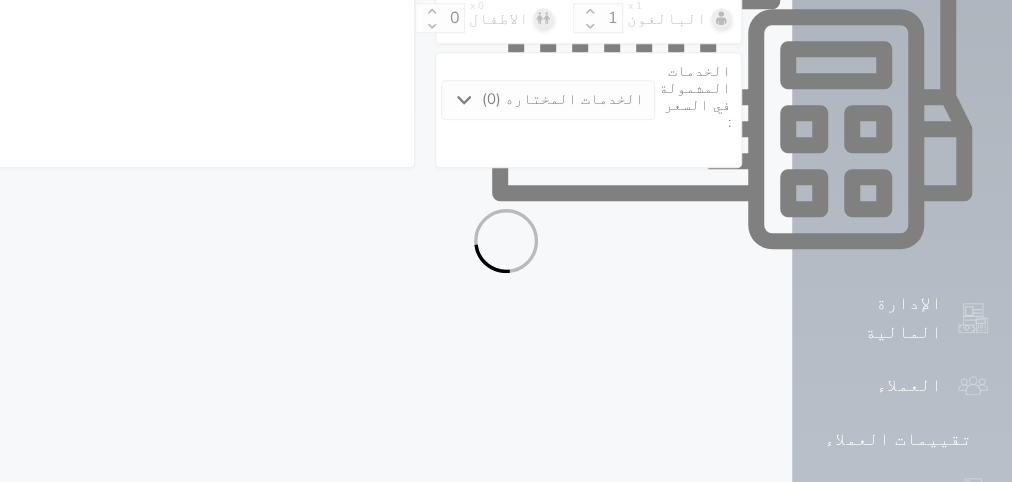 select 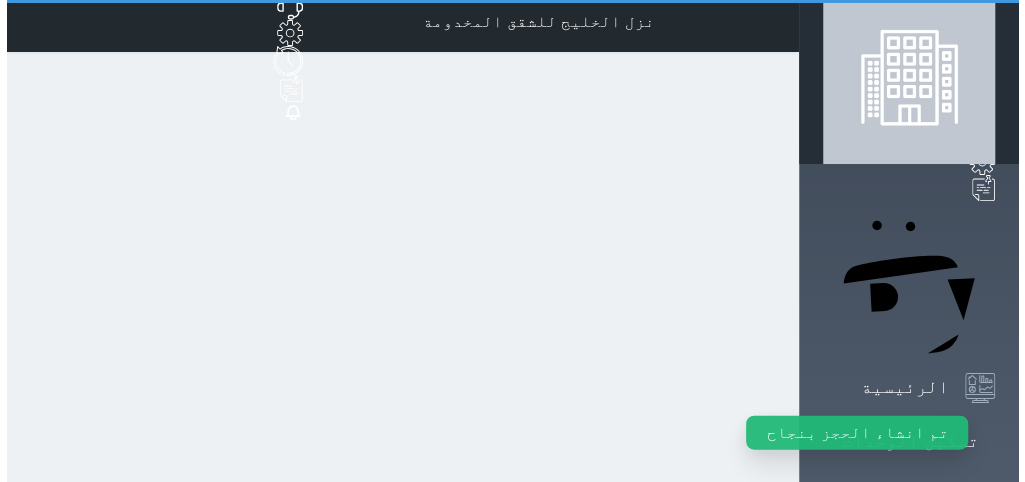 scroll, scrollTop: 0, scrollLeft: 0, axis: both 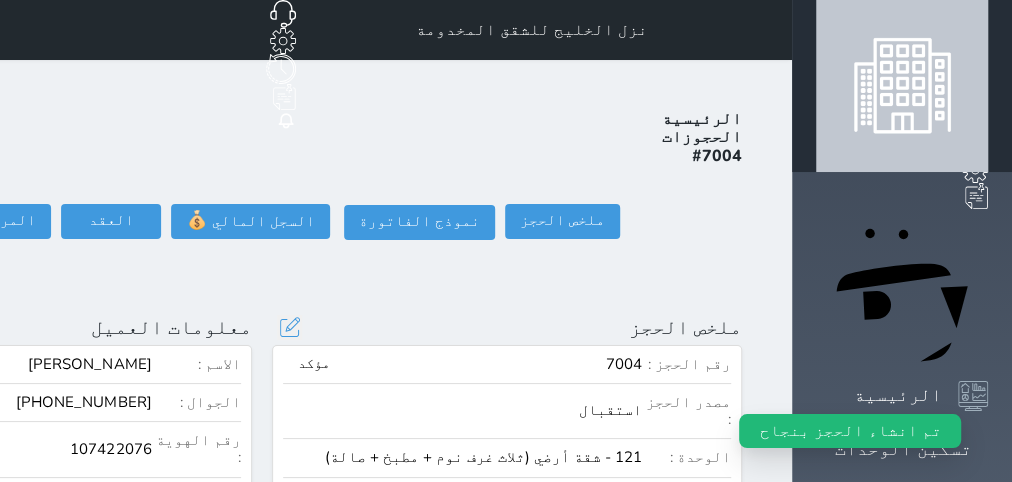 select 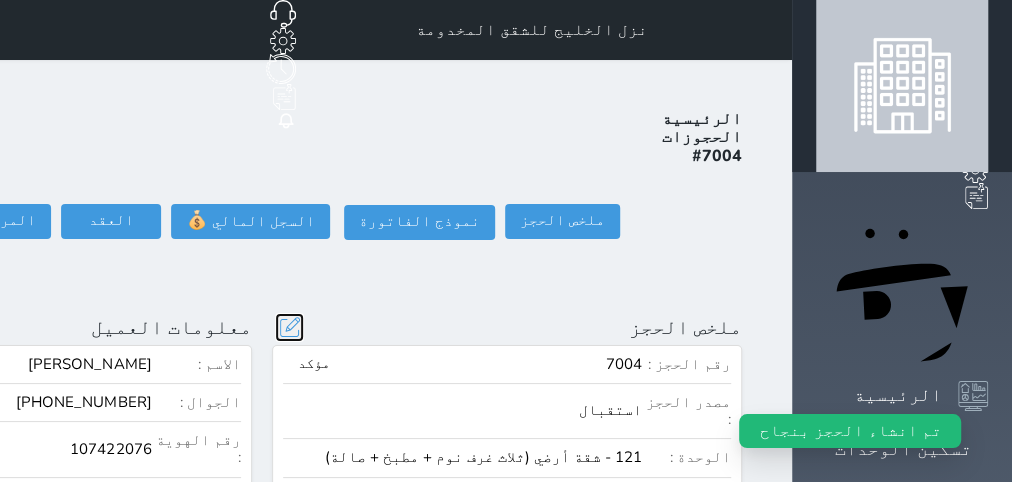 click at bounding box center [289, 327] 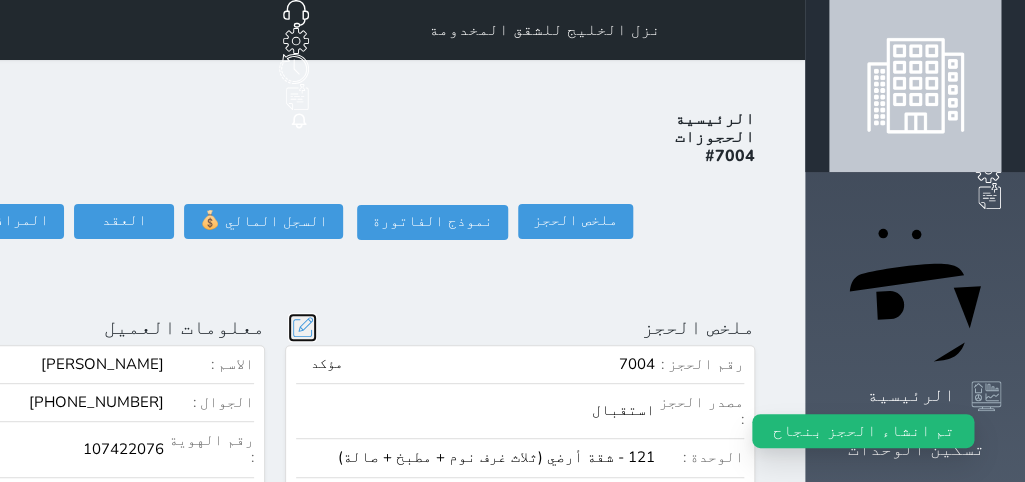 scroll, scrollTop: 44, scrollLeft: 0, axis: vertical 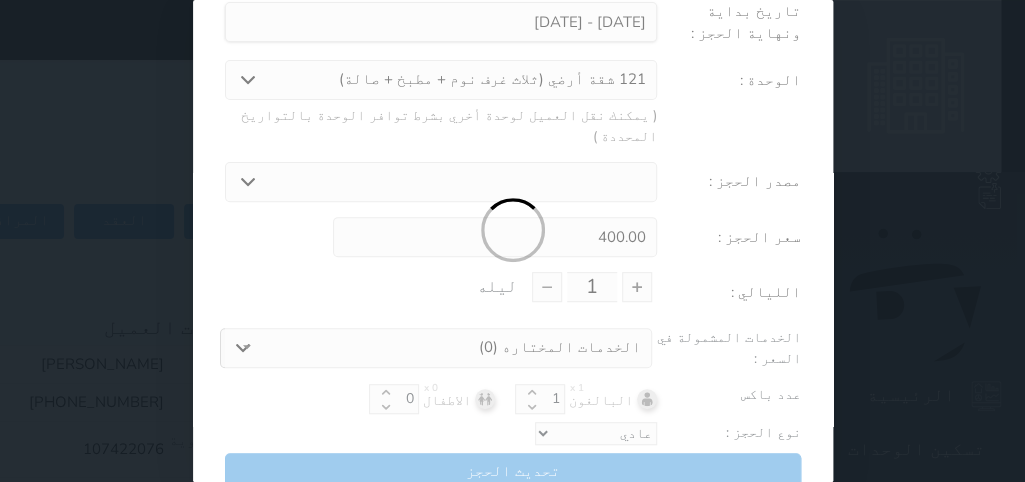 select on "3597" 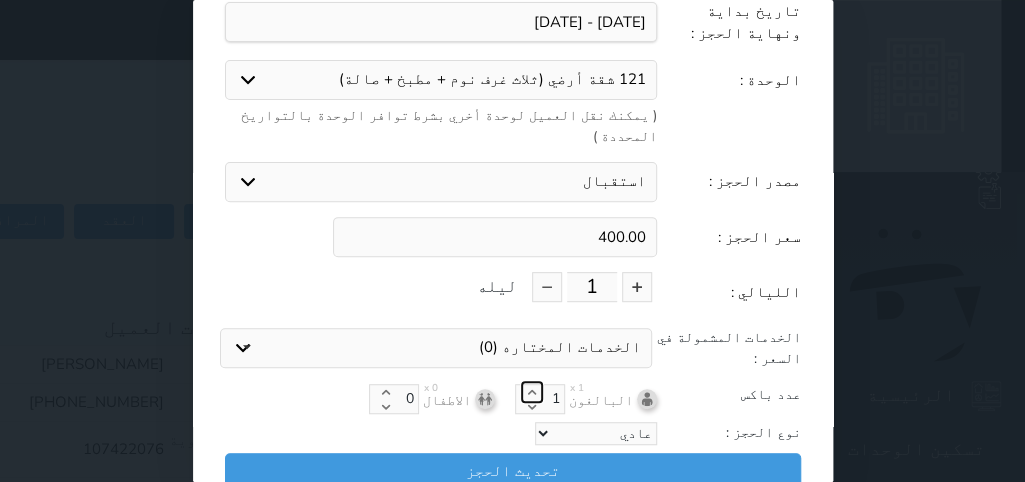 click 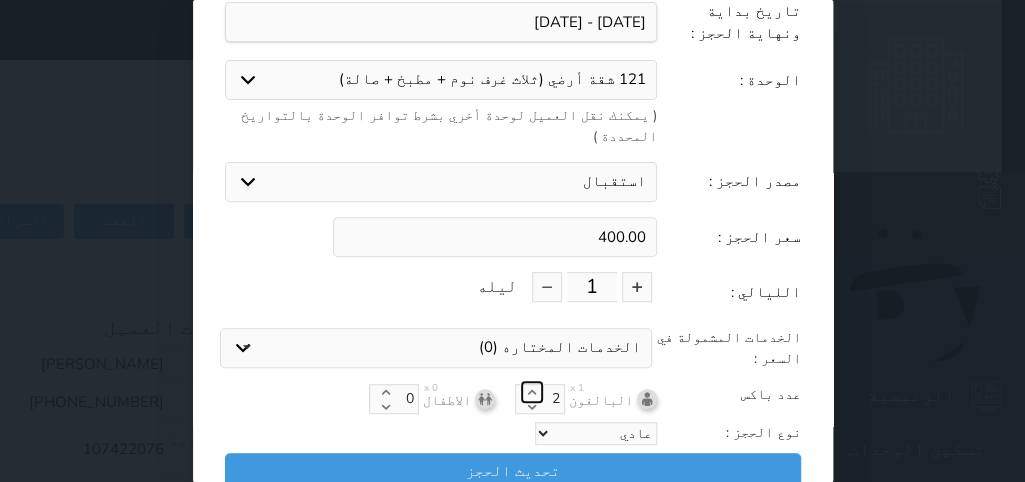 click 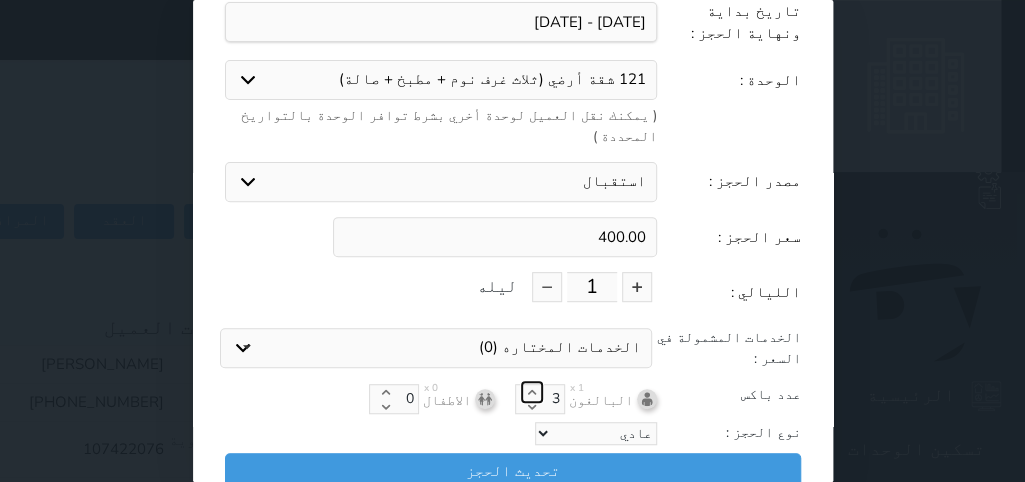click 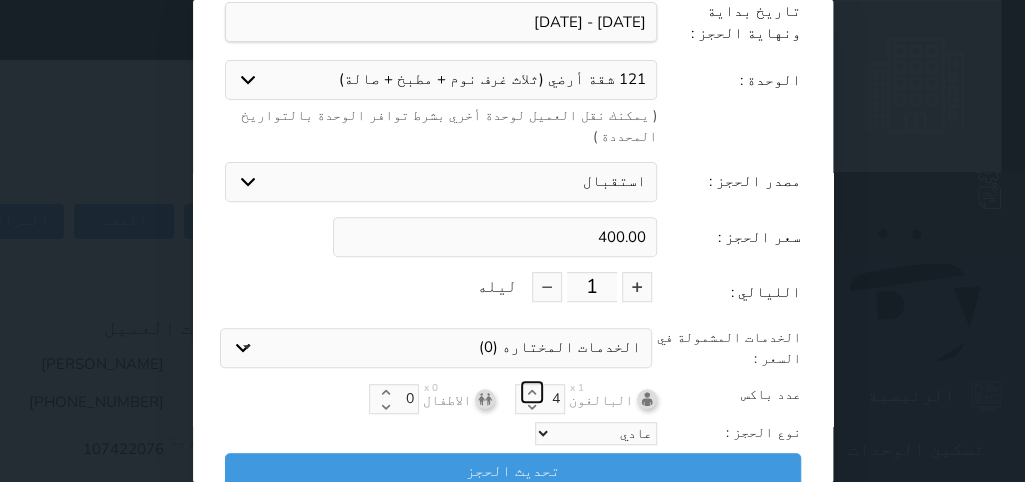 click 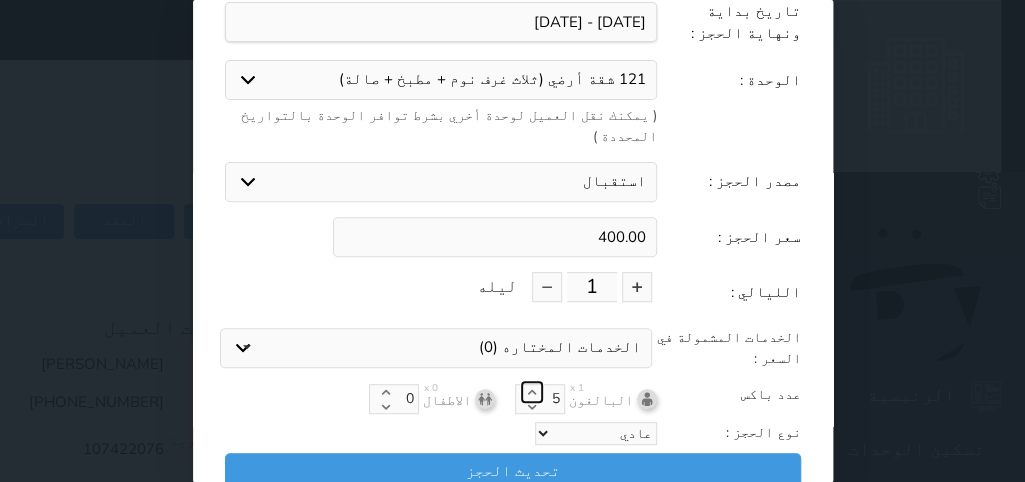 click 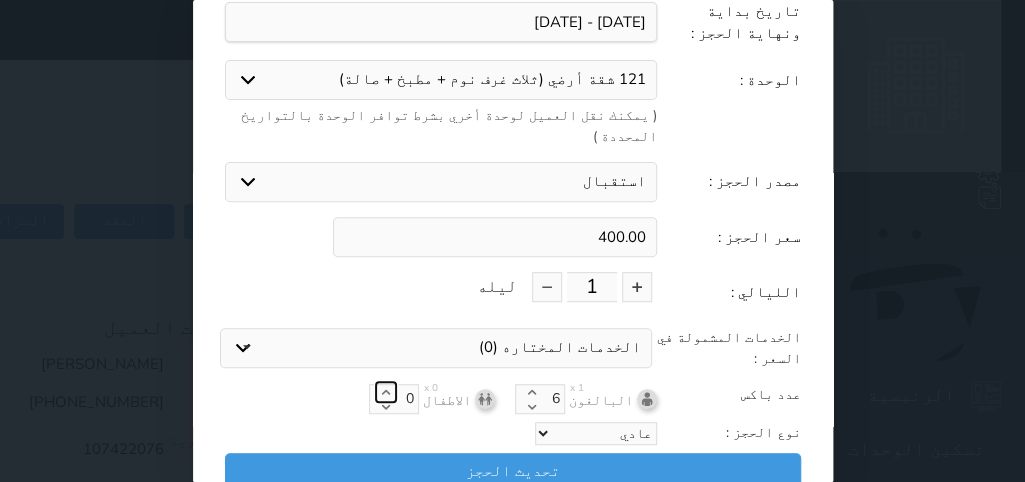 click 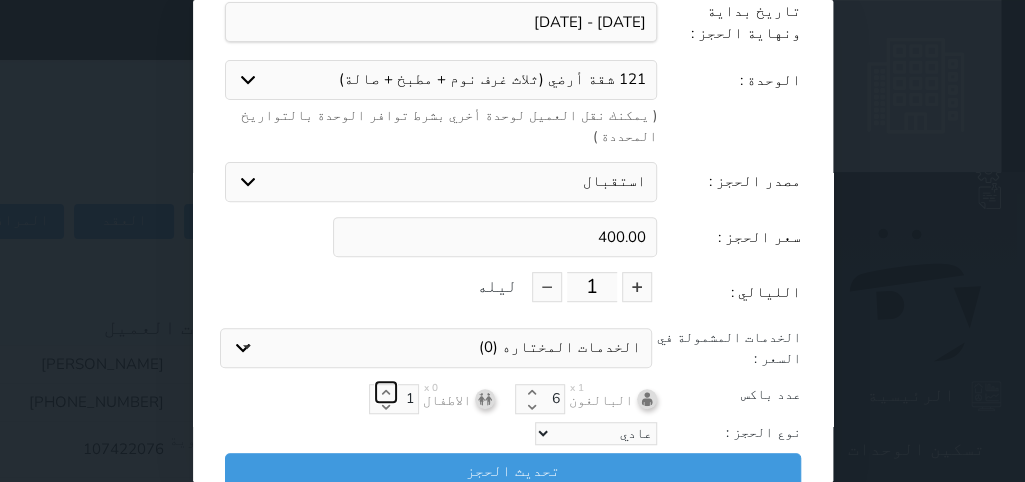 click 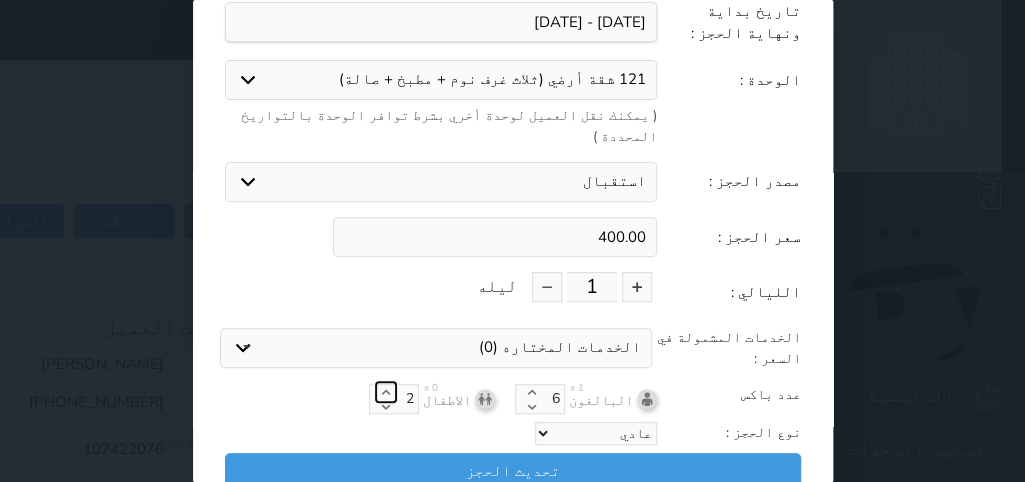 click 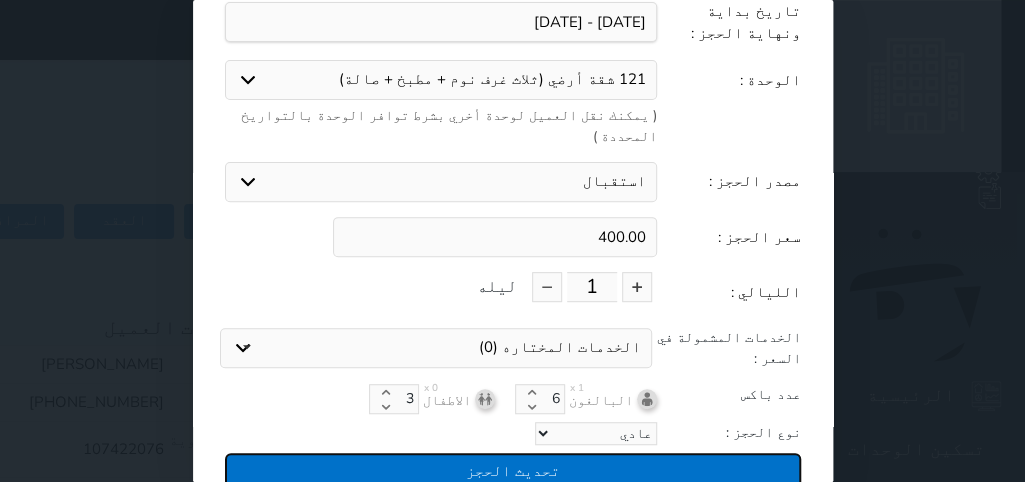 click on "تحديث الحجز" at bounding box center [513, 470] 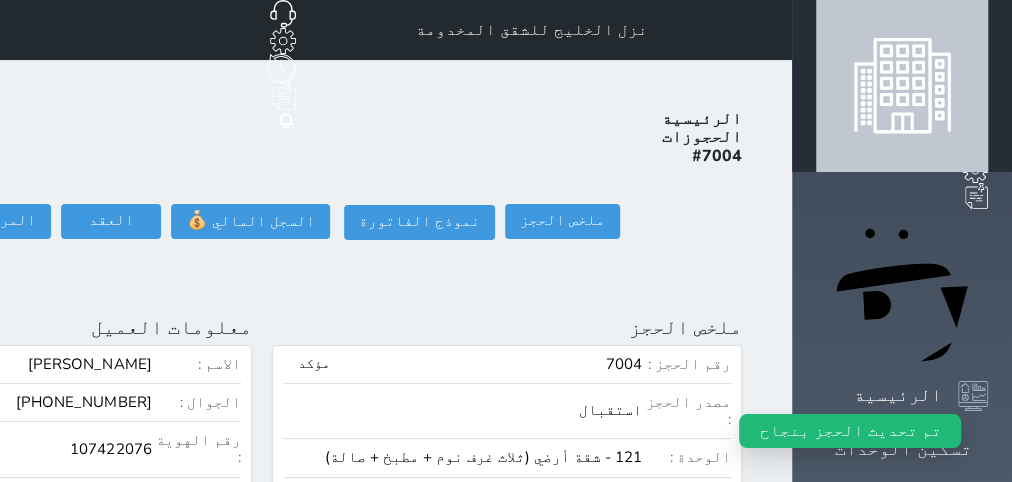 click on "تسجيل دخول" at bounding box center (-151, 221) 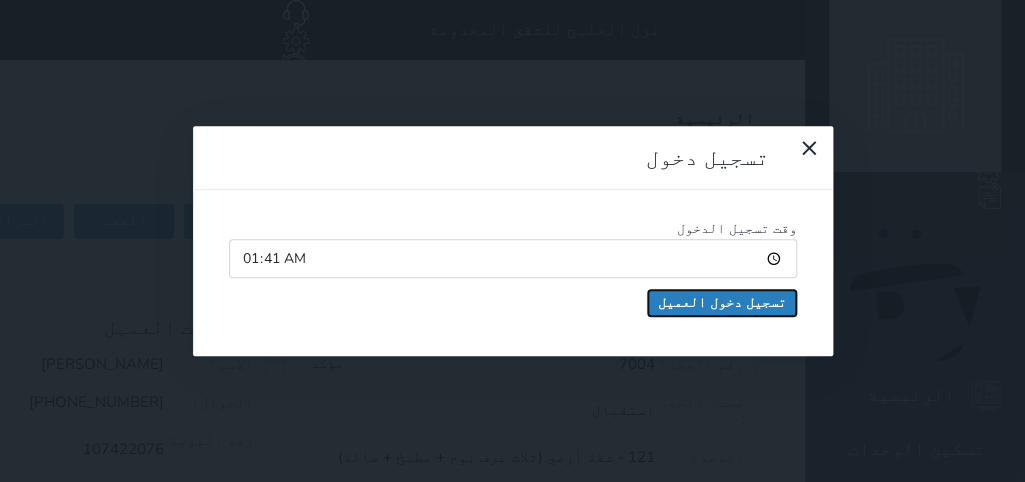 click on "تسجيل دخول العميل" at bounding box center [722, 303] 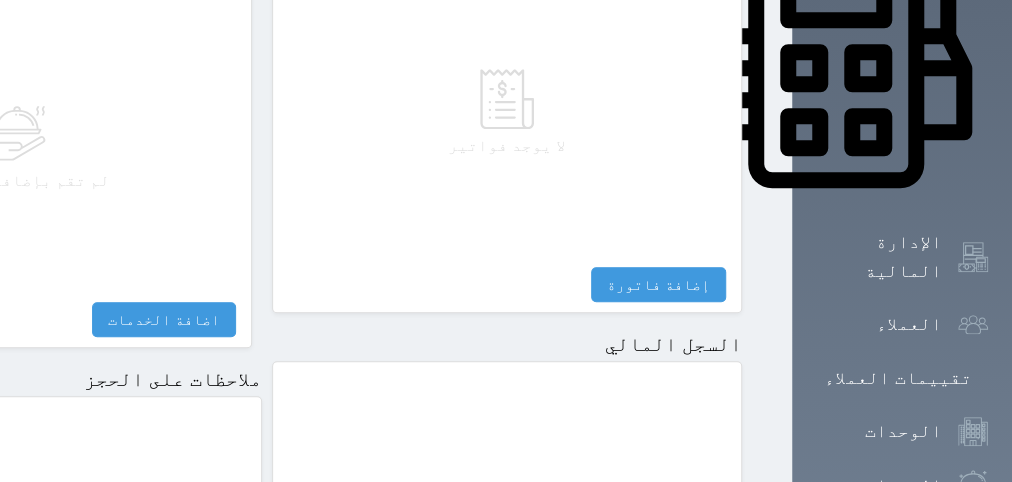 scroll, scrollTop: 1008, scrollLeft: 0, axis: vertical 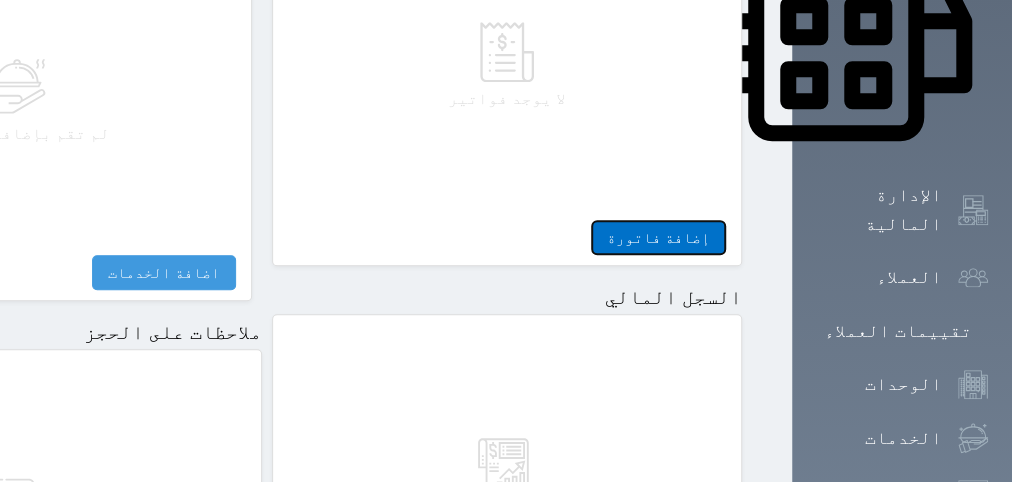 click on "إضافة فاتورة" at bounding box center (658, 237) 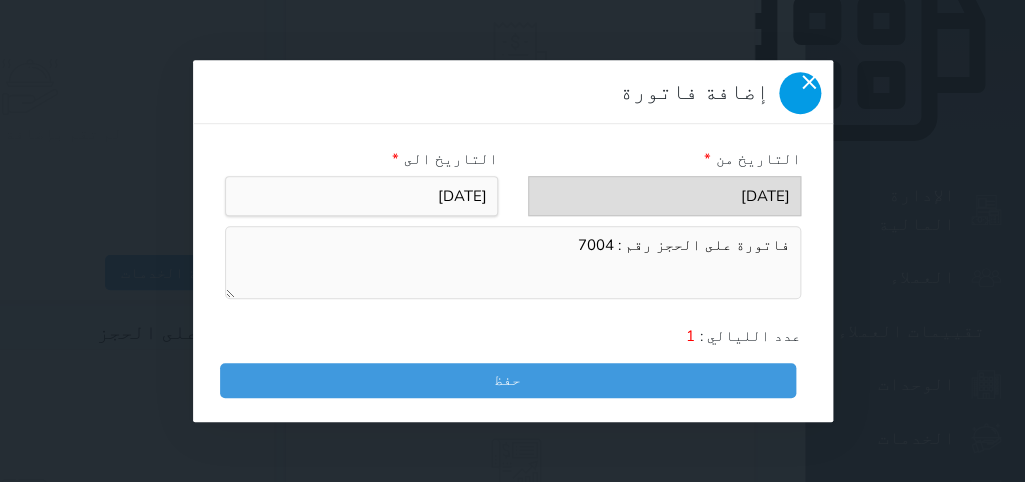 drag, startPoint x: 219, startPoint y: 51, endPoint x: 725, endPoint y: 203, distance: 528.33704 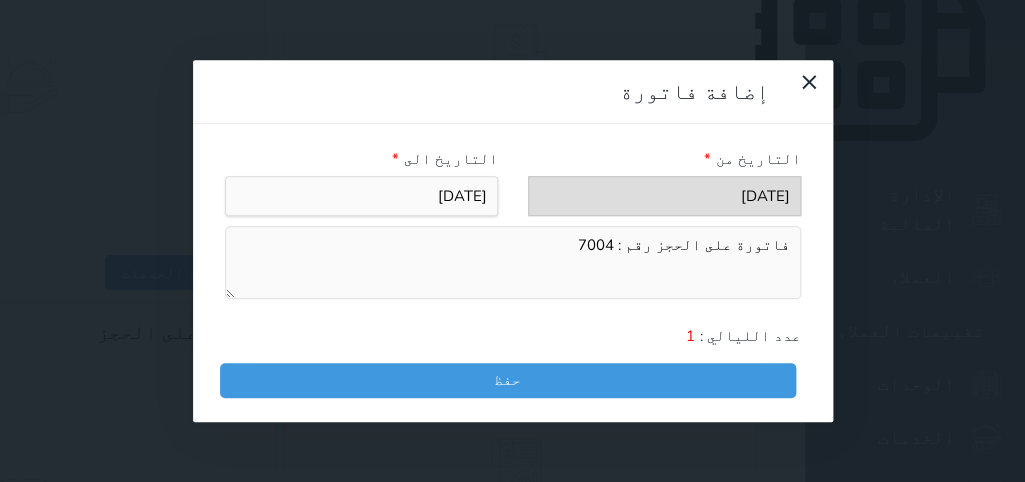 click 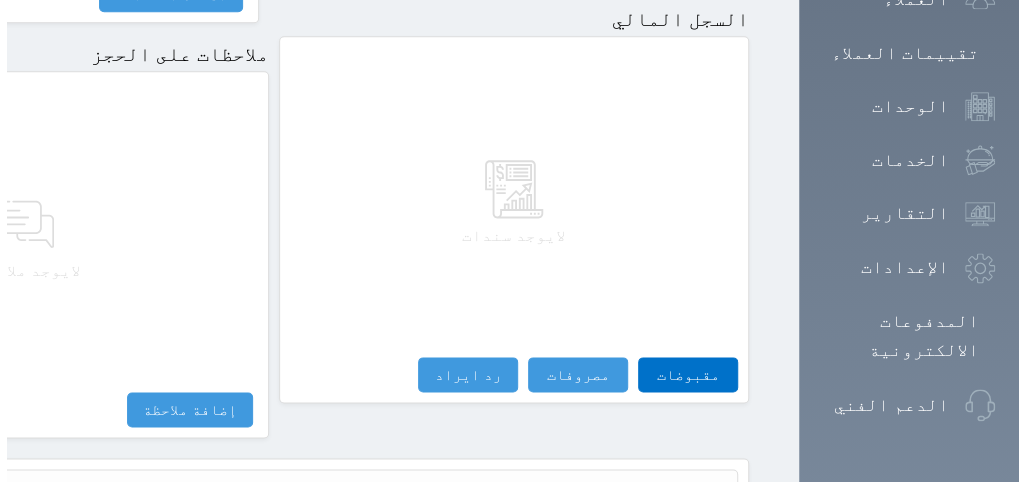 scroll, scrollTop: 1295, scrollLeft: 0, axis: vertical 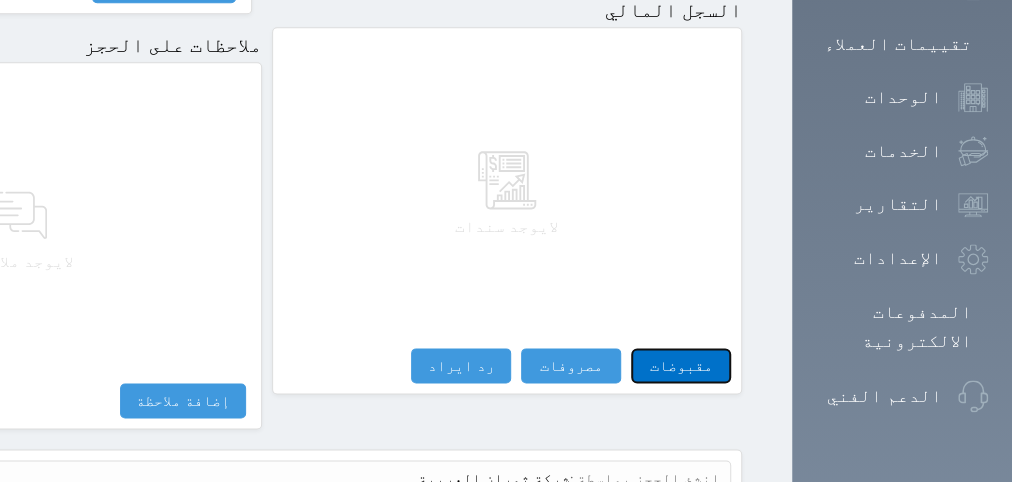 click on "مقبوضات" at bounding box center [681, 365] 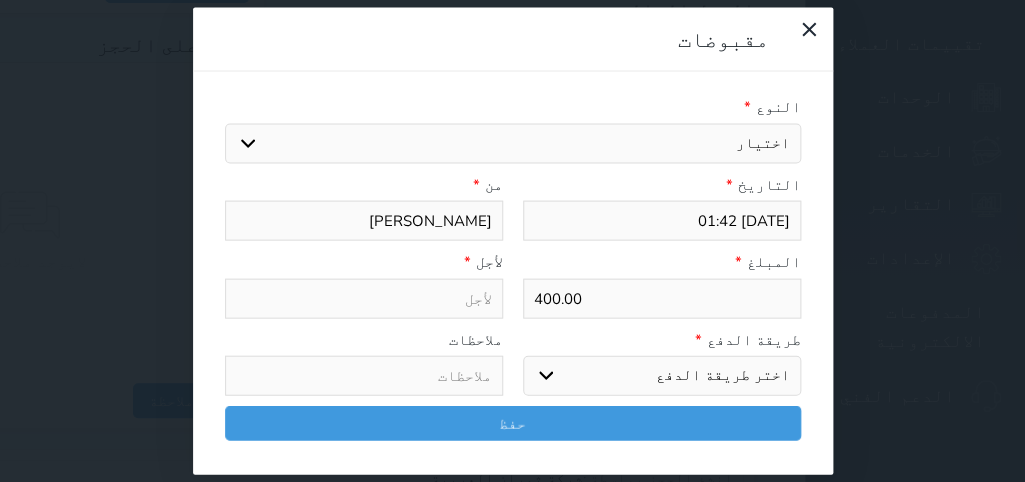 select 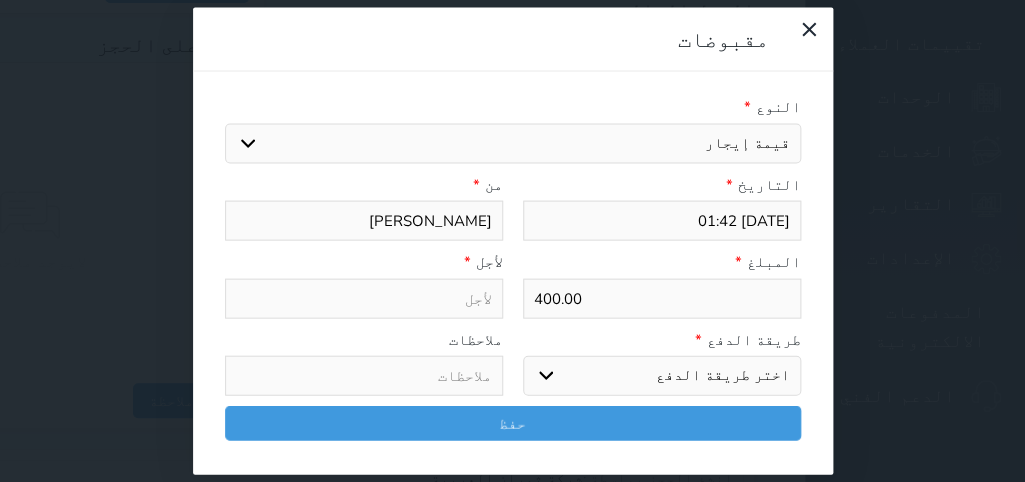 select 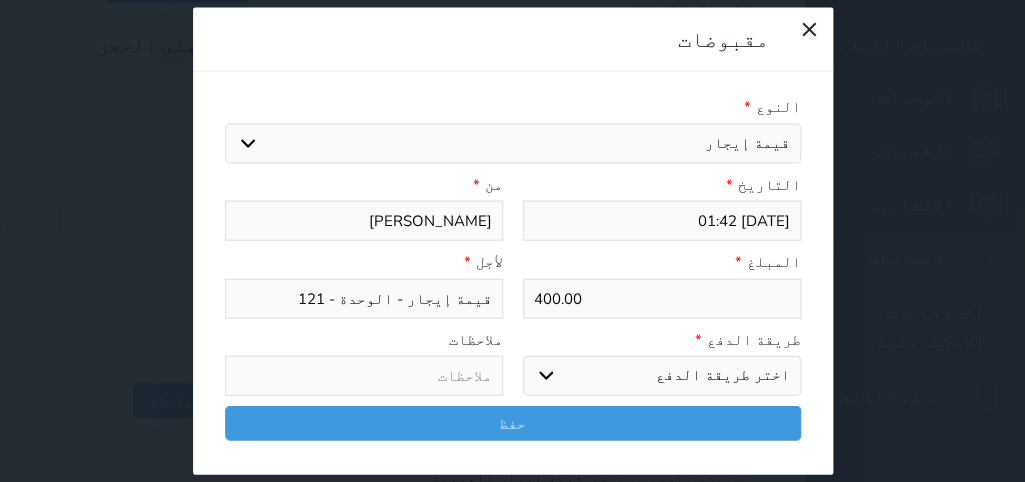 click on "اختر طريقة الدفع   دفع نقدى   تحويل بنكى   مدى   بطاقة ائتمان   آجل" at bounding box center [662, 376] 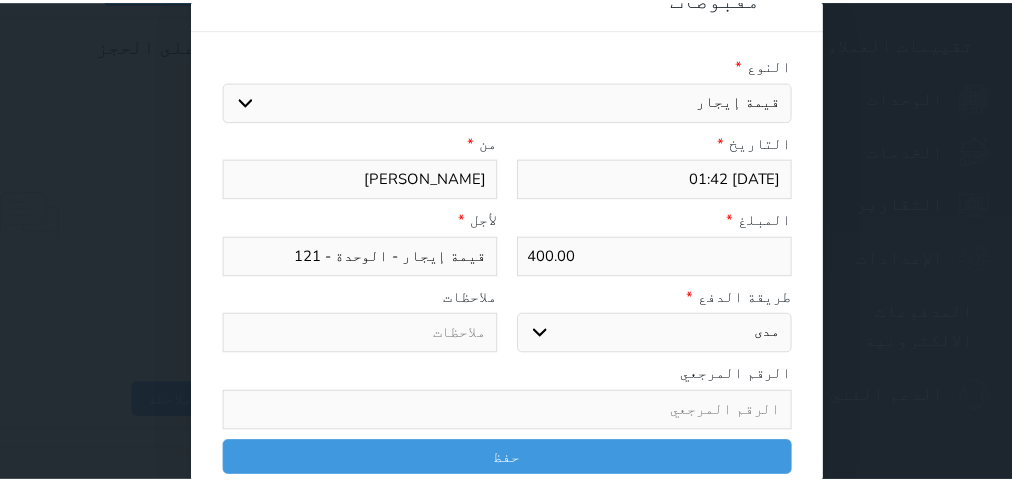 scroll, scrollTop: 35, scrollLeft: 0, axis: vertical 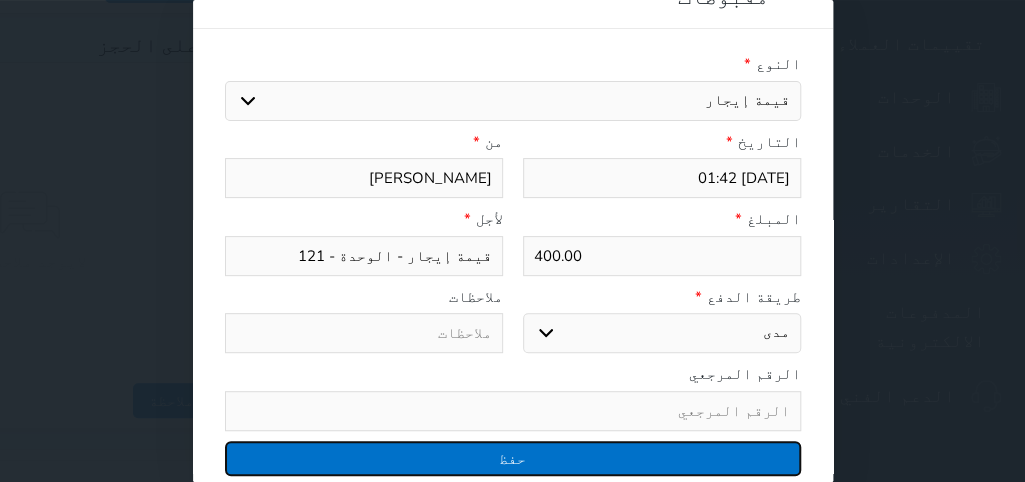 click on "حفظ" at bounding box center [513, 458] 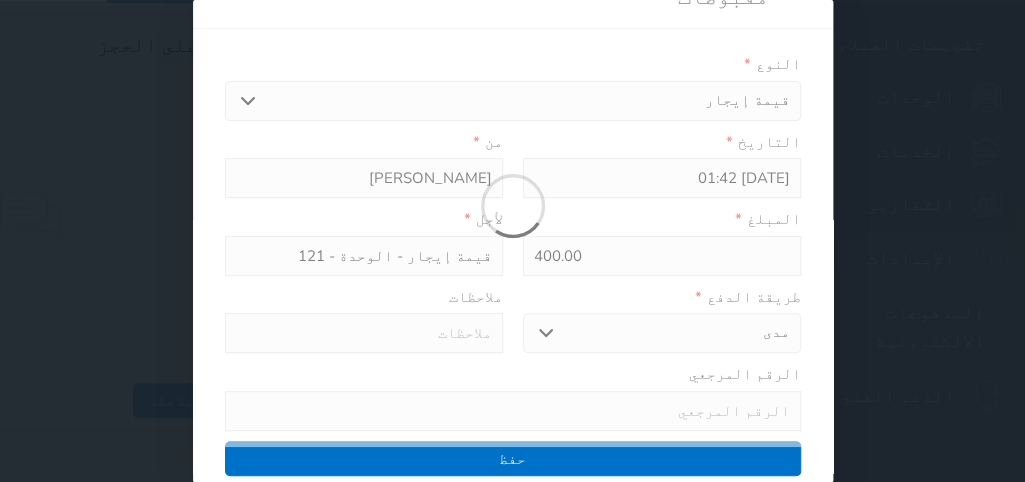 select 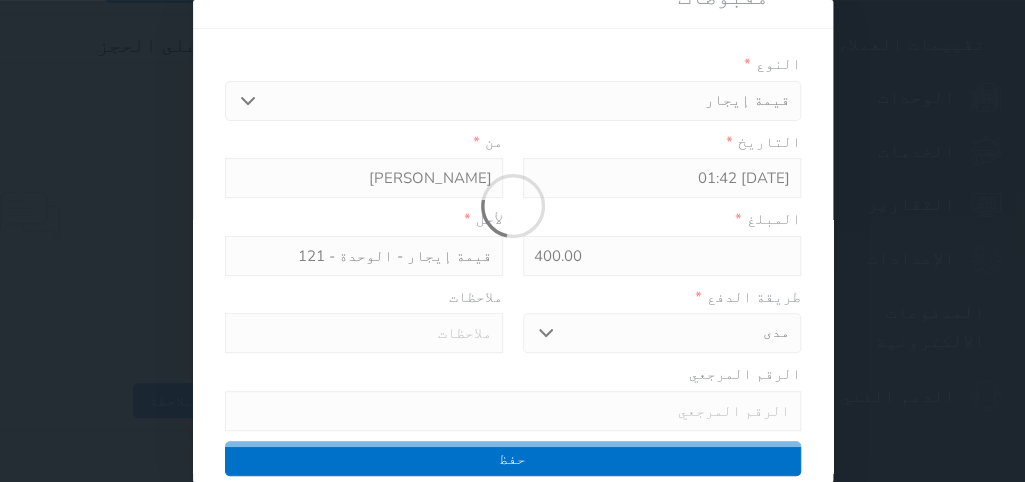 type 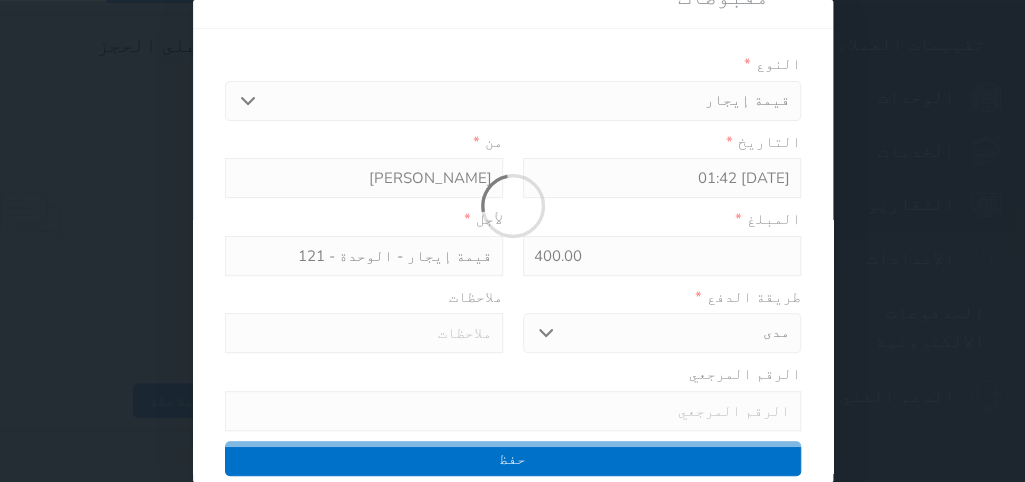 type on "0" 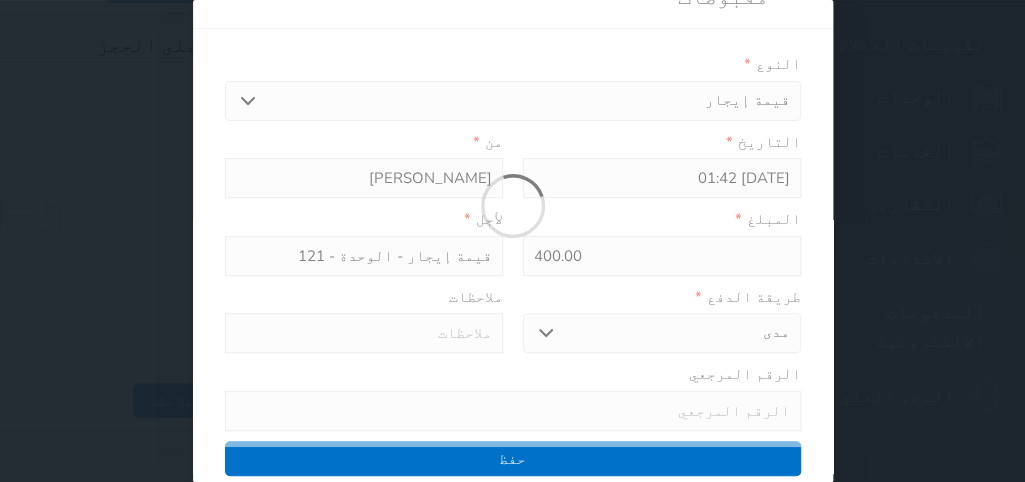 select 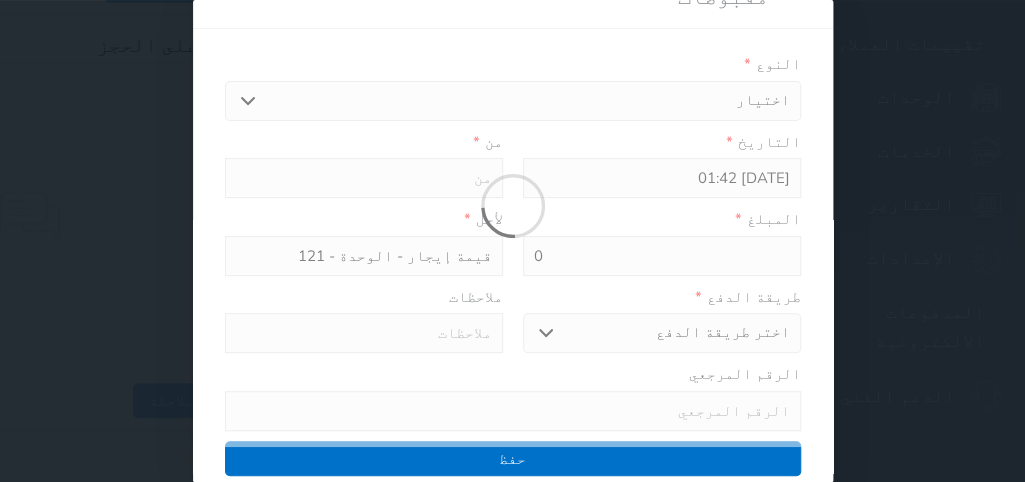 type on "0" 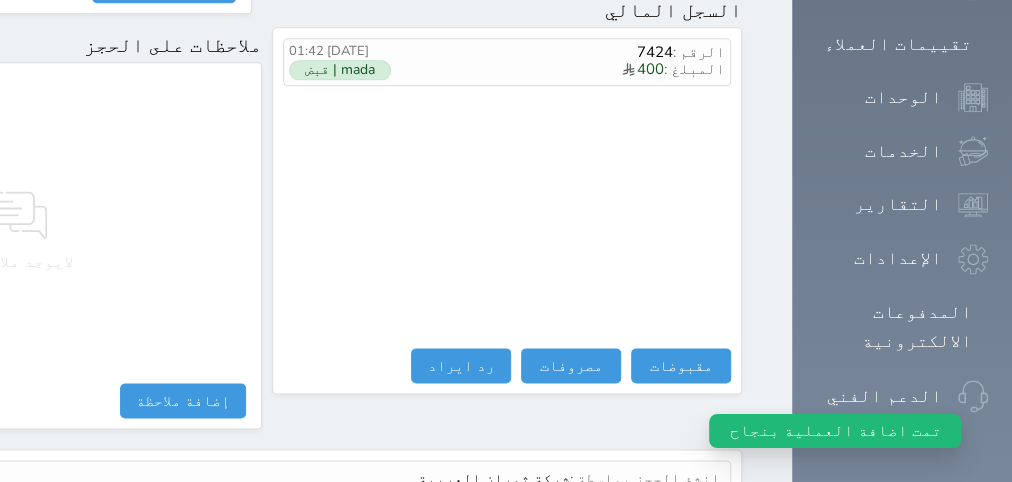 click on "عرض سجل شموس" at bounding box center [666, 526] 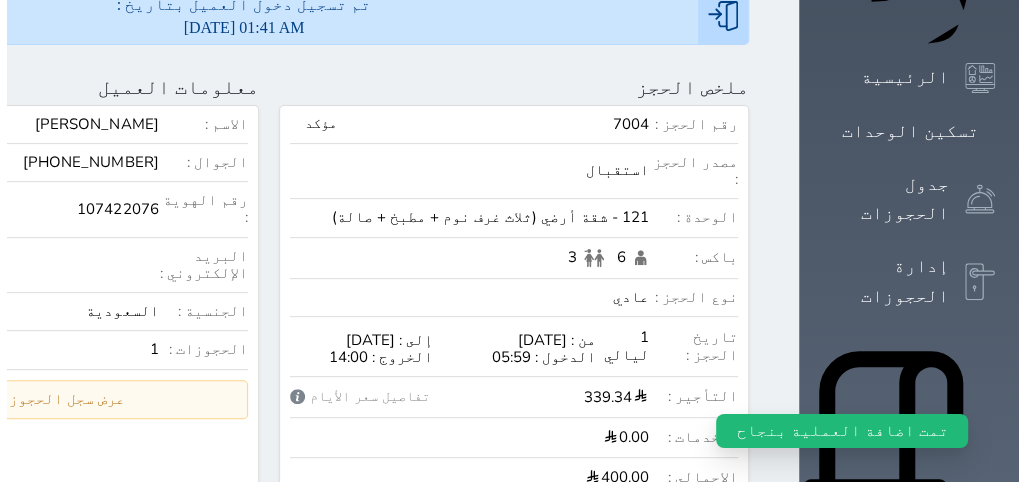 scroll, scrollTop: 161, scrollLeft: 0, axis: vertical 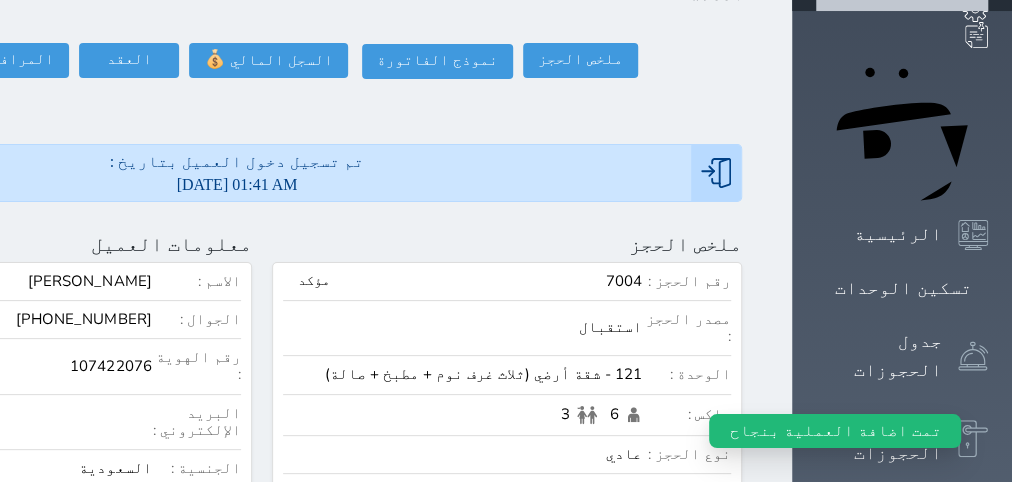 click at bounding box center [-201, 244] 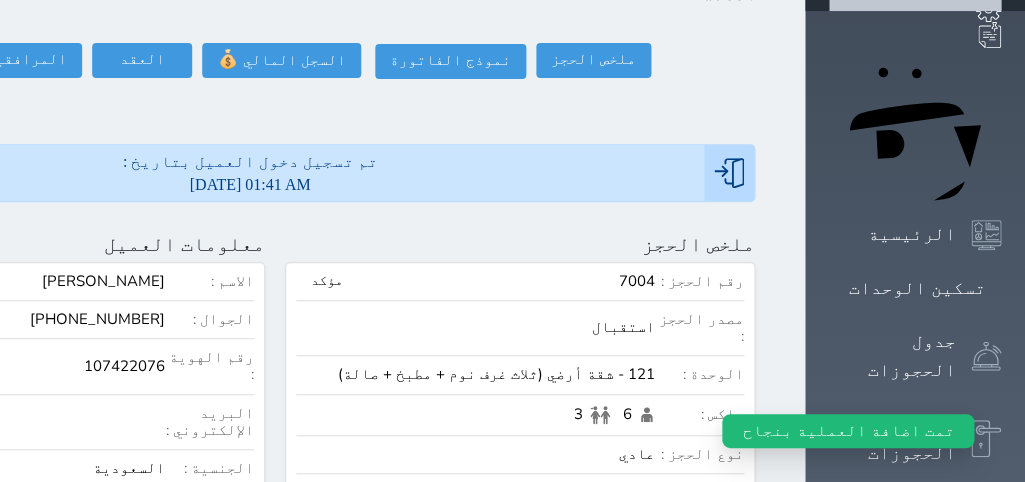 scroll, scrollTop: 199, scrollLeft: 0, axis: vertical 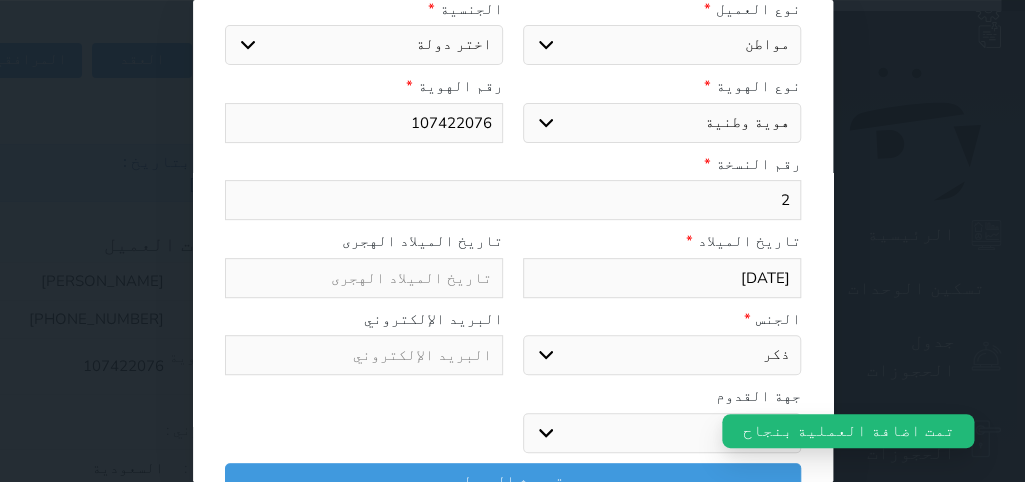 select 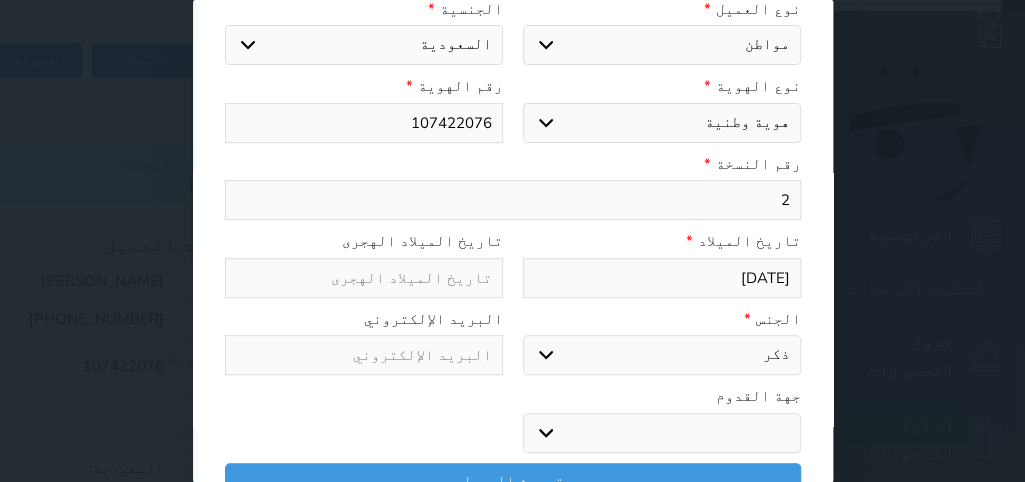 select 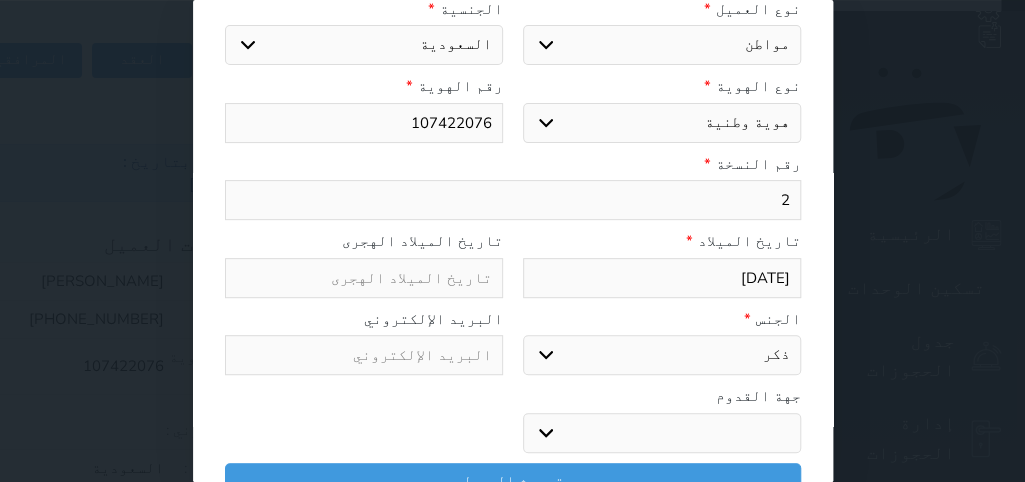 click on "107422076" at bounding box center (364, 123) 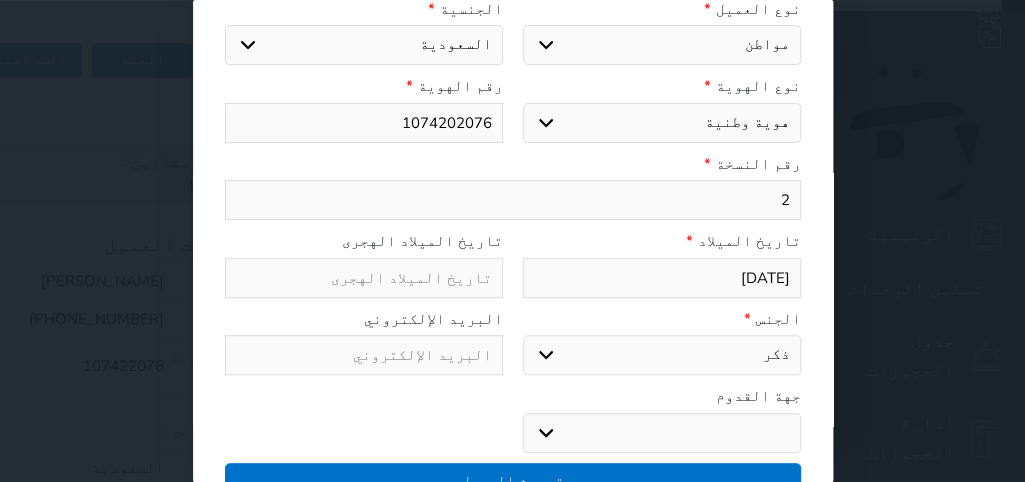 type on "1074202076" 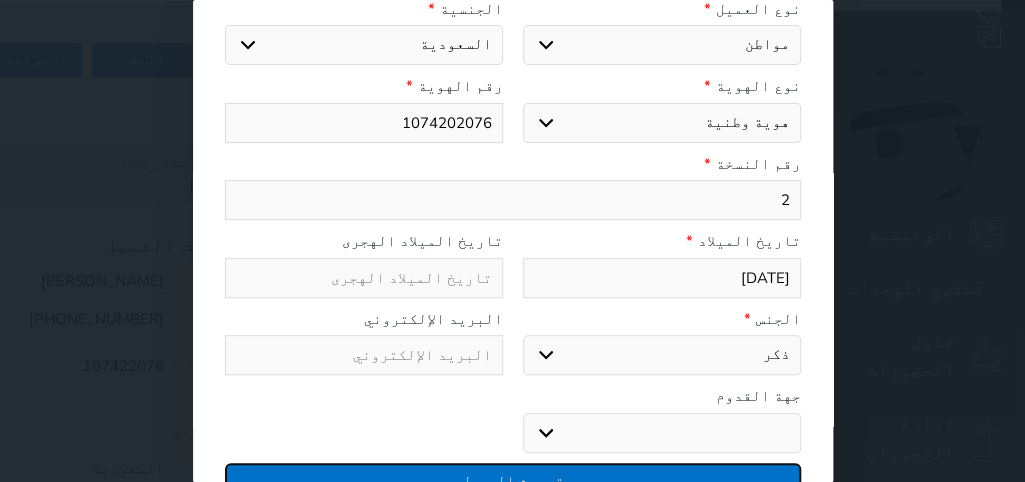 click on "تحديث العميل" at bounding box center (513, 480) 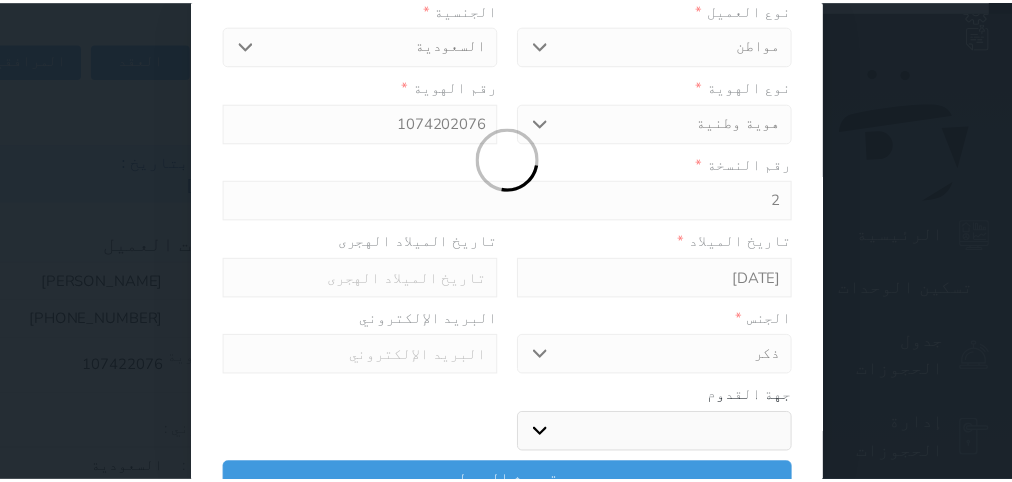 scroll, scrollTop: 199, scrollLeft: 0, axis: vertical 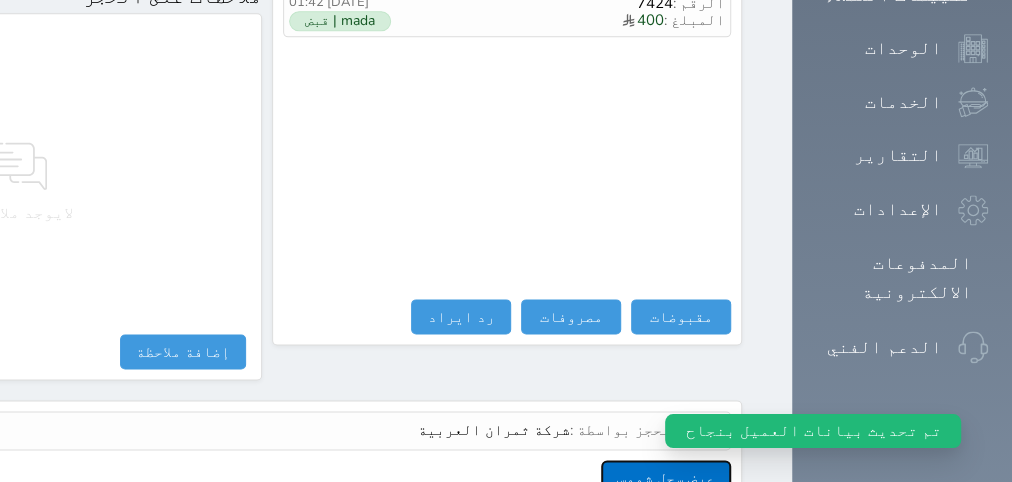click on "عرض سجل شموس" at bounding box center [666, 477] 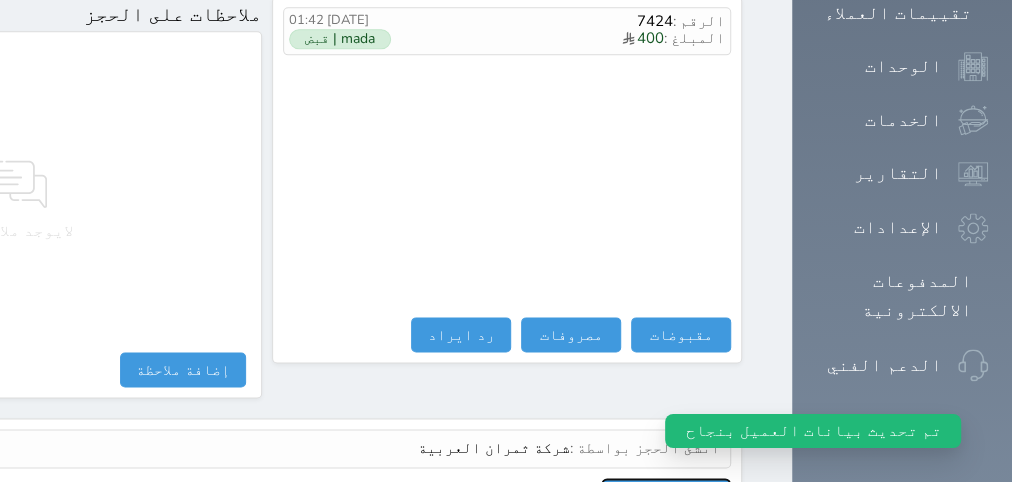 scroll, scrollTop: 1344, scrollLeft: 0, axis: vertical 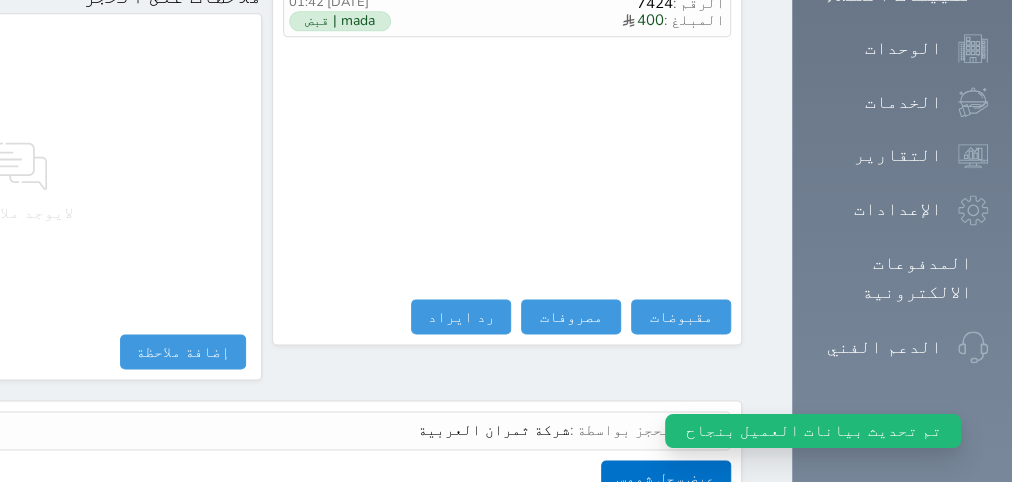 drag, startPoint x: 779, startPoint y: 312, endPoint x: 782, endPoint y: 322, distance: 10.440307 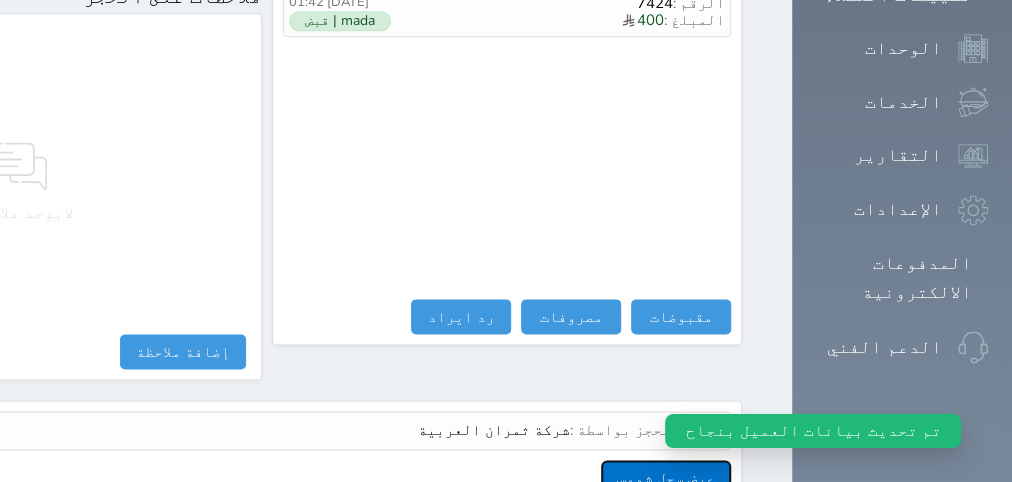 click on "عرض سجل شموس" at bounding box center (666, 477) 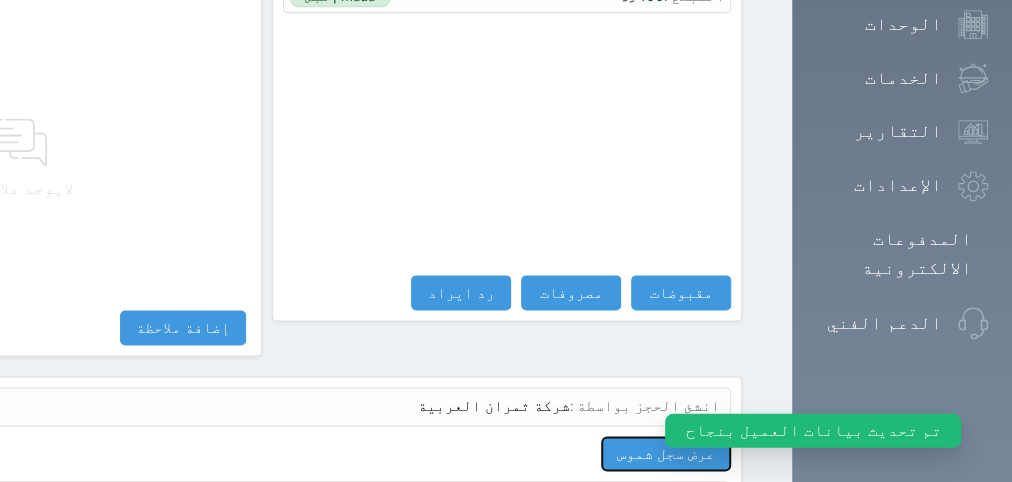 scroll, scrollTop: 1392, scrollLeft: 0, axis: vertical 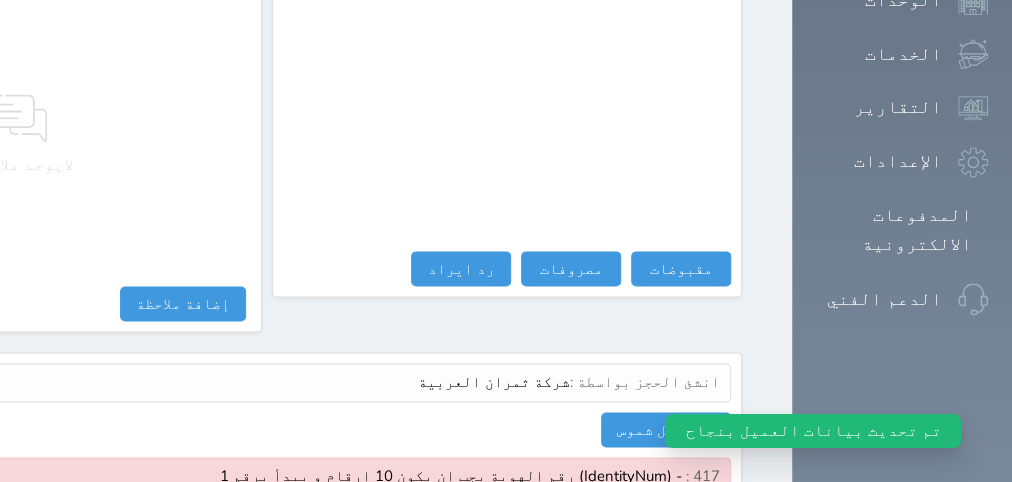 click on "عرض سجل شموس   417 :     - (IdentityNum) رقم الهوية يجب ان يكون 10 ارقام و يبدأ برقم 1   [DATE] 01:41:55 417 :     - معلومات الهوية غير صحيحة , Identity:1074202076   [DATE] 01:42:36" at bounding box center [262, 479] 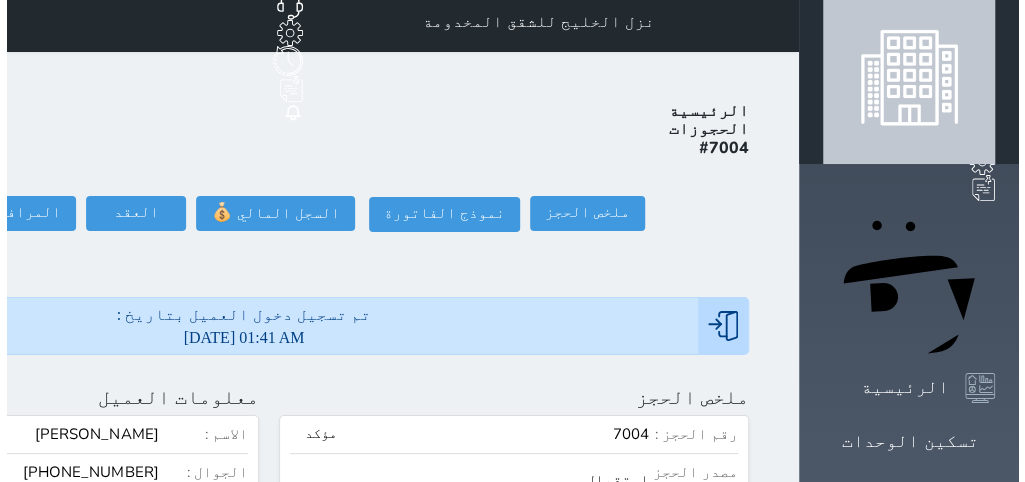 scroll, scrollTop: 6, scrollLeft: 0, axis: vertical 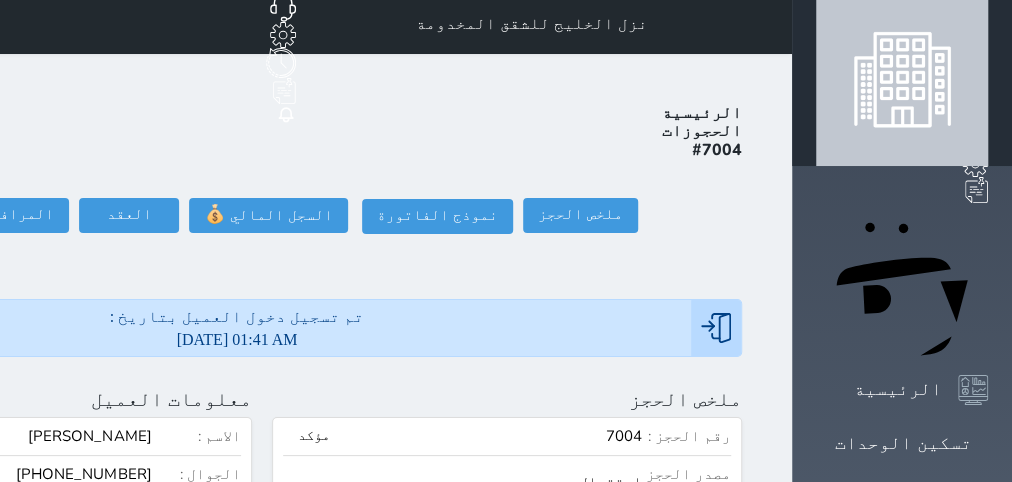 click at bounding box center (-201, 399) 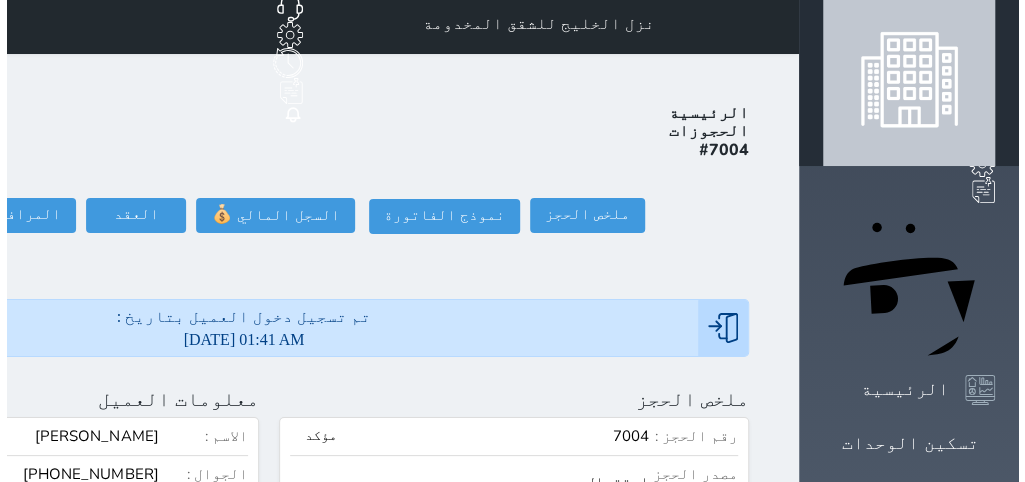 scroll, scrollTop: 199, scrollLeft: 0, axis: vertical 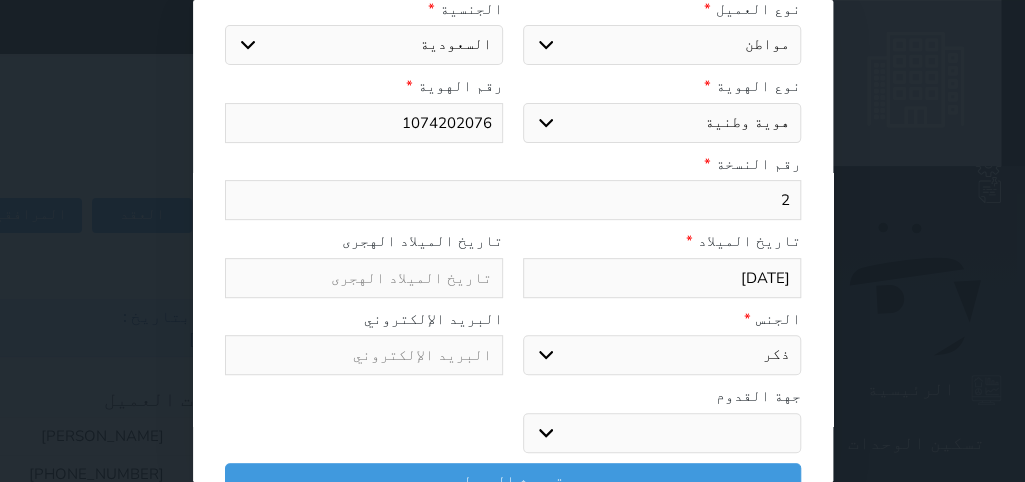 select 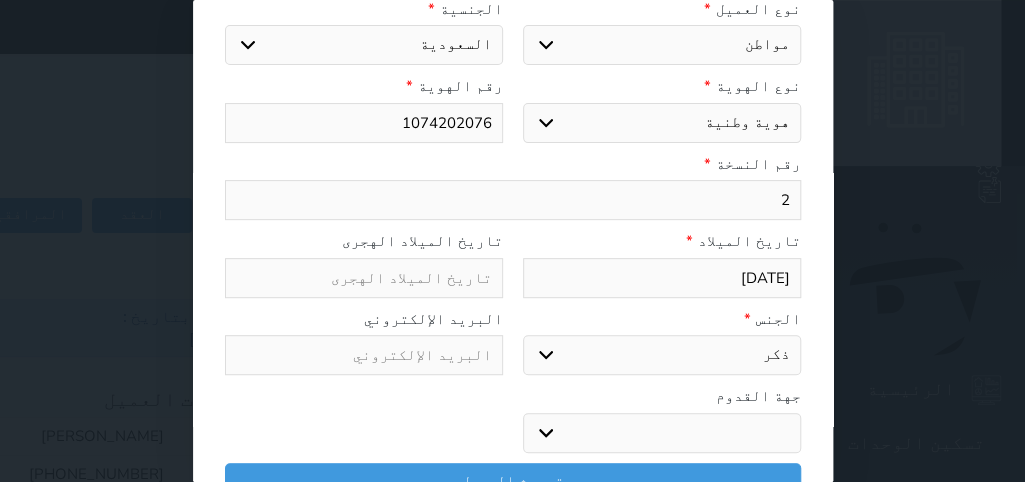 drag, startPoint x: 799, startPoint y: 179, endPoint x: 824, endPoint y: 180, distance: 25.019993 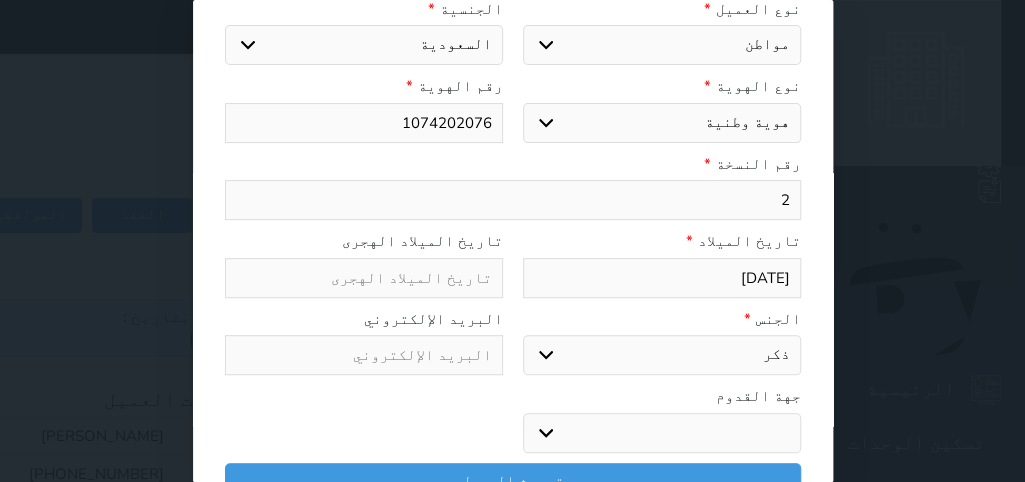 type on "3" 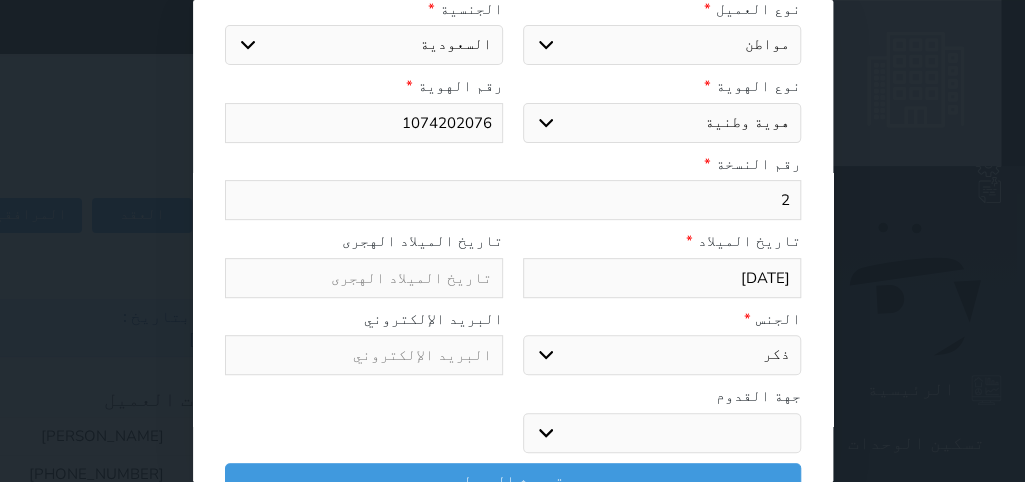 select 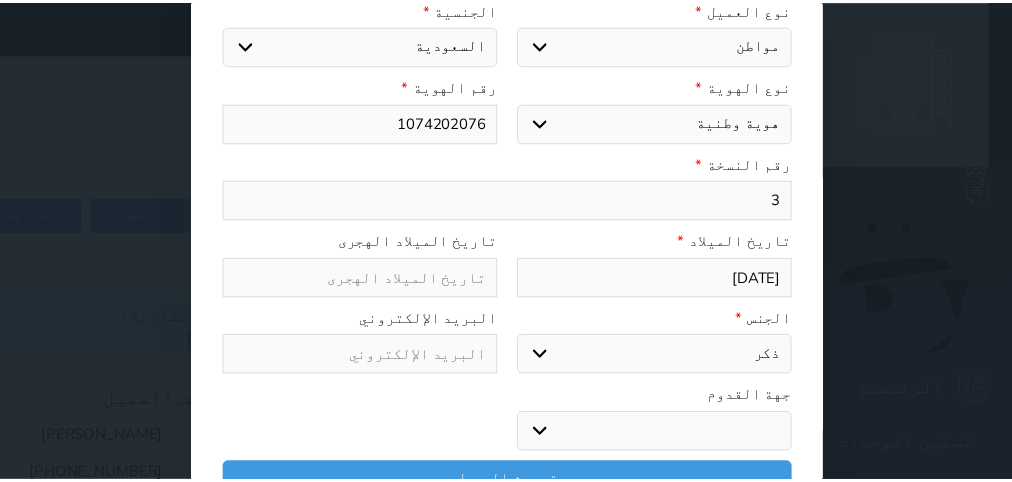 scroll, scrollTop: 200, scrollLeft: 0, axis: vertical 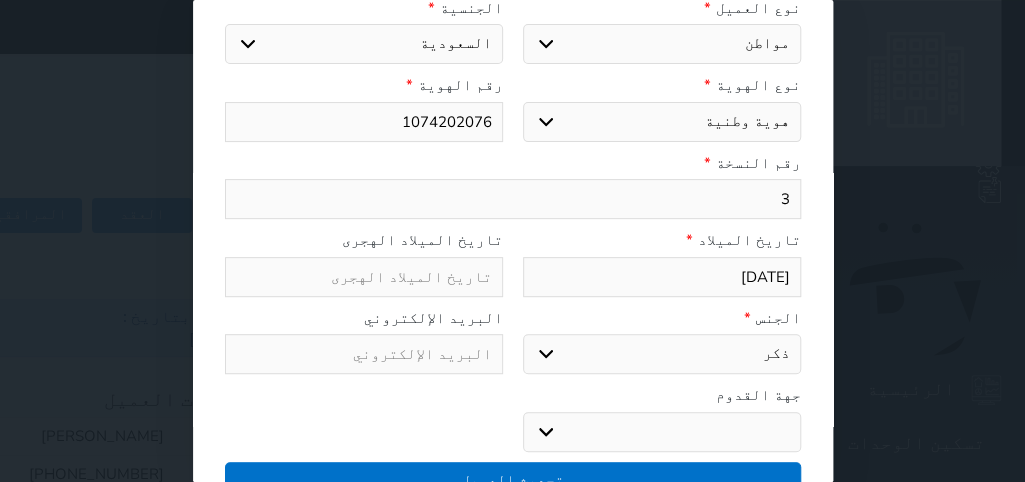 type on "3" 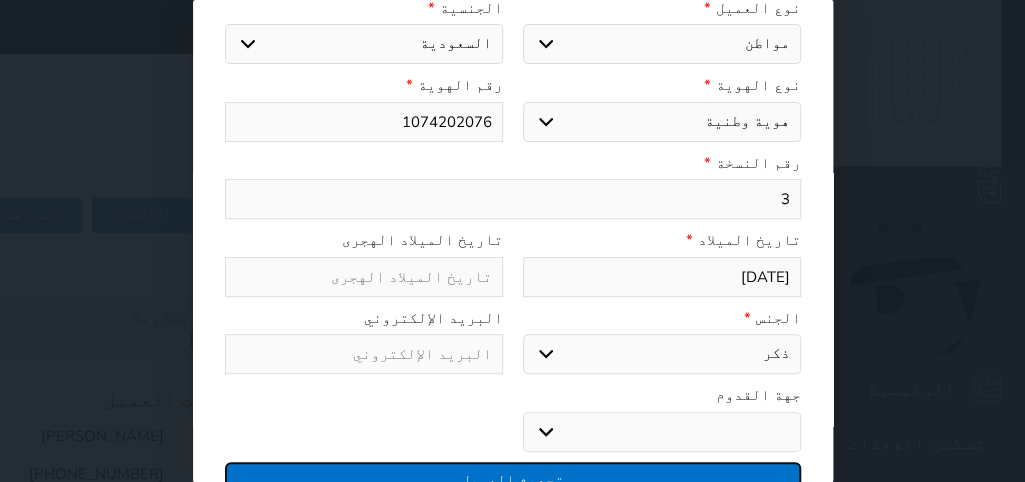 click on "تحديث العميل" at bounding box center (513, 479) 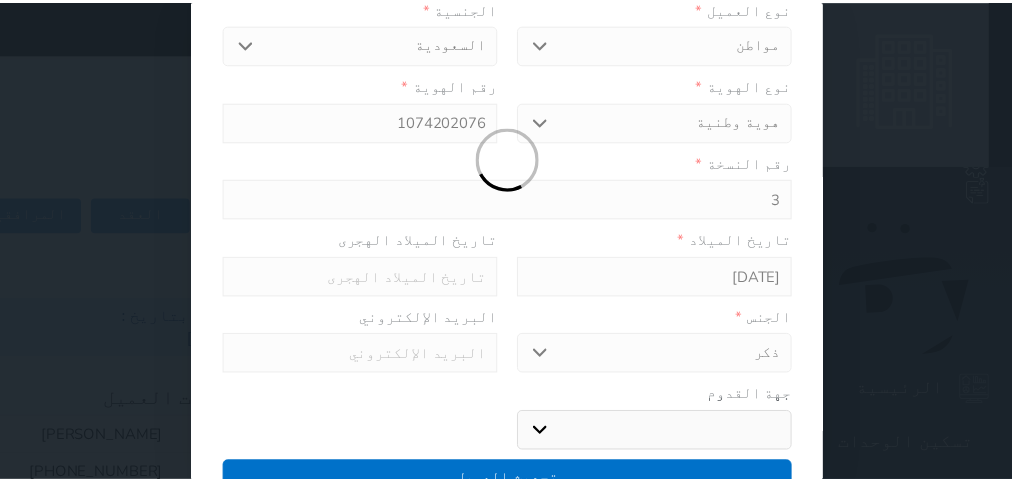 scroll, scrollTop: 199, scrollLeft: 0, axis: vertical 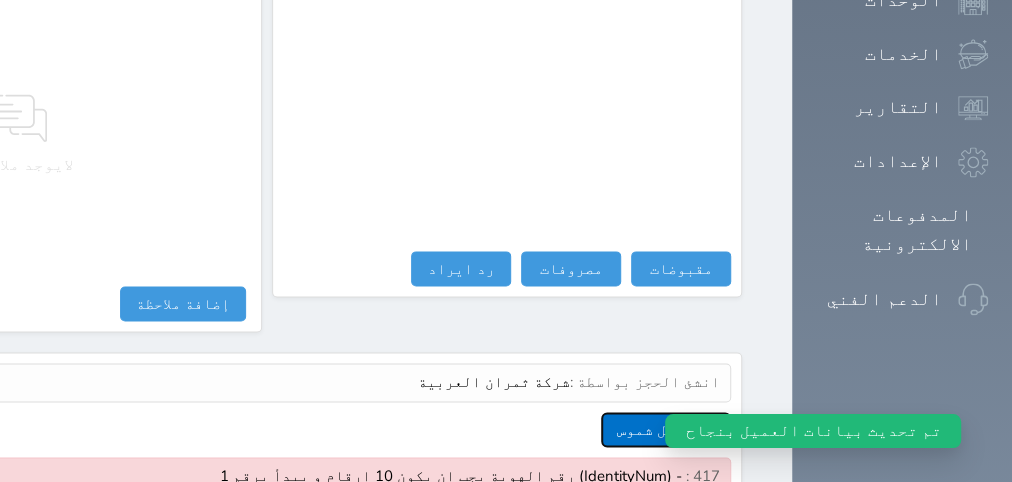 click on "عرض سجل شموس" at bounding box center [666, 429] 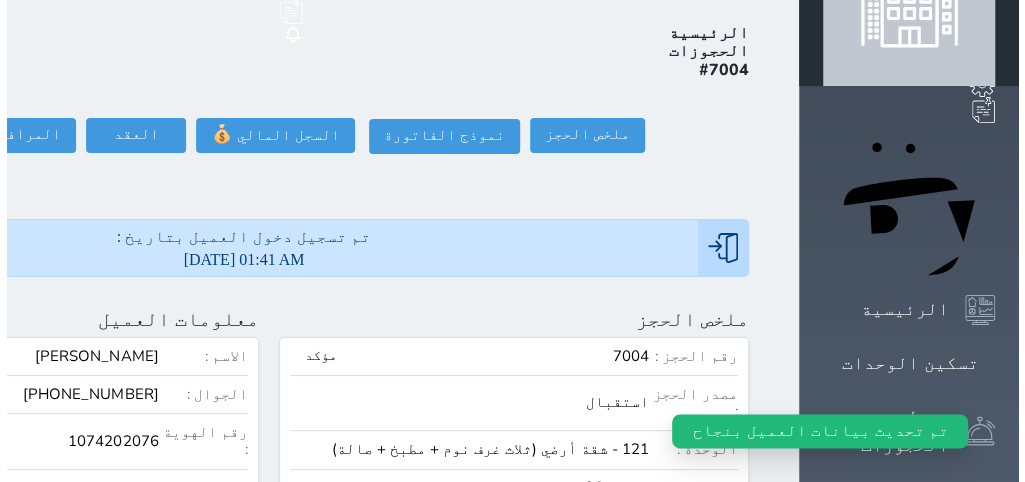 scroll, scrollTop: 0, scrollLeft: 0, axis: both 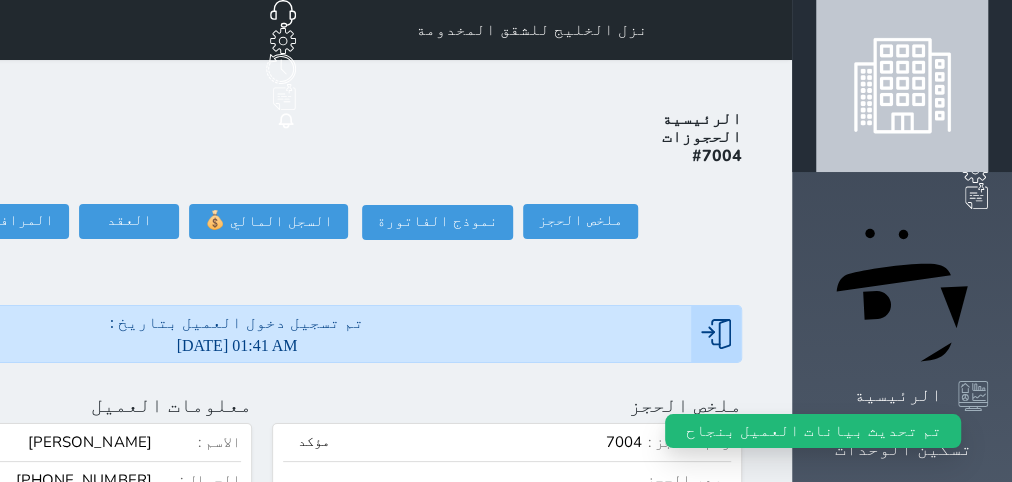 click at bounding box center [-201, 405] 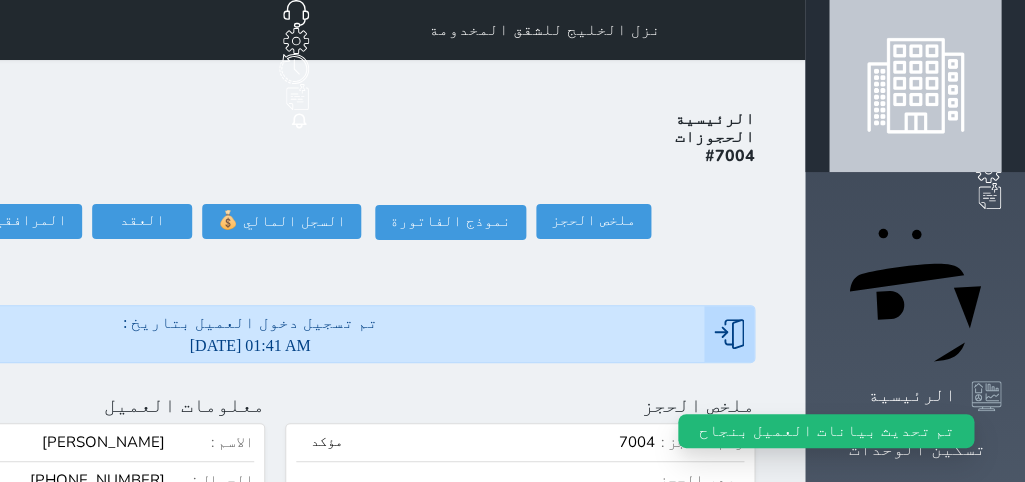 scroll, scrollTop: 199, scrollLeft: 0, axis: vertical 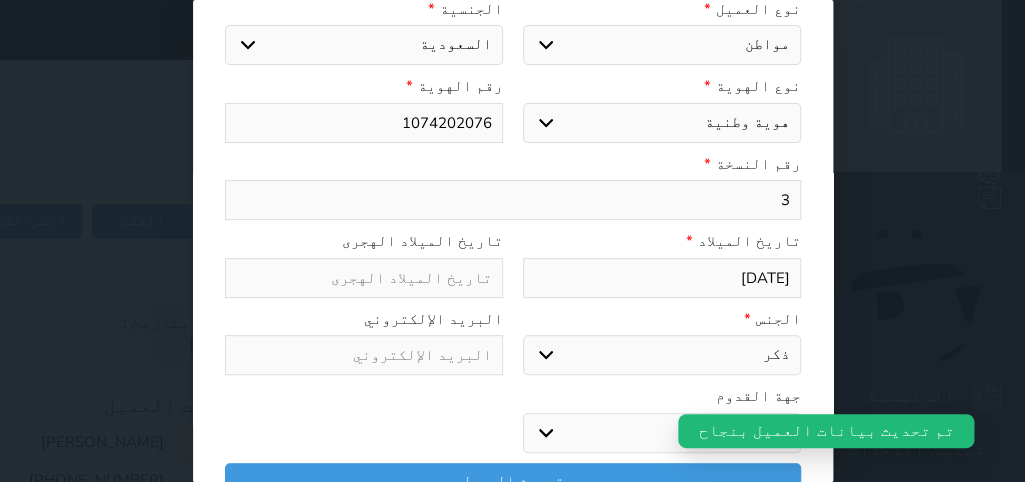 select 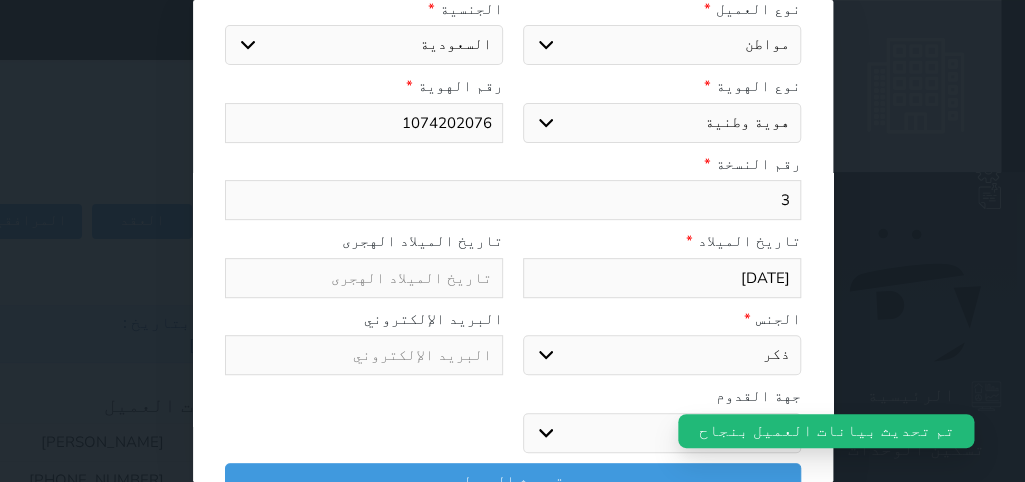 drag, startPoint x: 791, startPoint y: 180, endPoint x: 839, endPoint y: 181, distance: 48.010414 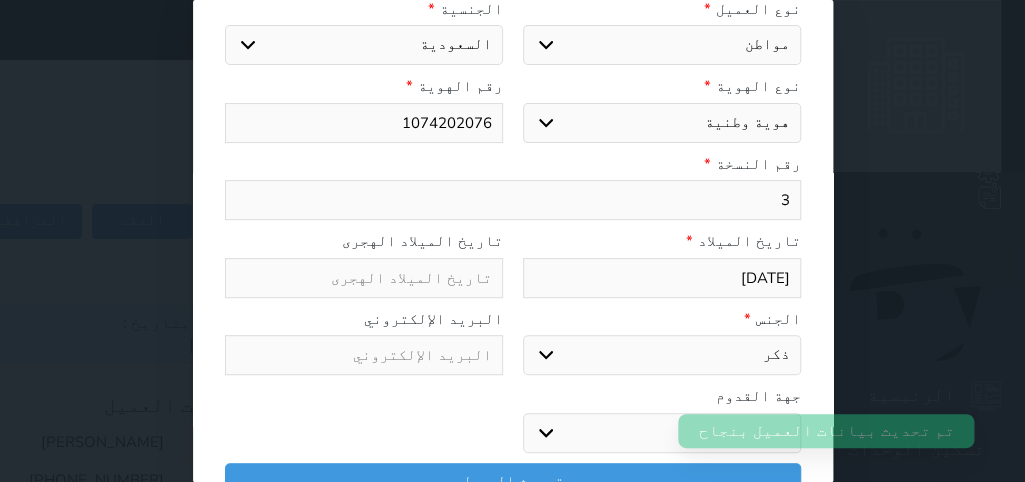 type on "4" 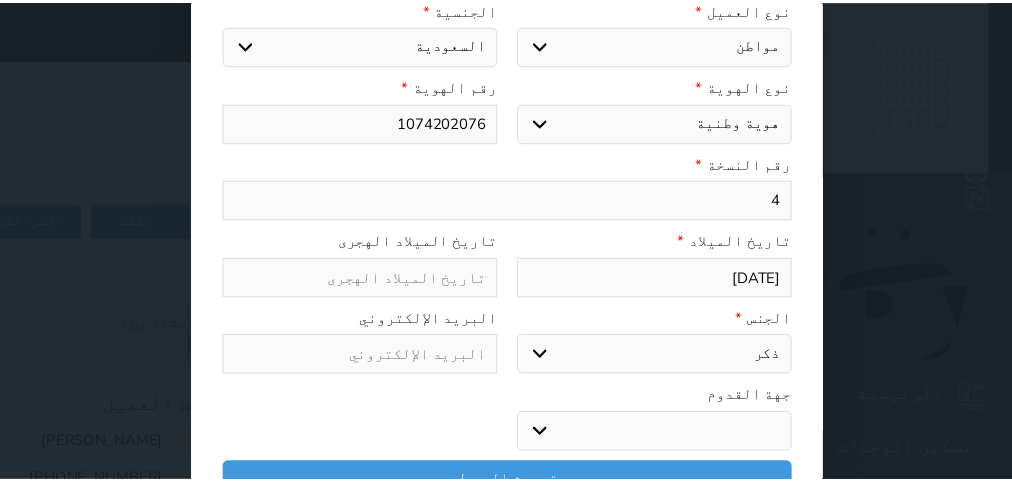 scroll, scrollTop: 200, scrollLeft: 0, axis: vertical 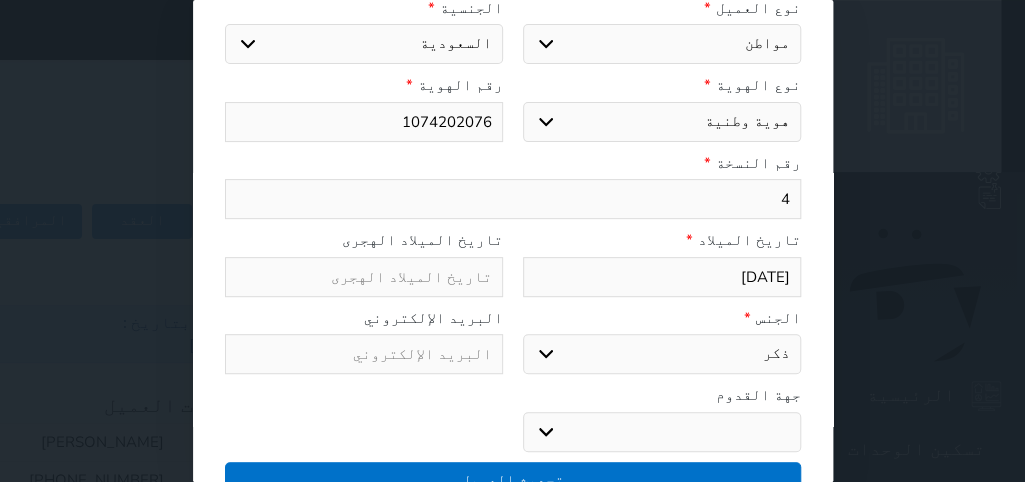 type on "4" 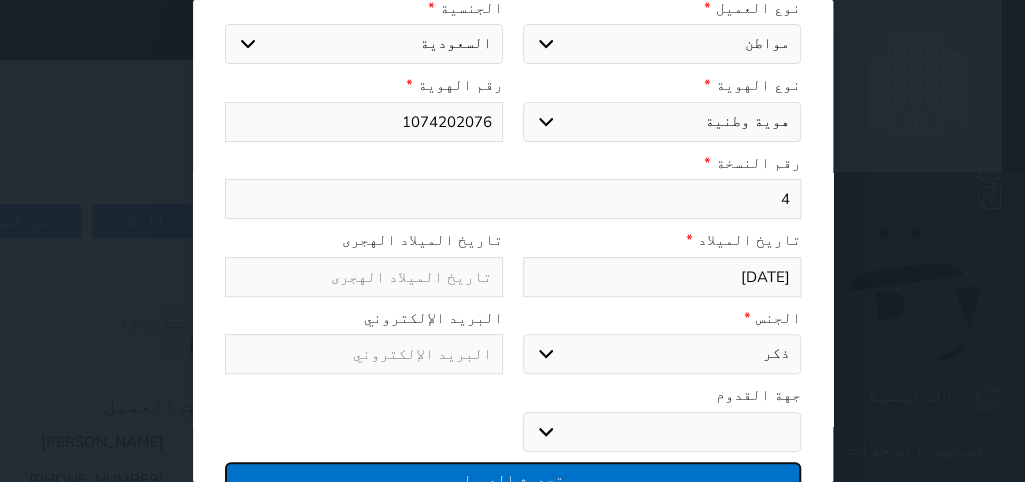 click on "تحديث العميل" at bounding box center [513, 479] 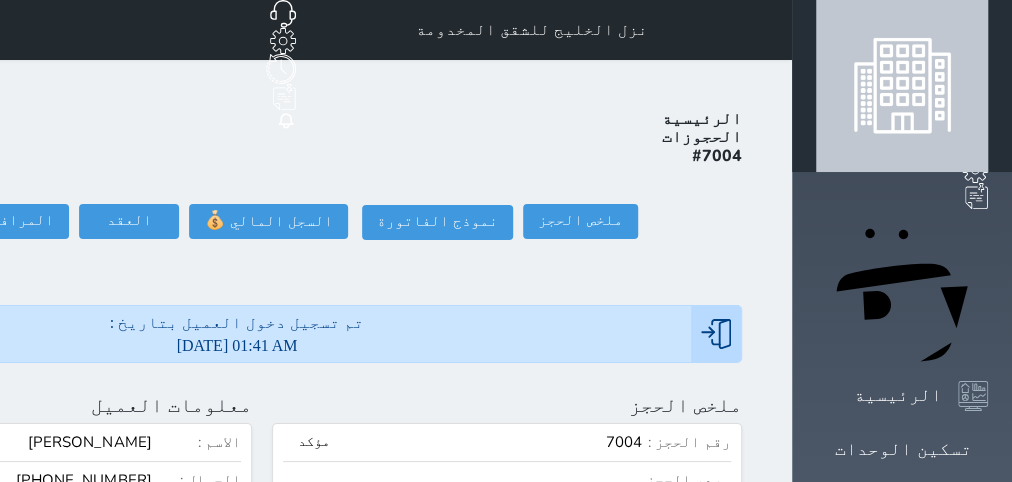 scroll, scrollTop: 199, scrollLeft: 0, axis: vertical 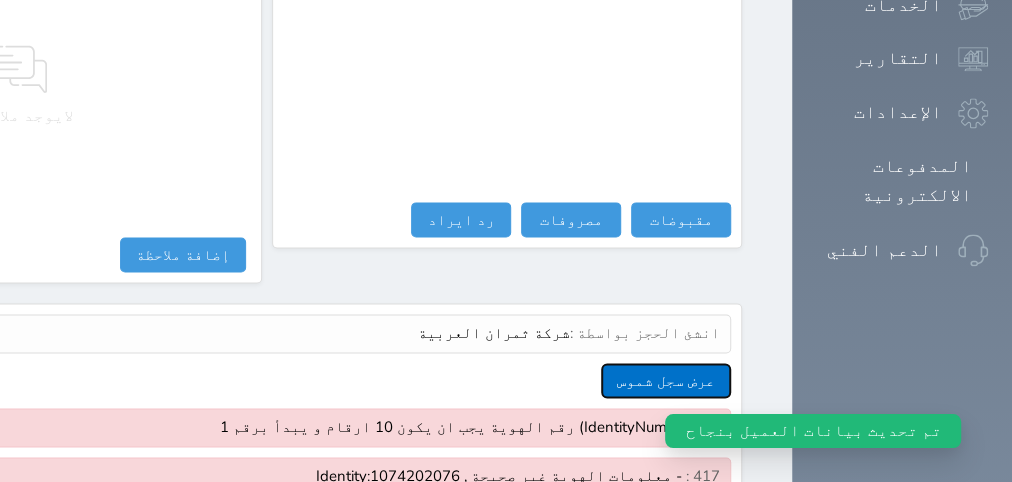 click on "عرض سجل شموس" at bounding box center (666, 380) 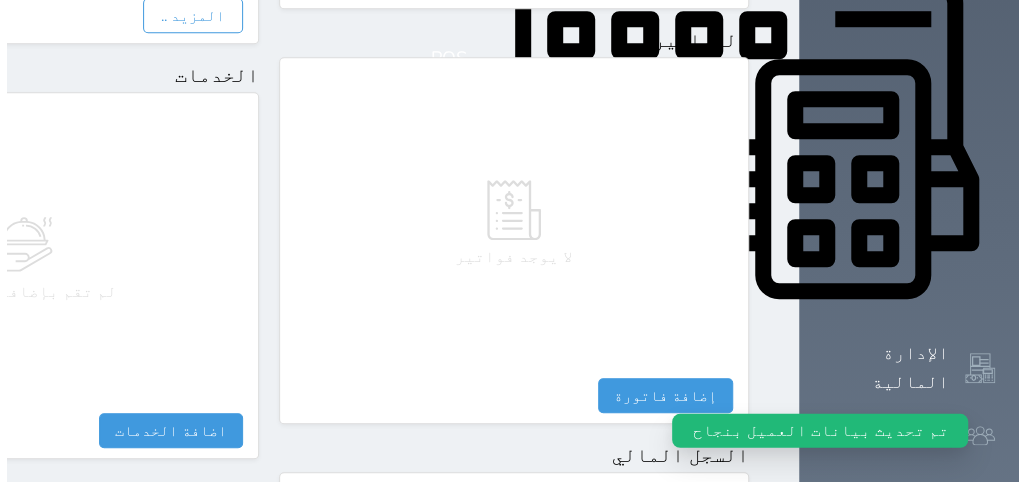 scroll, scrollTop: 230, scrollLeft: 0, axis: vertical 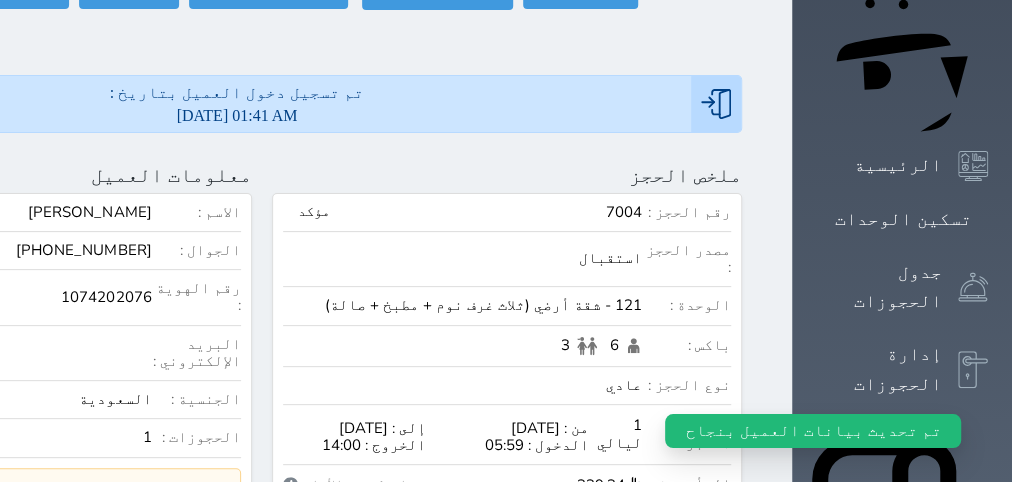 click on "معلومات العميل           تحديث العميل                 البحث عن العملاء :        الاسم       رقم الهوية       البريد الإلكتروني       الجوال       [PERSON_NAME] [PHONE_NUMBER]     تغيير العميل                الاسم *   [PERSON_NAME]   رقم الجوال *       ▼     [GEOGRAPHIC_DATA] ([GEOGRAPHIC_DATA])   +93   [GEOGRAPHIC_DATA] ([GEOGRAPHIC_DATA])   +355   [GEOGRAPHIC_DATA] ([GEOGRAPHIC_DATA])   +213   [US_STATE]   +1684   [GEOGRAPHIC_DATA]   +376   [GEOGRAPHIC_DATA]   +244   [GEOGRAPHIC_DATA]   +1264   [GEOGRAPHIC_DATA]   +1268   [GEOGRAPHIC_DATA]   +54   [GEOGRAPHIC_DATA] ([GEOGRAPHIC_DATA])   +374   [GEOGRAPHIC_DATA]   +297   [GEOGRAPHIC_DATA]   +61   [GEOGRAPHIC_DATA] ([GEOGRAPHIC_DATA])   +43   [GEOGRAPHIC_DATA] ([GEOGRAPHIC_DATA])   +994   [GEOGRAPHIC_DATA]   +1242   [GEOGRAPHIC_DATA] (‫[GEOGRAPHIC_DATA])   +973   [GEOGRAPHIC_DATA] ([GEOGRAPHIC_DATA])   +880   [GEOGRAPHIC_DATA]   +1246   [GEOGRAPHIC_DATA] ([GEOGRAPHIC_DATA])   +375   [GEOGRAPHIC_DATA] ([GEOGRAPHIC_DATA])   +32   [GEOGRAPHIC_DATA]   +501   [GEOGRAPHIC_DATA] ([GEOGRAPHIC_DATA])   +229   [GEOGRAPHIC_DATA]   +1441     +975   [GEOGRAPHIC_DATA]" at bounding box center (17, 413) 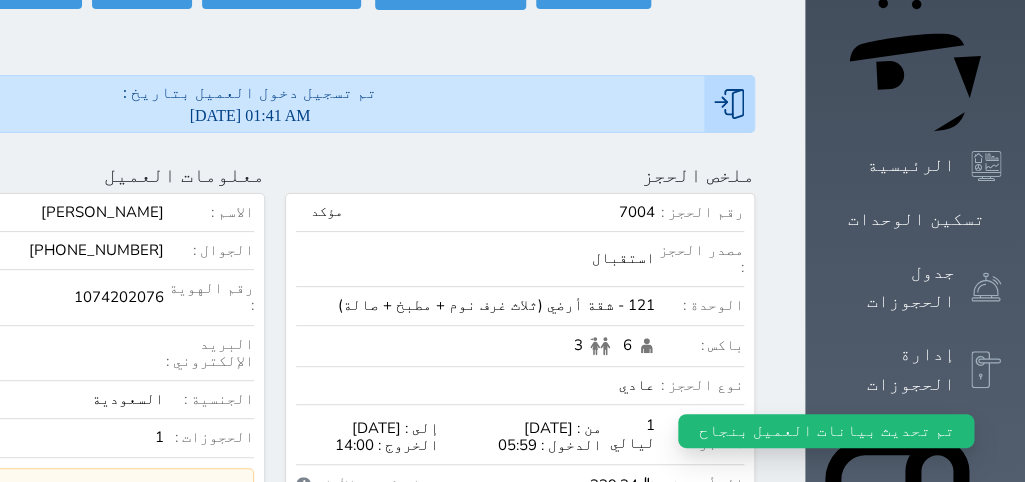 scroll, scrollTop: 199, scrollLeft: 0, axis: vertical 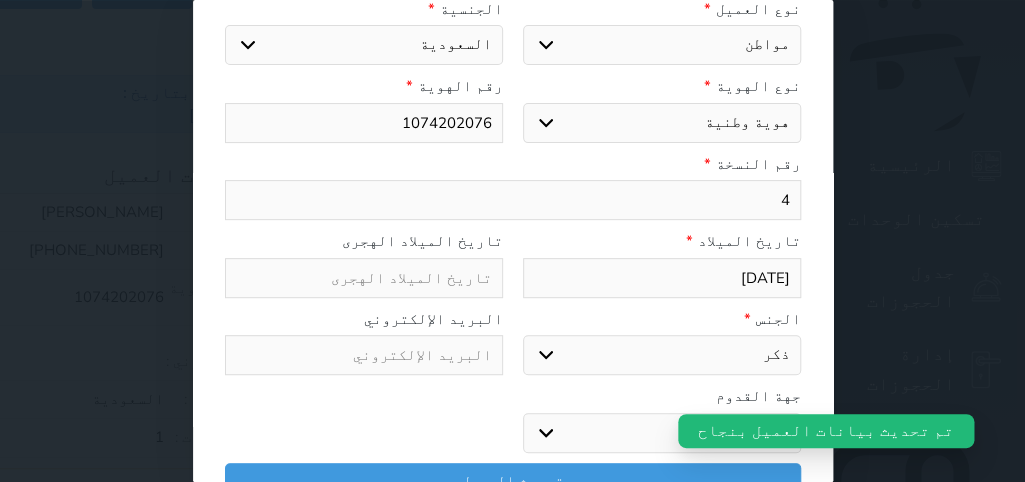 select 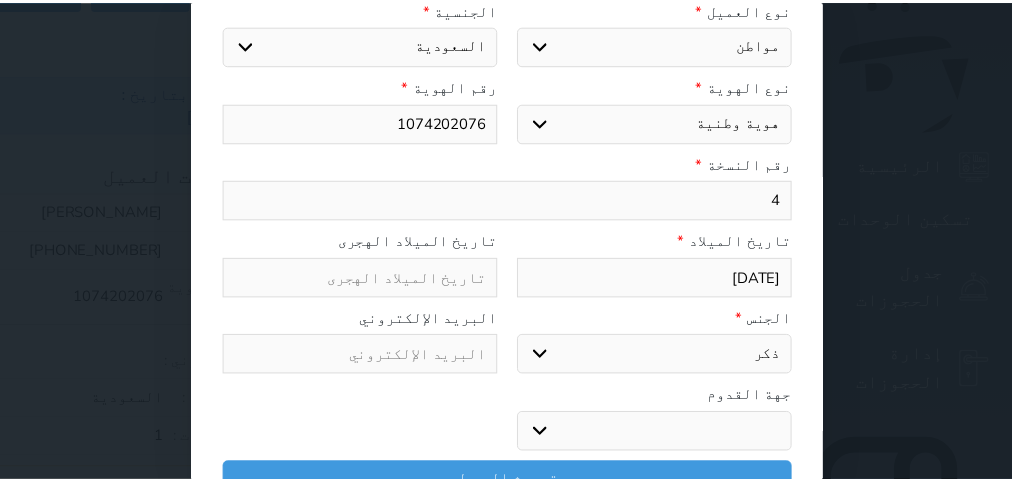 scroll, scrollTop: 0, scrollLeft: 0, axis: both 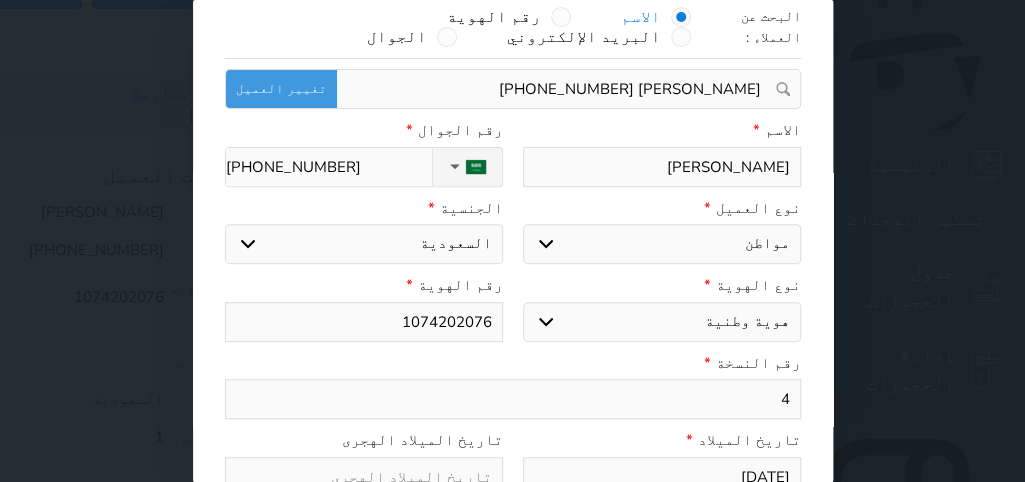 click on "تحديث العميل                 البحث عن العملاء :        الاسم       رقم الهوية       البريد الإلكتروني       الجوال       [PERSON_NAME] [PHONE_NUMBER]     تغيير العميل                الاسم *   [PERSON_NAME]   رقم الجوال *       ▼     [GEOGRAPHIC_DATA] ([GEOGRAPHIC_DATA])   +93   [GEOGRAPHIC_DATA] ([GEOGRAPHIC_DATA])   +355   [GEOGRAPHIC_DATA] ([GEOGRAPHIC_DATA])   +213   [US_STATE]   +1684   [GEOGRAPHIC_DATA]   +376   [GEOGRAPHIC_DATA]   +244   [GEOGRAPHIC_DATA]   +1264   [GEOGRAPHIC_DATA]   +1268   [GEOGRAPHIC_DATA]   +54   [GEOGRAPHIC_DATA] ([GEOGRAPHIC_DATA])   +374   [GEOGRAPHIC_DATA]   +297   [GEOGRAPHIC_DATA]   +61   [GEOGRAPHIC_DATA] ([GEOGRAPHIC_DATA])   +43   [GEOGRAPHIC_DATA] ([GEOGRAPHIC_DATA])   +994   [GEOGRAPHIC_DATA]   +1242   [GEOGRAPHIC_DATA] (‫[GEOGRAPHIC_DATA])   +973   [GEOGRAPHIC_DATA] ([GEOGRAPHIC_DATA])   +880   [GEOGRAPHIC_DATA]   +1246   [GEOGRAPHIC_DATA] ([GEOGRAPHIC_DATA])   +375   [GEOGRAPHIC_DATA] ([GEOGRAPHIC_DATA])   +32   [GEOGRAPHIC_DATA]   +501   [GEOGRAPHIC_DATA] ([GEOGRAPHIC_DATA])   +229   [GEOGRAPHIC_DATA]   +1441   [GEOGRAPHIC_DATA] (འབྲུག)   +975   [GEOGRAPHIC_DATA]   +591" at bounding box center (512, 241) 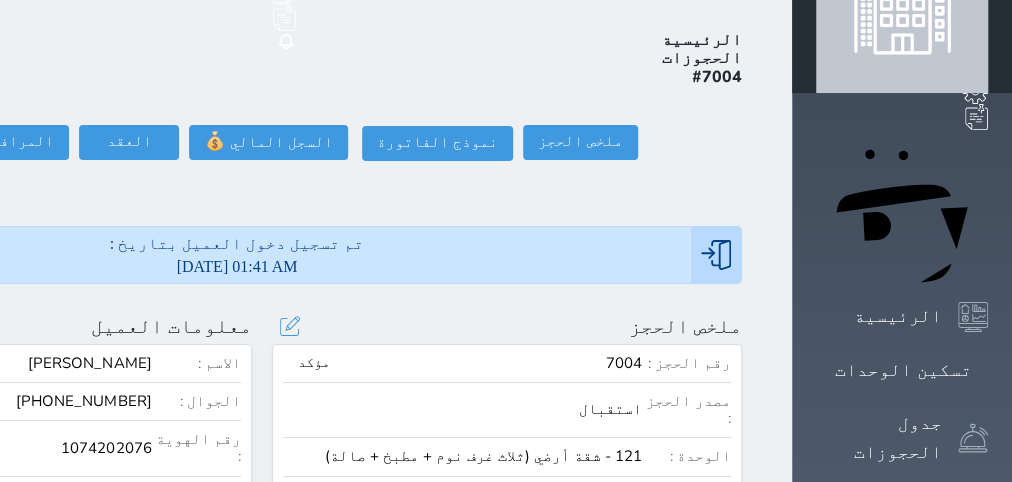 scroll, scrollTop: 0, scrollLeft: 0, axis: both 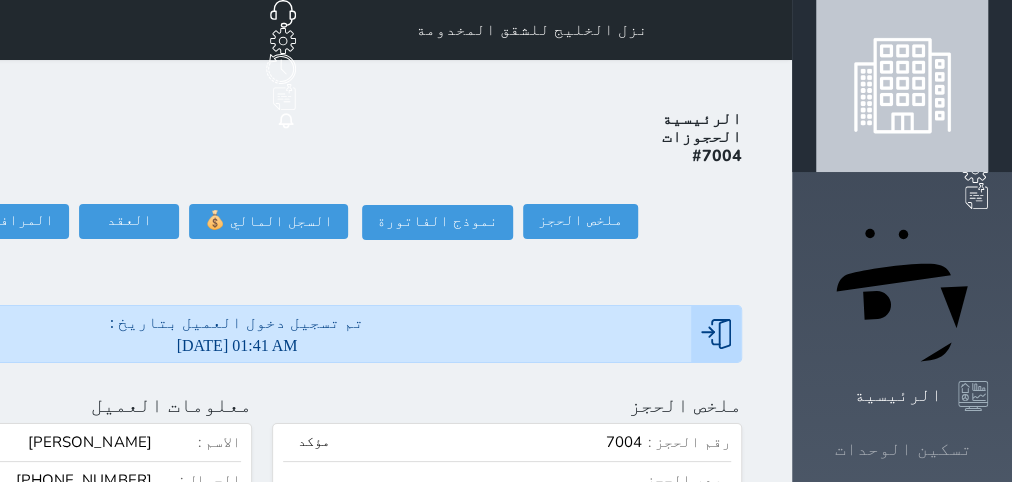click 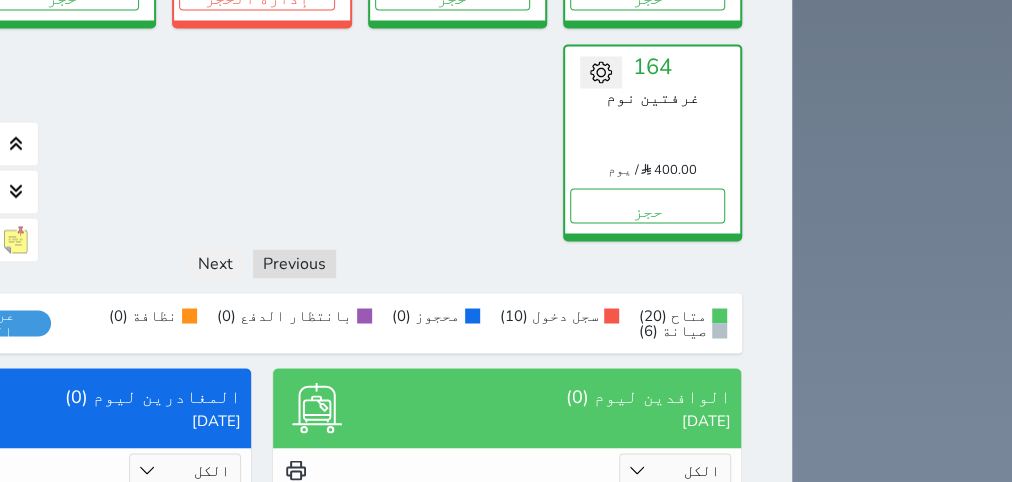 scroll, scrollTop: 1761, scrollLeft: 0, axis: vertical 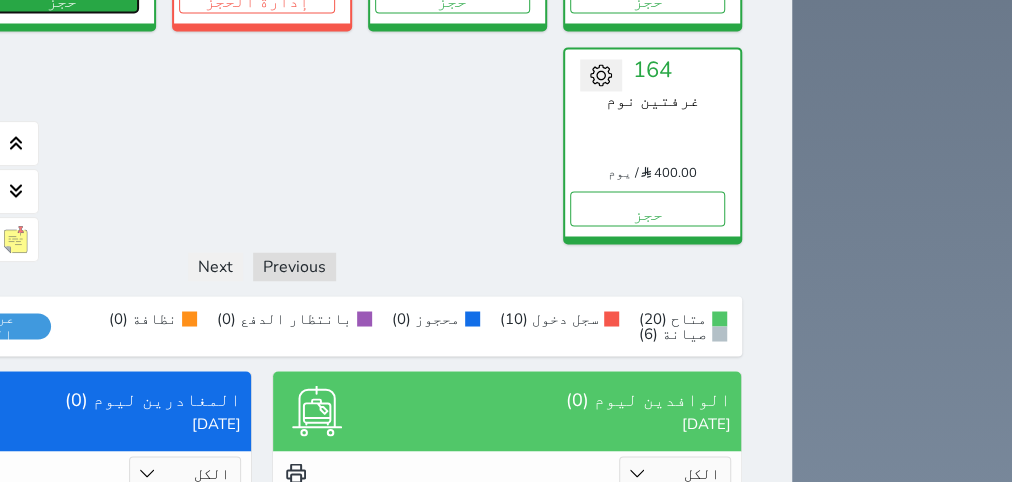 click on "حجز" at bounding box center (61, -5) 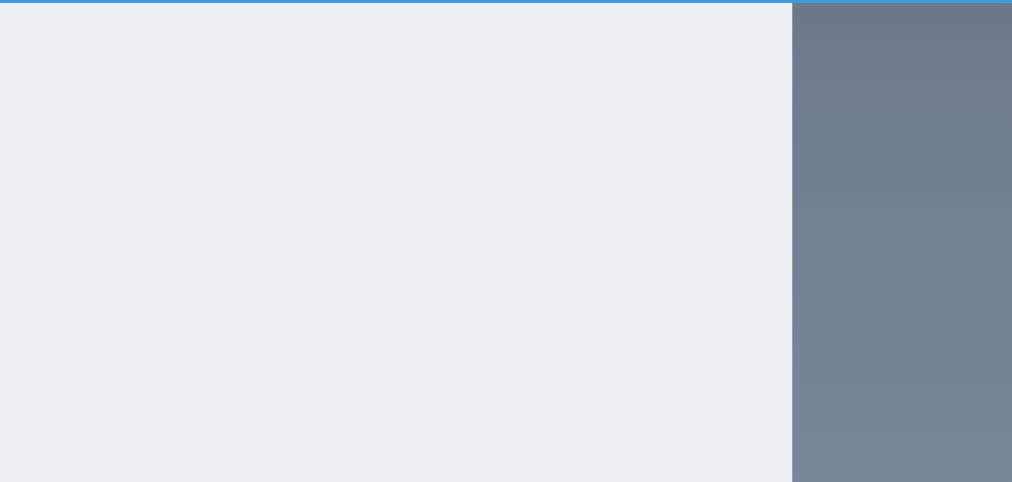 select on "1" 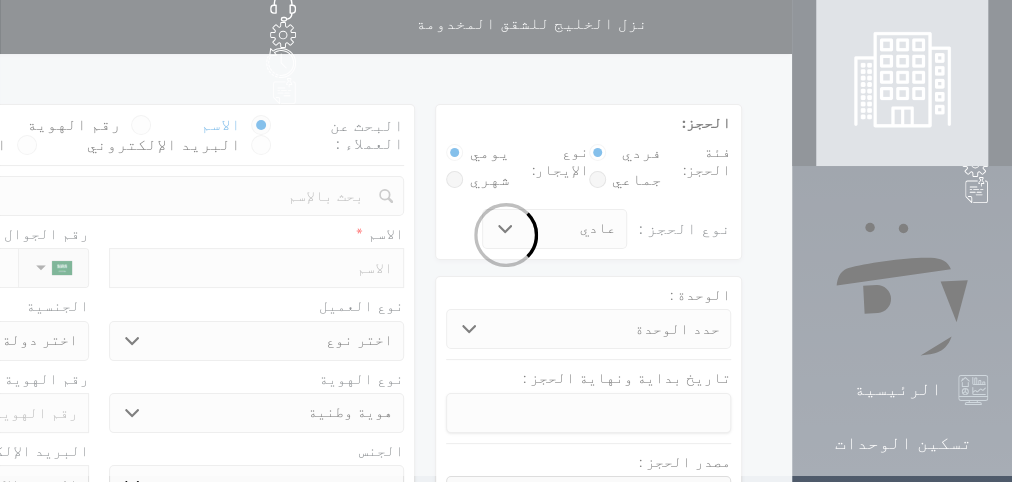 scroll, scrollTop: 0, scrollLeft: 0, axis: both 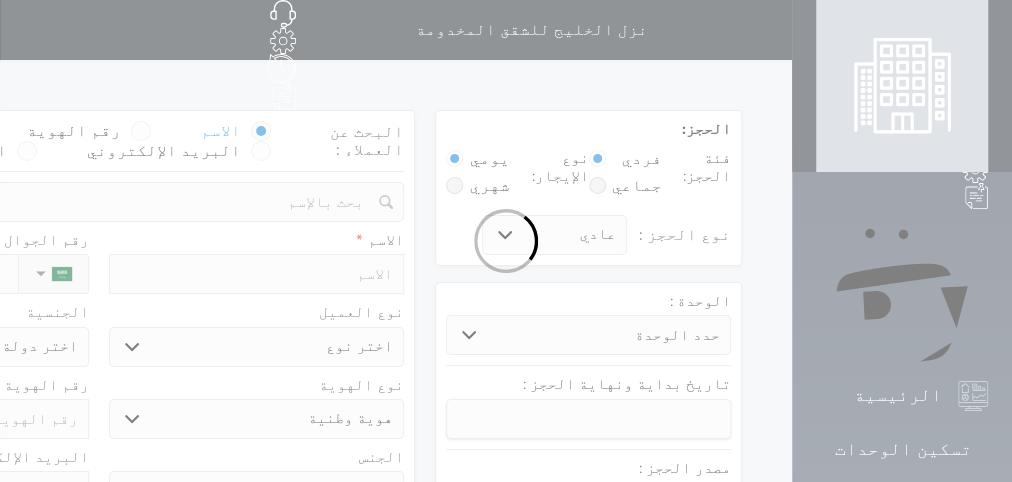 select 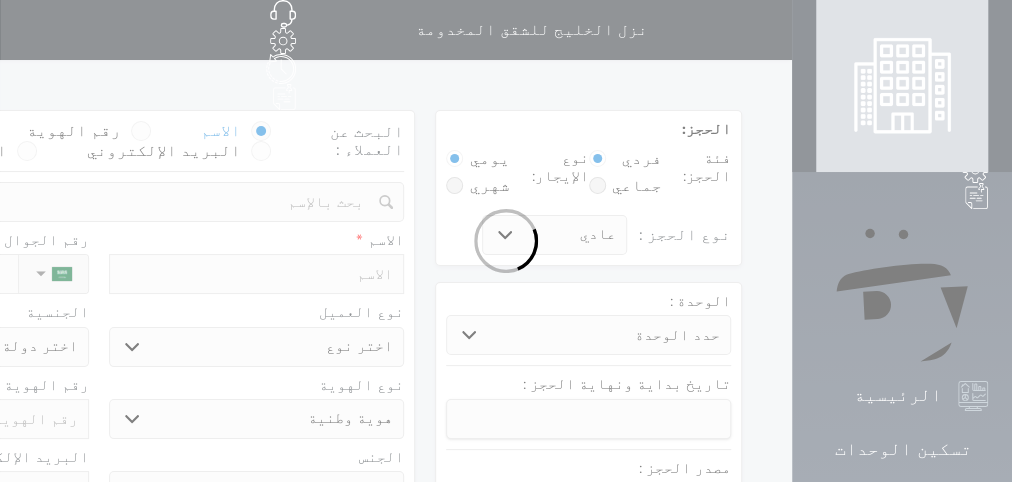 select 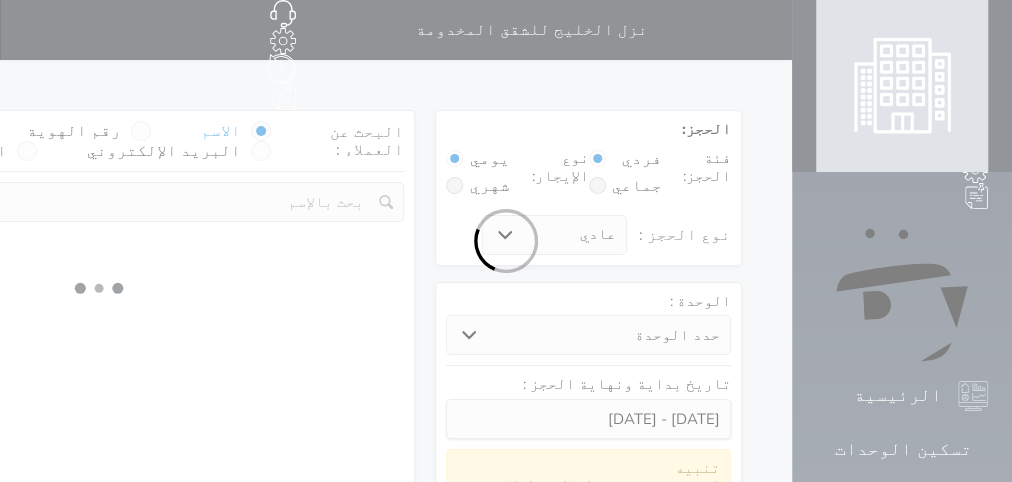 select 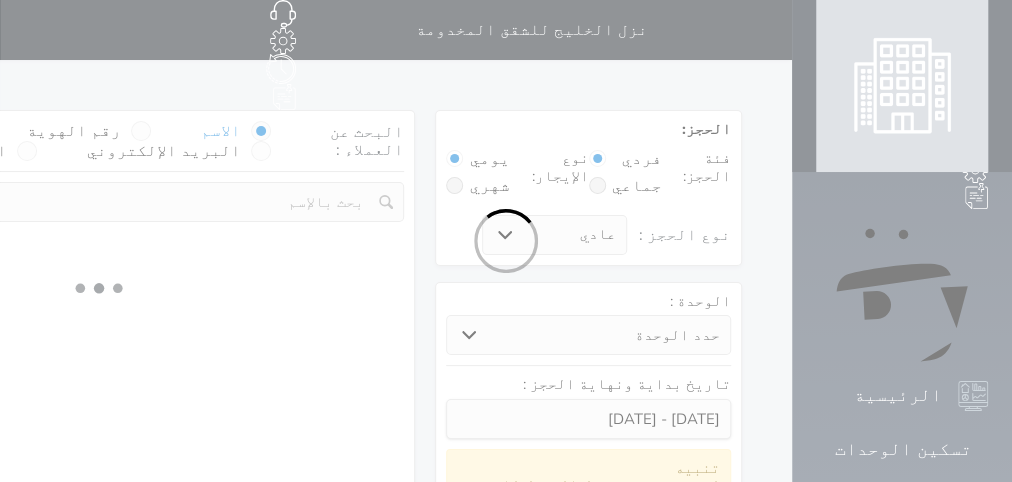 select on "1" 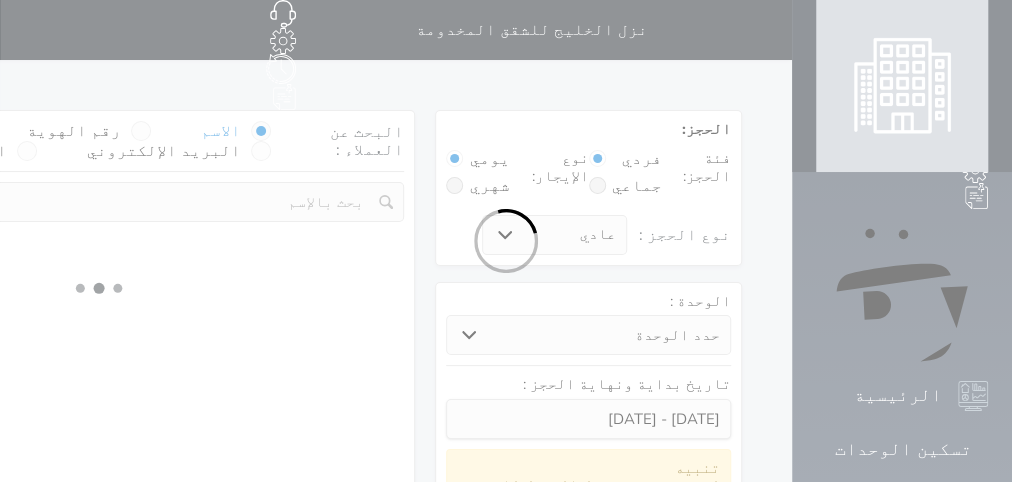 select on "113" 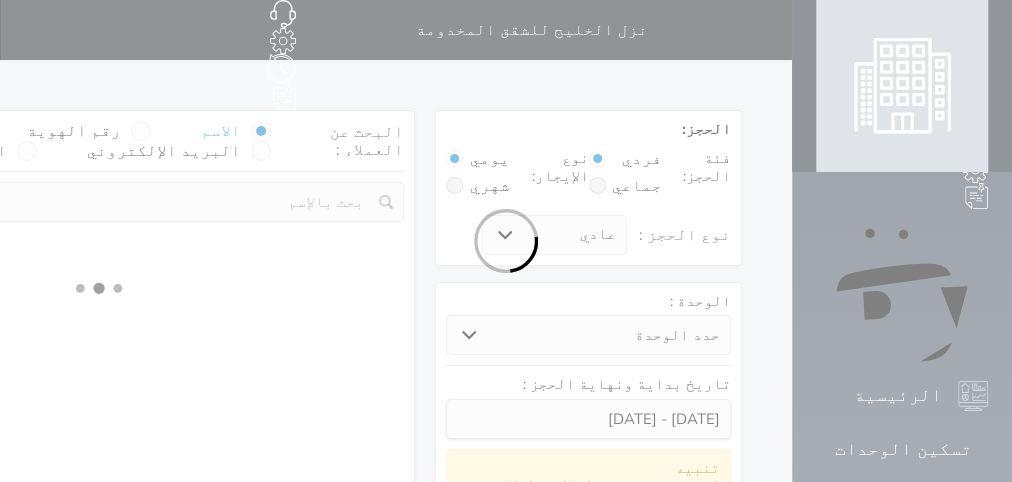 select on "1" 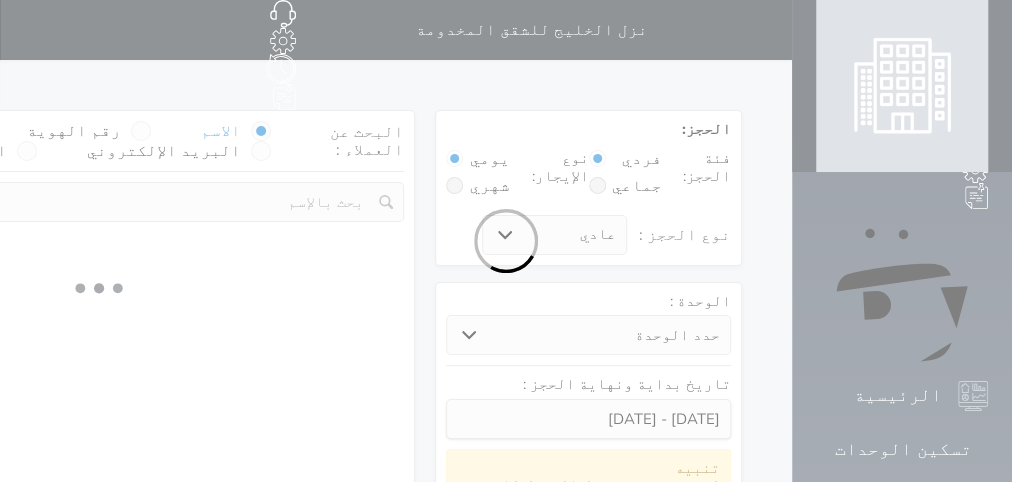 select 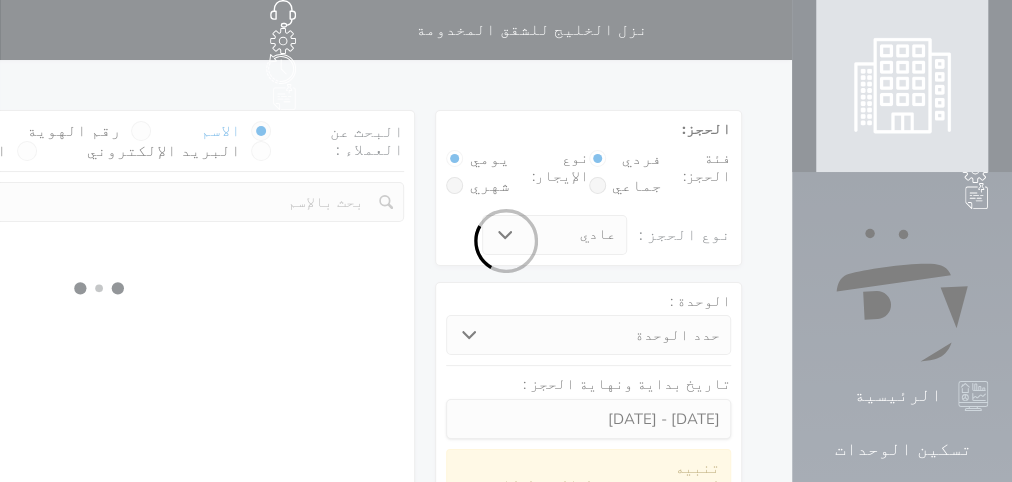 select on "7" 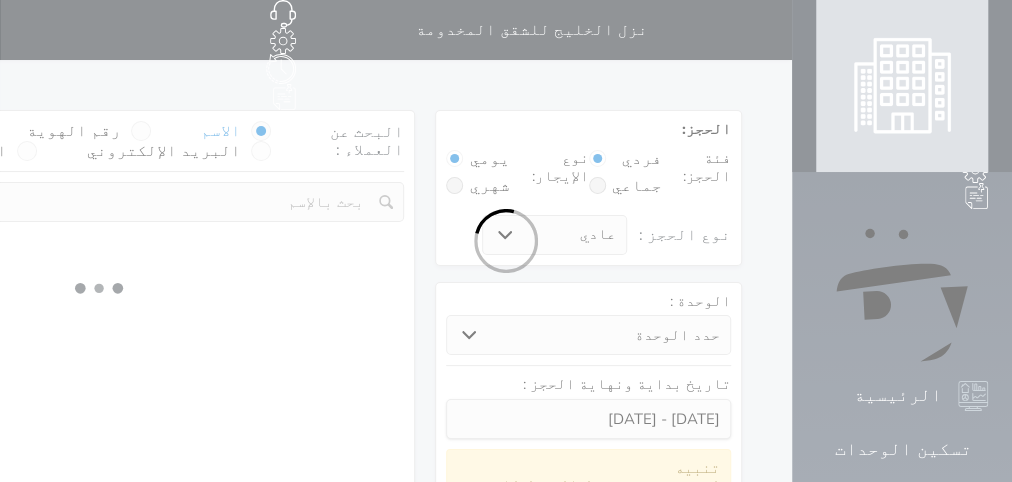 select 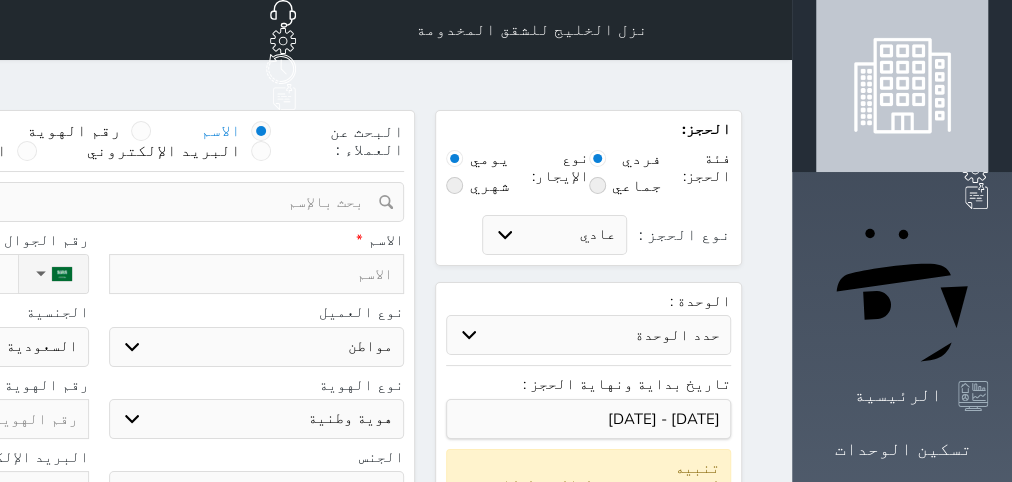 click on "رقم الهوية" at bounding box center [74, 131] 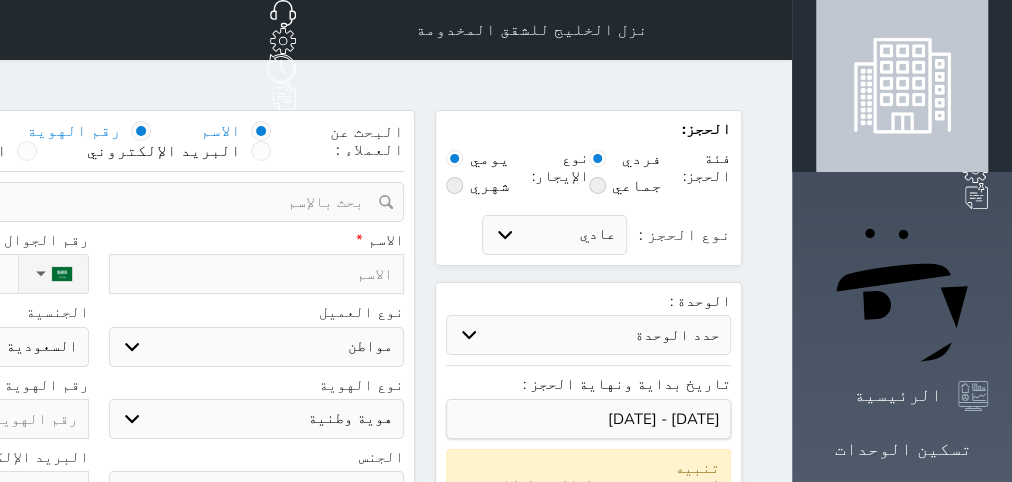 select 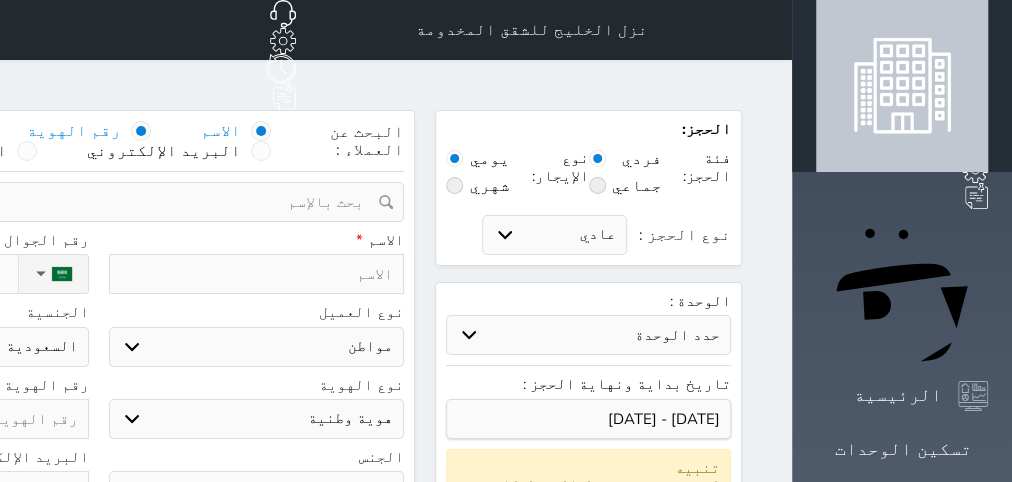 select 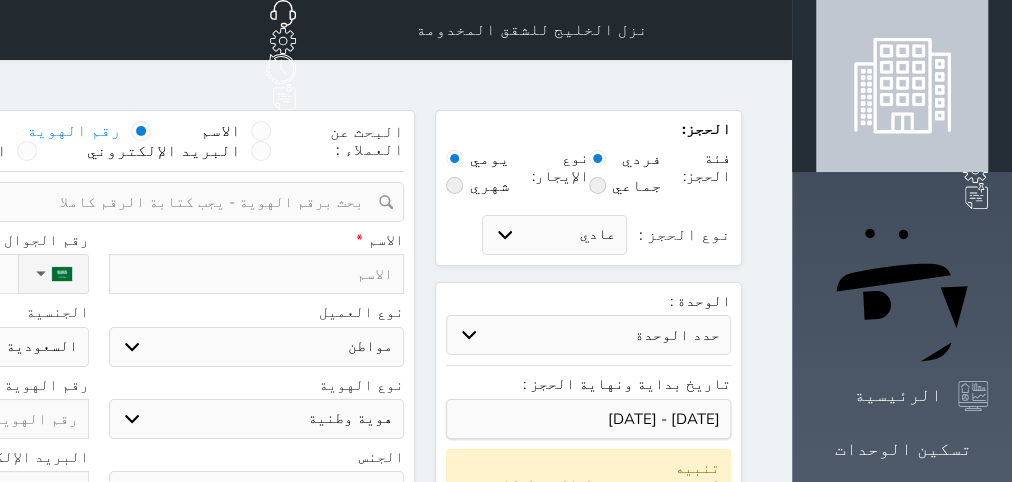 click at bounding box center [91, 202] 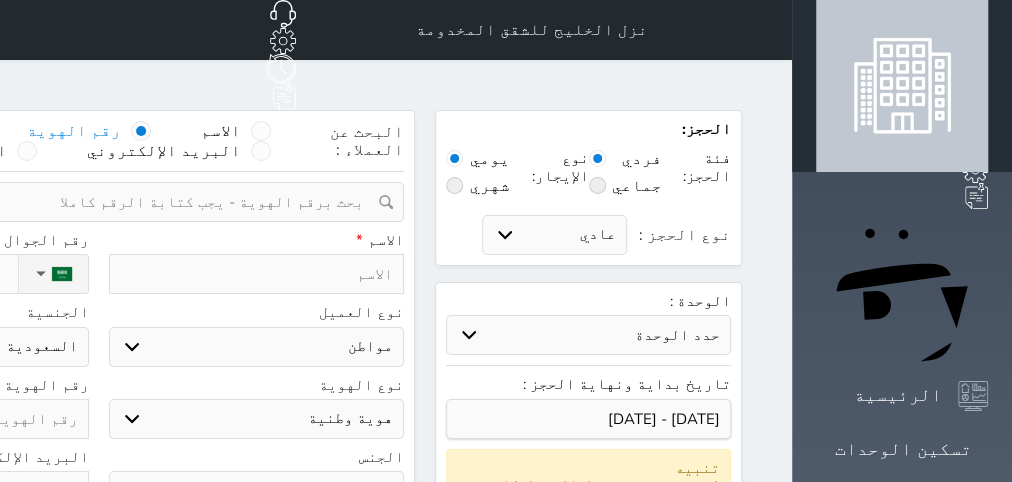 select 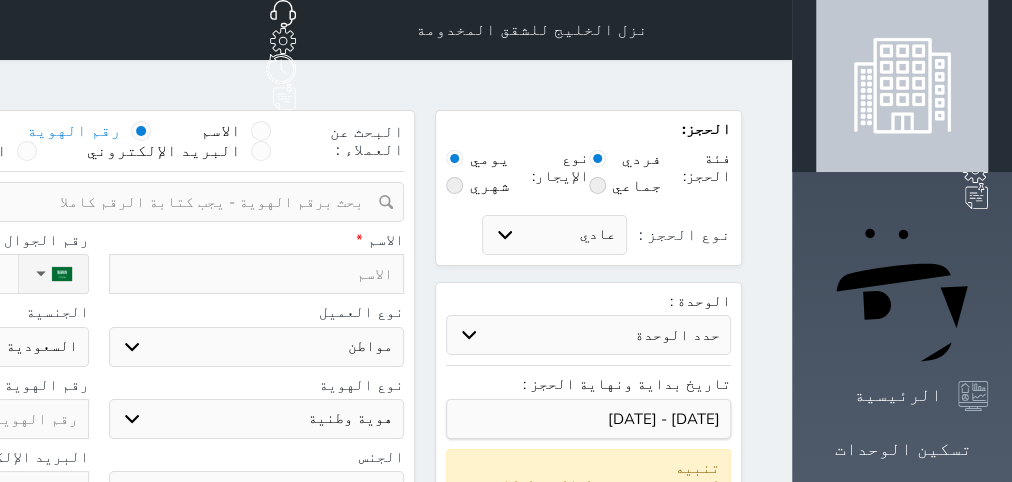 select 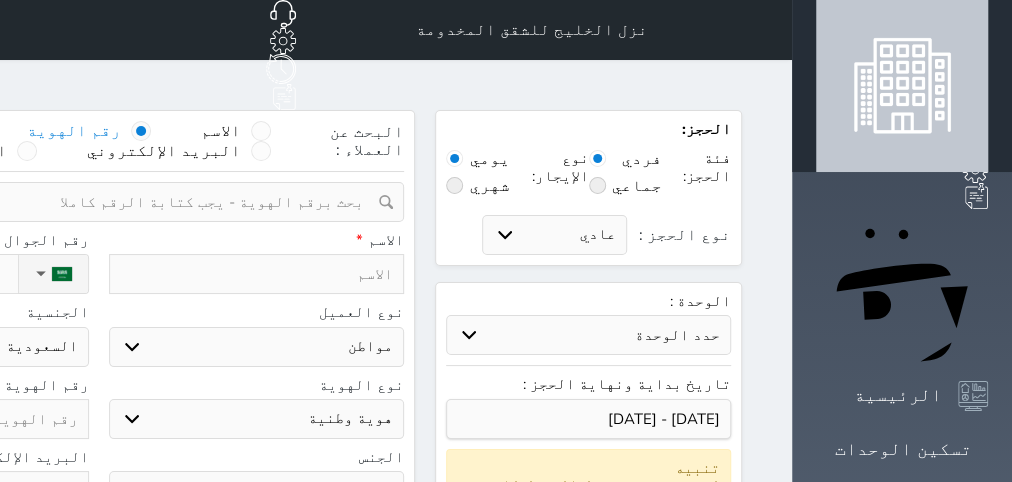 select 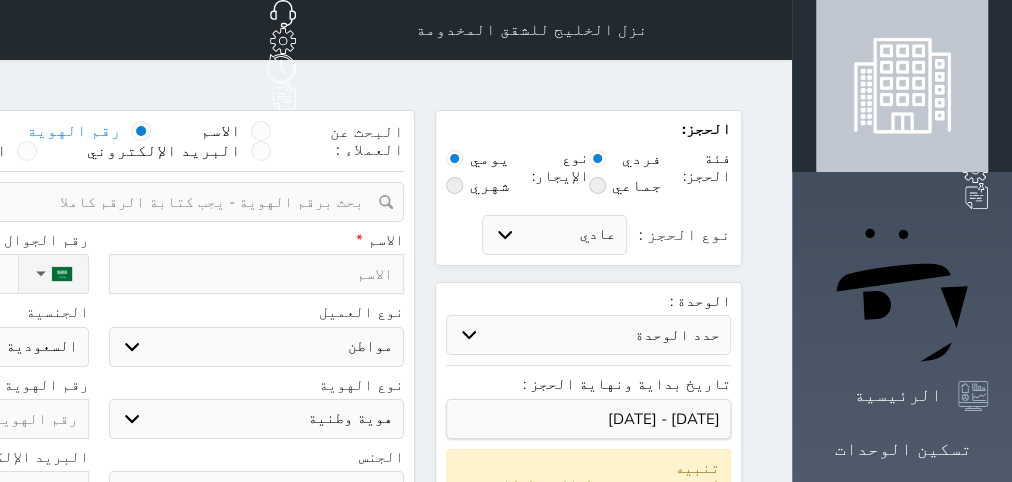 select 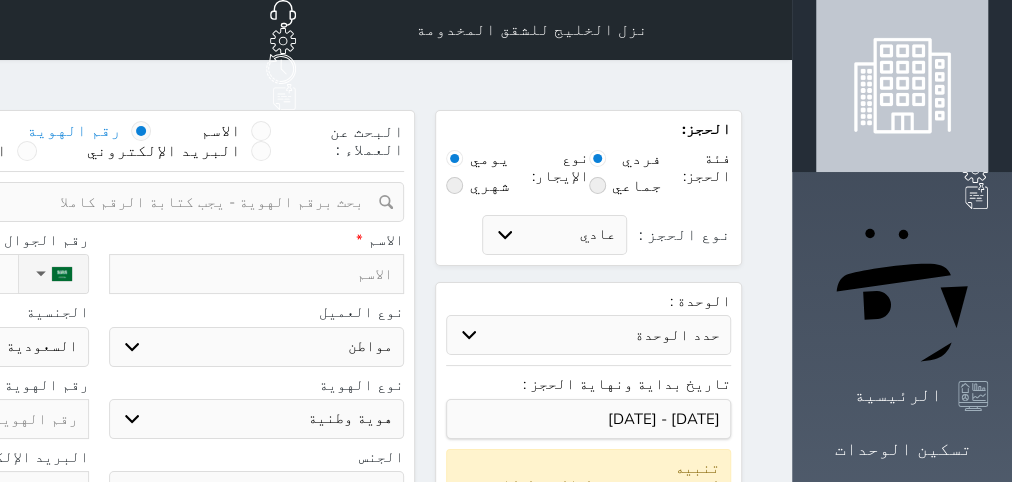 select 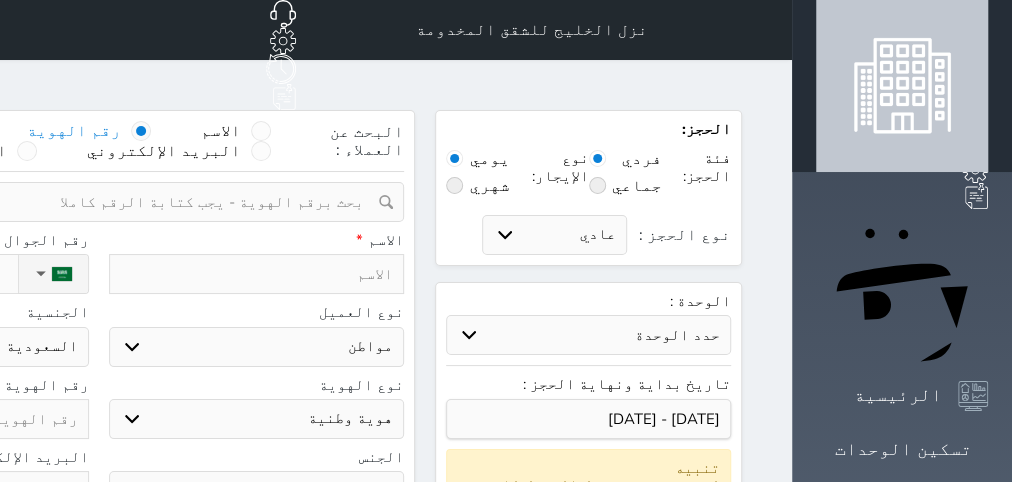 select 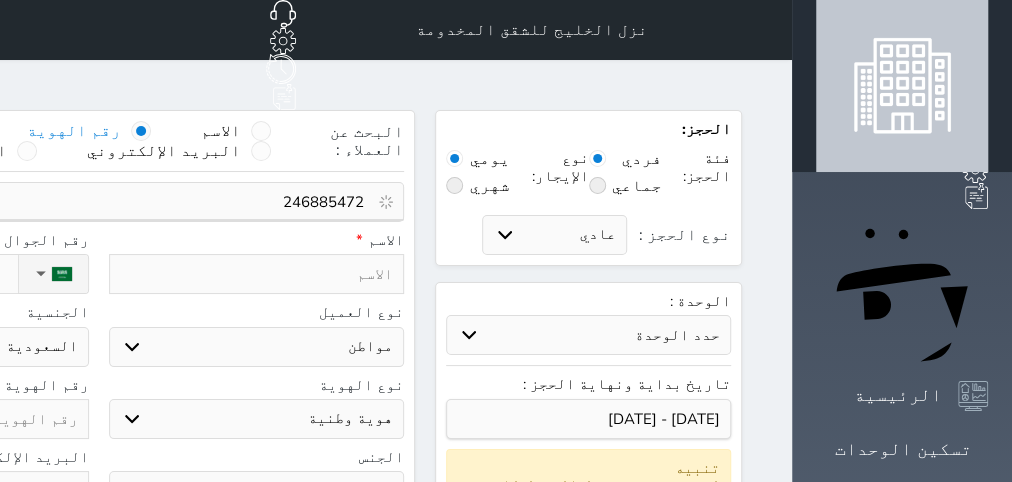 type 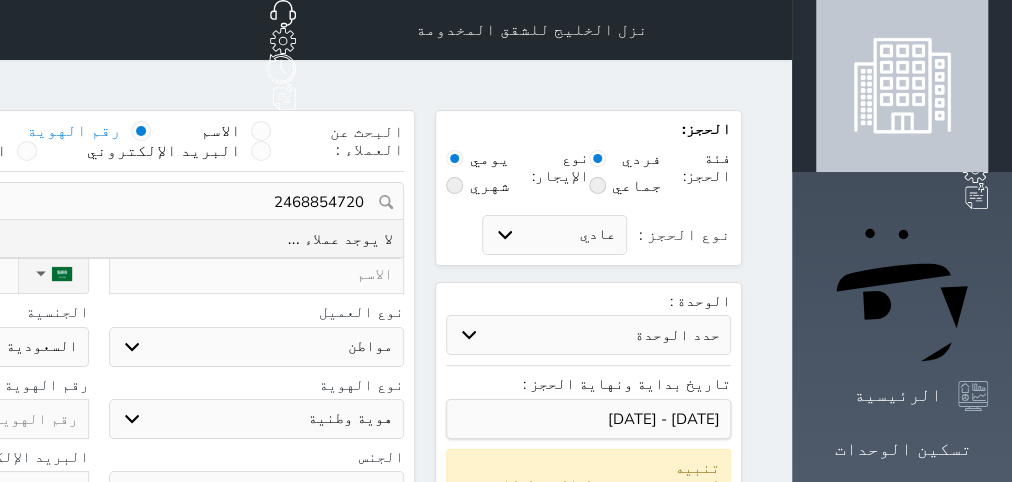 click on "2468854720" at bounding box center (98, 202) 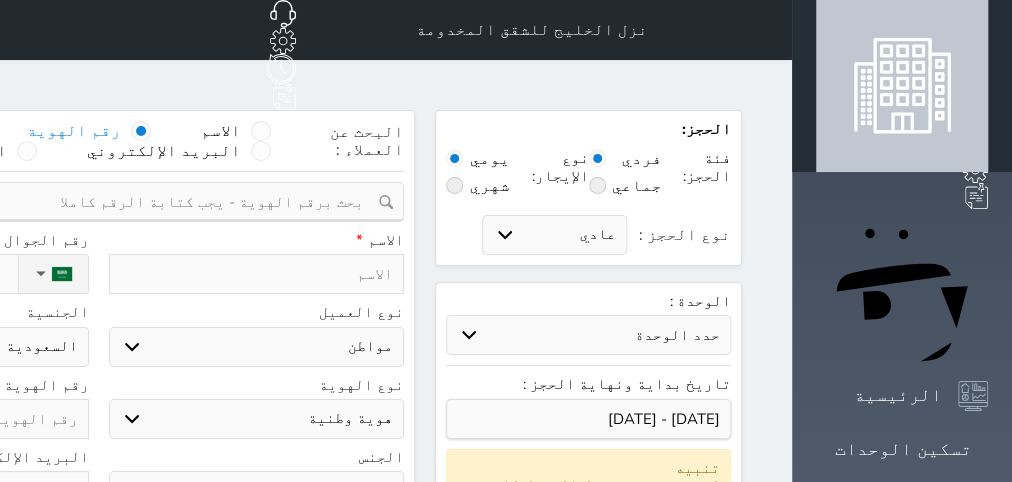 click at bounding box center [257, 274] 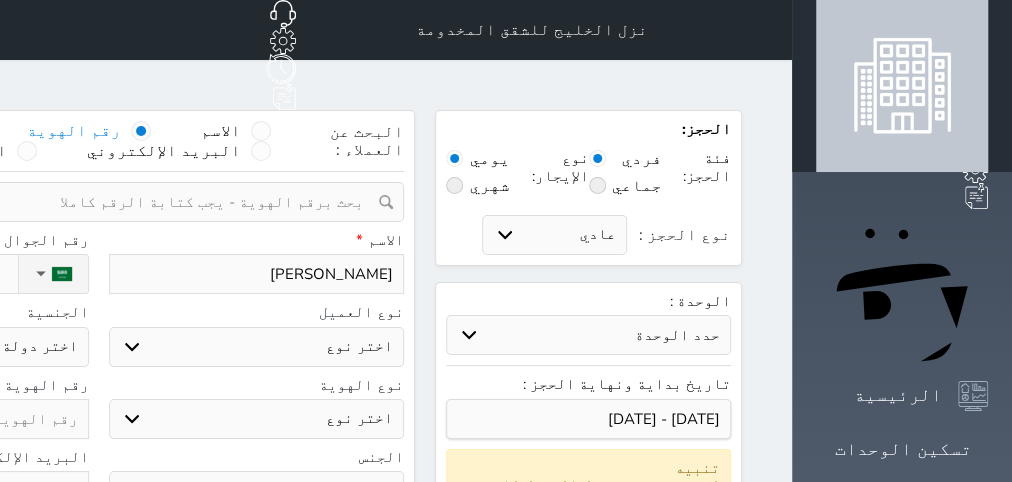 click on "اختر نوع   مواطن مواطن خليجي زائر مقيم" at bounding box center (257, 347) 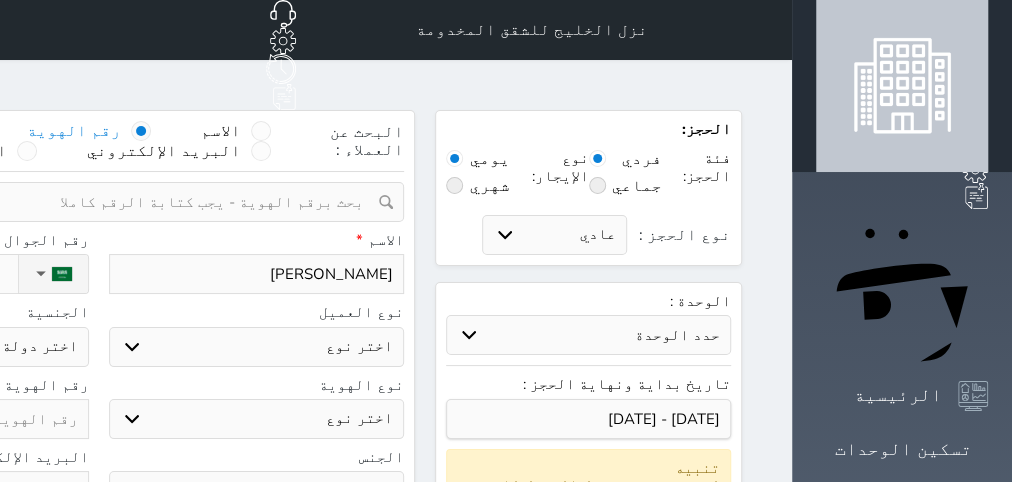 click on "مقيم" at bounding box center (0, 0) 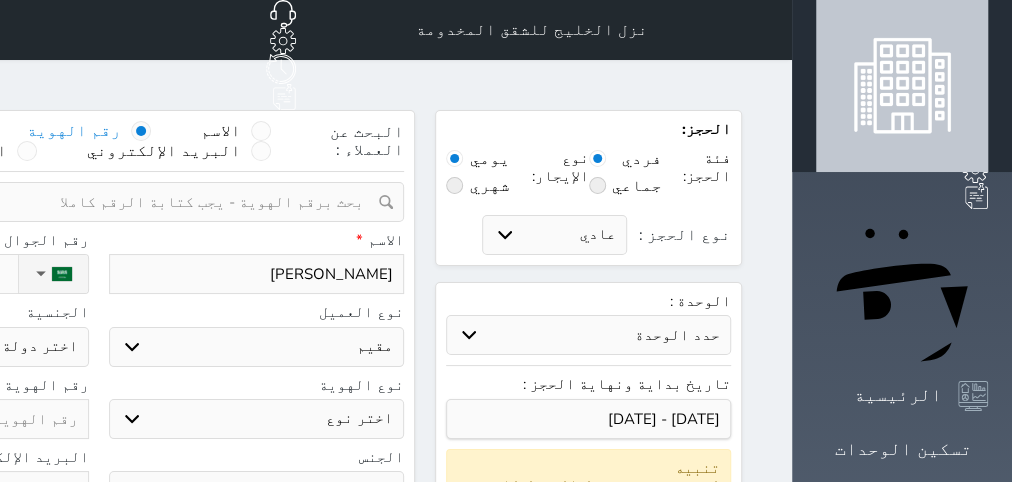 click on "اختر نوع   مقيم جواز السفر" at bounding box center (257, 419) 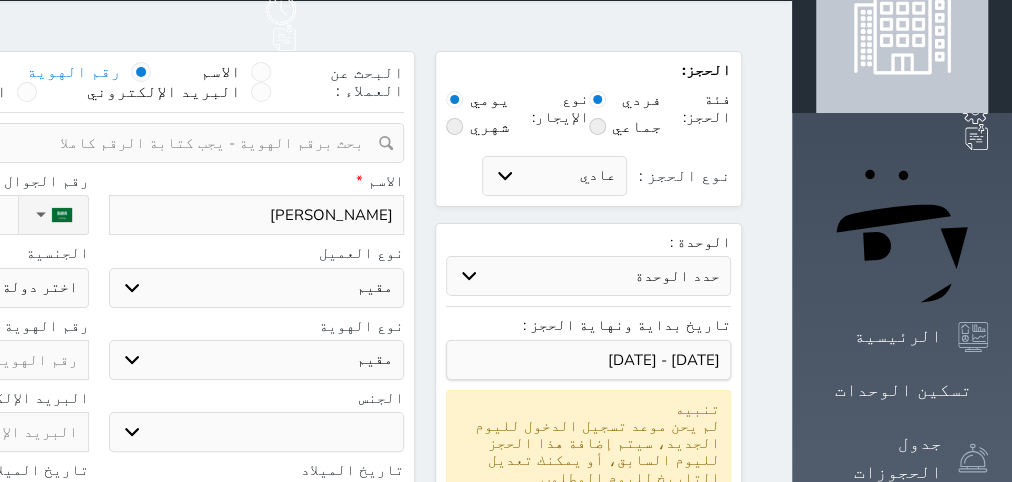 scroll, scrollTop: 126, scrollLeft: 0, axis: vertical 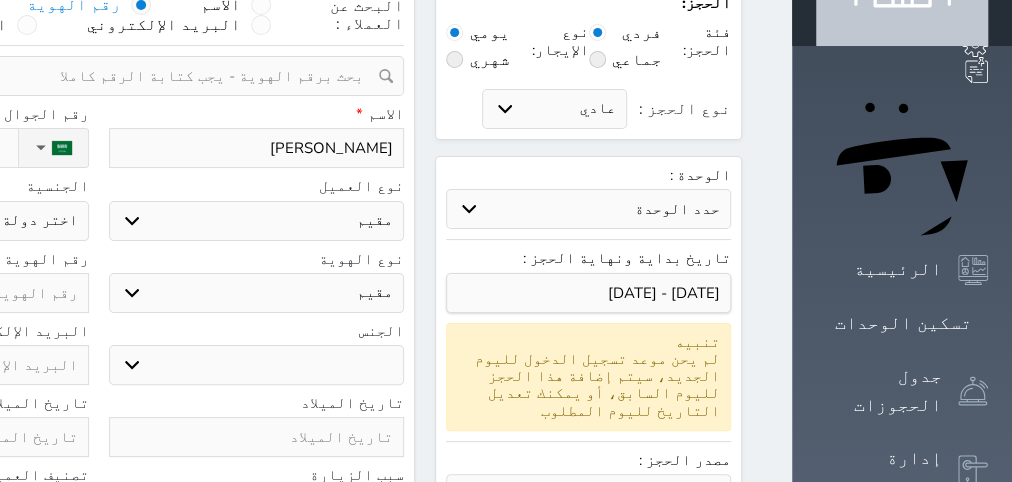 click on "ذكر   انثى" at bounding box center (257, 365) 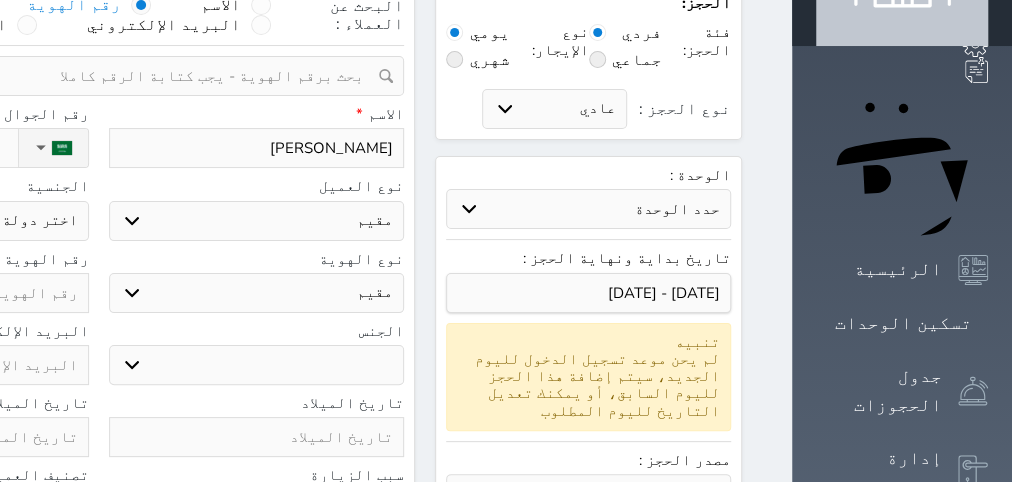 click on "نوع الحجز :" at bounding box center (-95, 148) 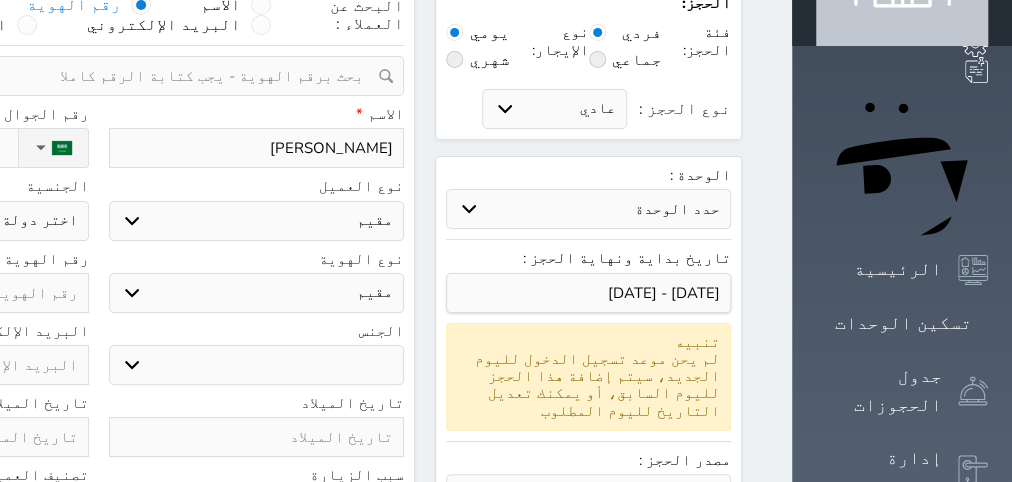 click on "اختر دولة
اثيوبيا
اجنبي بجواز سعودي
اخرى
[GEOGRAPHIC_DATA]
[GEOGRAPHIC_DATA]
[GEOGRAPHIC_DATA]
[GEOGRAPHIC_DATA]
[GEOGRAPHIC_DATA]
[GEOGRAPHIC_DATA]
[GEOGRAPHIC_DATA]" at bounding box center (-59, 221) 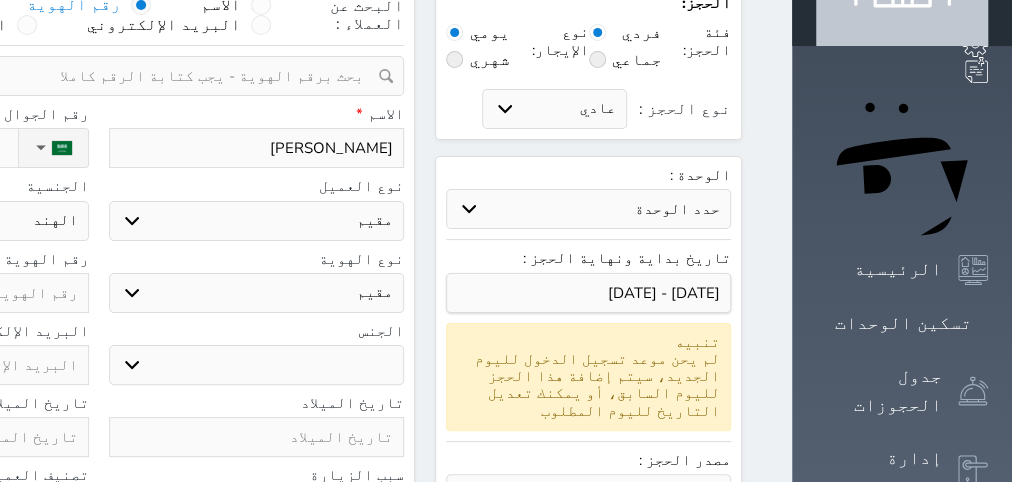 click on "الهند" at bounding box center [0, 0] 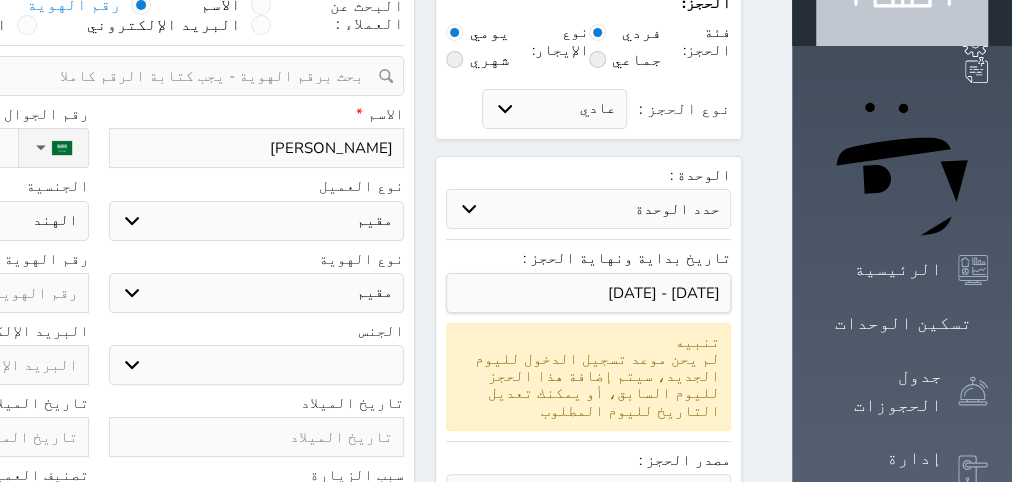 paste on "2468854720" 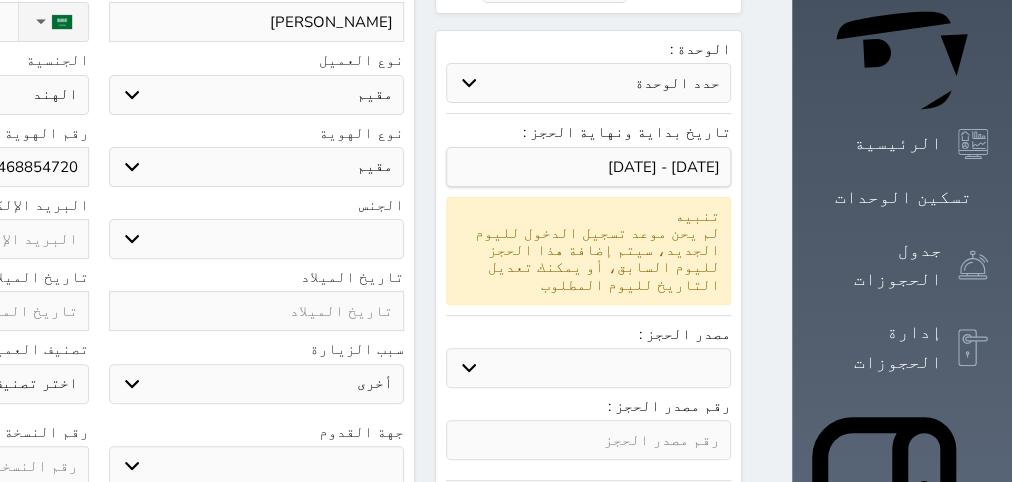 scroll, scrollTop: 378, scrollLeft: 0, axis: vertical 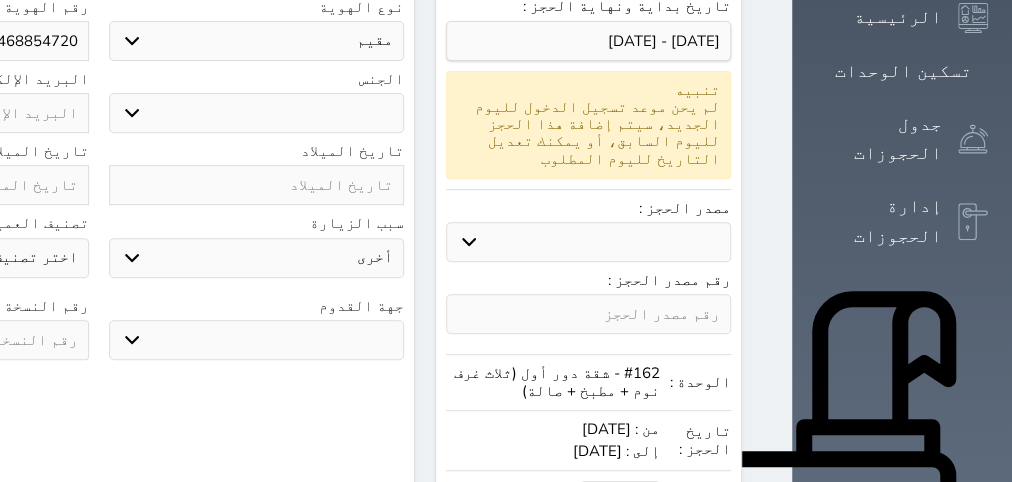 click at bounding box center (257, 185) 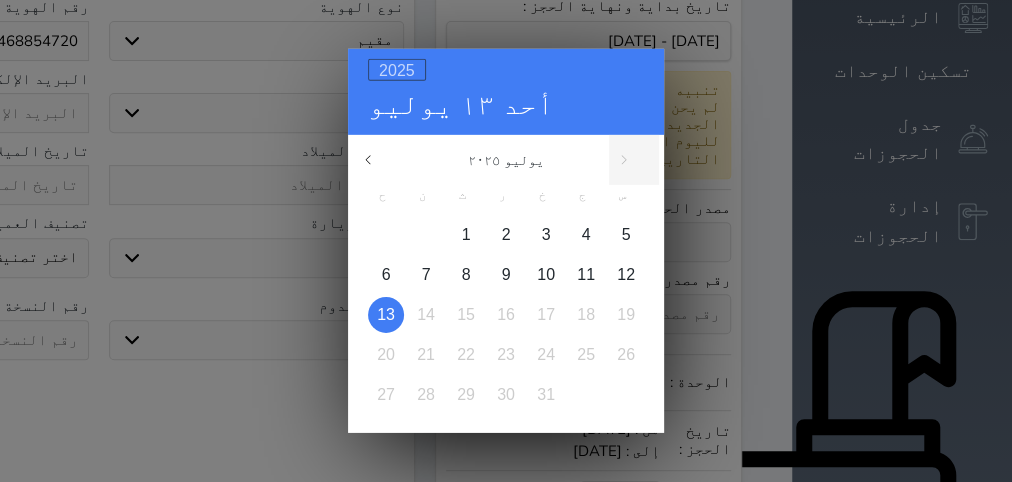 click on "2025" at bounding box center (397, 70) 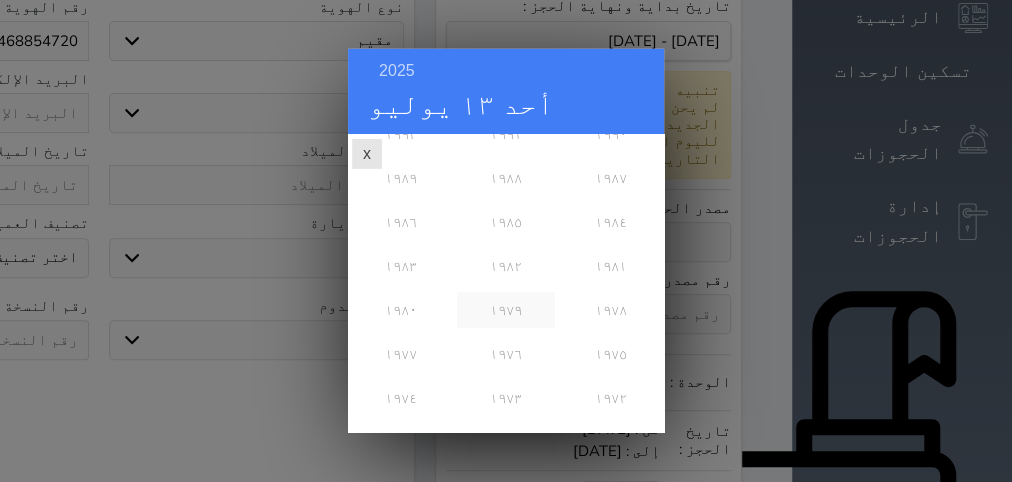 scroll, scrollTop: 486, scrollLeft: 0, axis: vertical 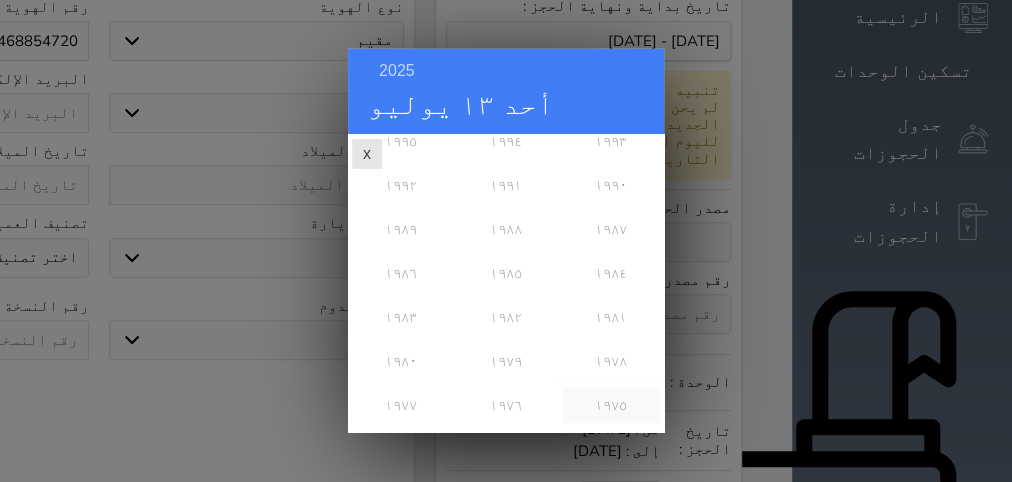 click on "١٩٧٥" at bounding box center [611, 405] 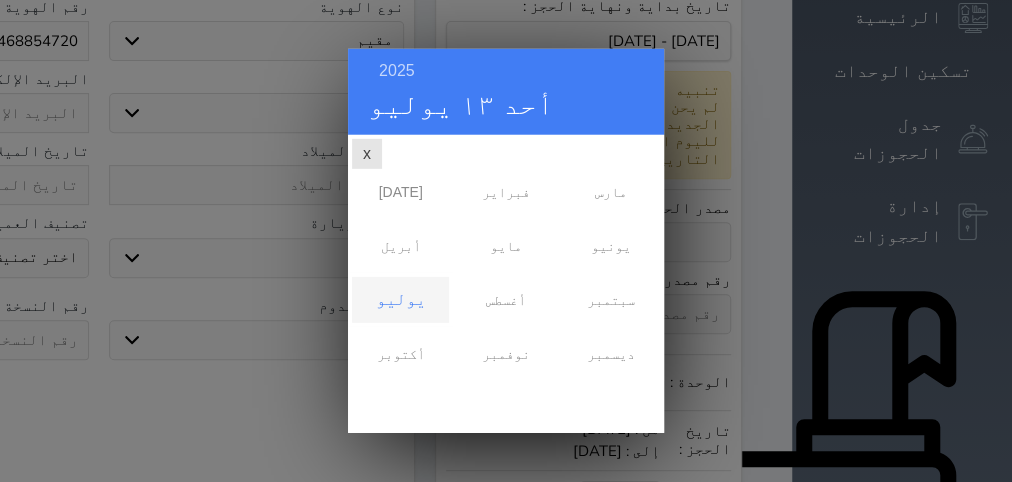 scroll, scrollTop: 0, scrollLeft: 0, axis: both 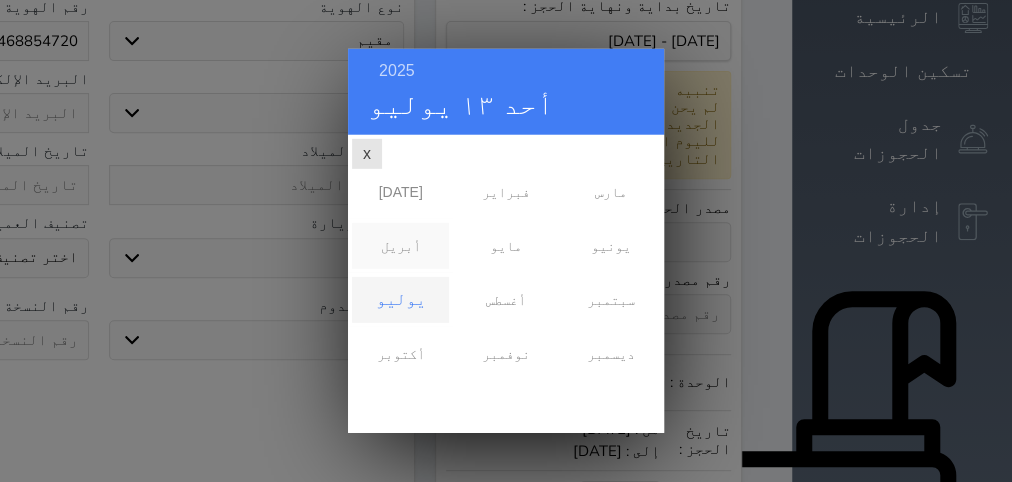 click on "أبريل" at bounding box center [400, 246] 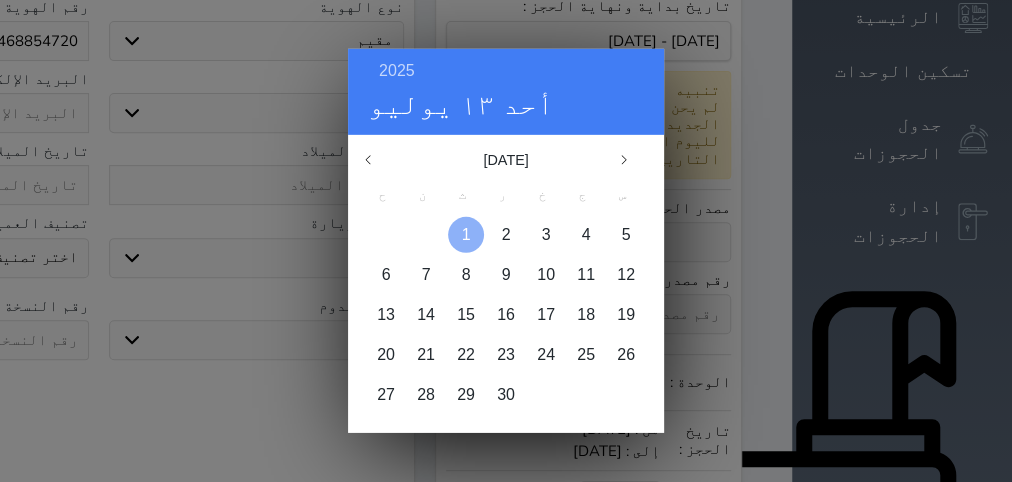 click on "1" at bounding box center (466, 234) 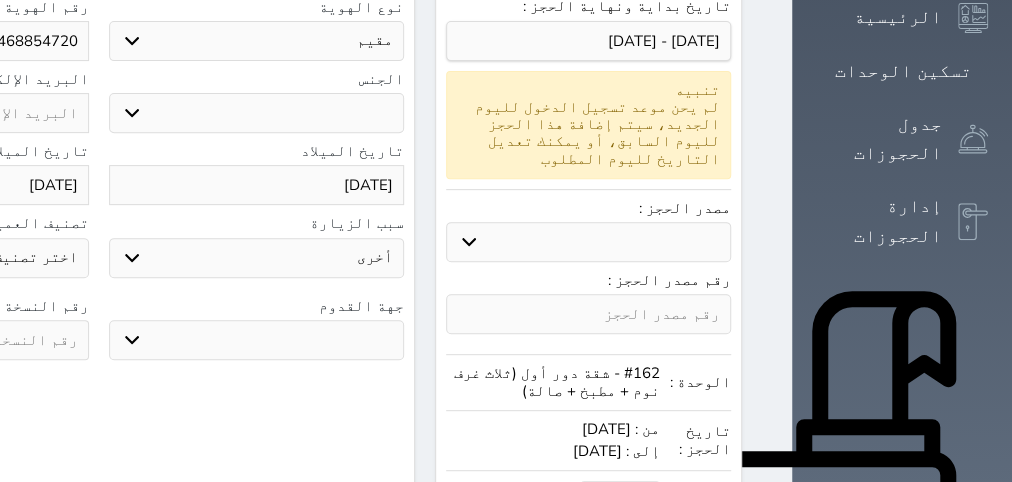 click at bounding box center (-59, 340) 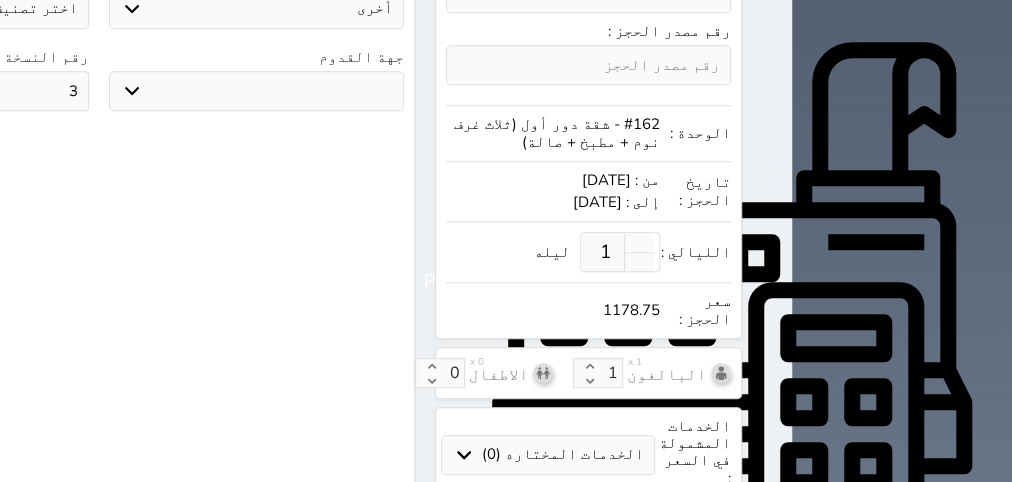 scroll, scrollTop: 630, scrollLeft: 0, axis: vertical 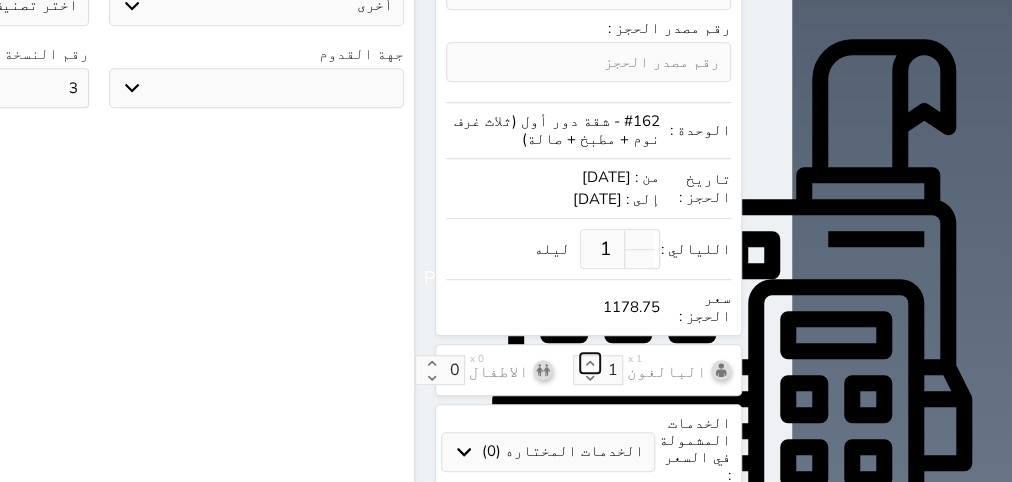 click 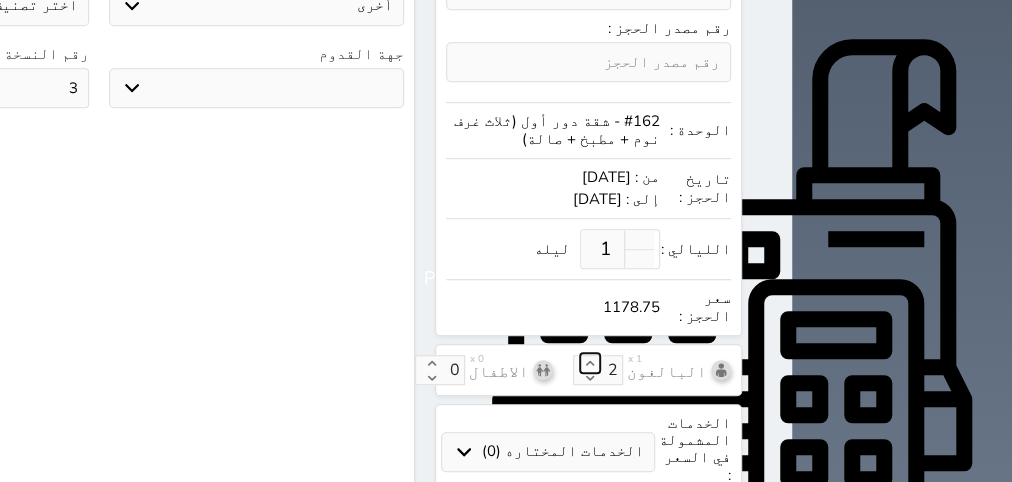 click 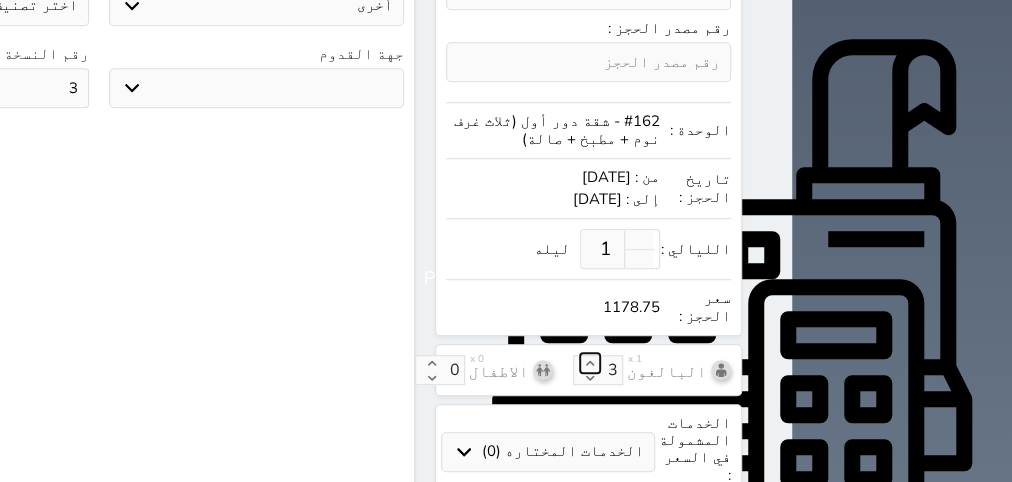 click 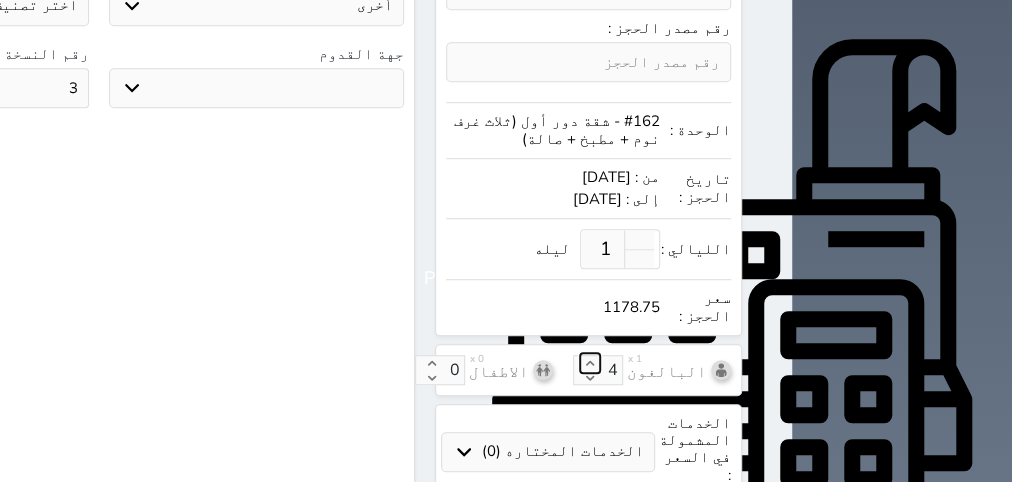 click 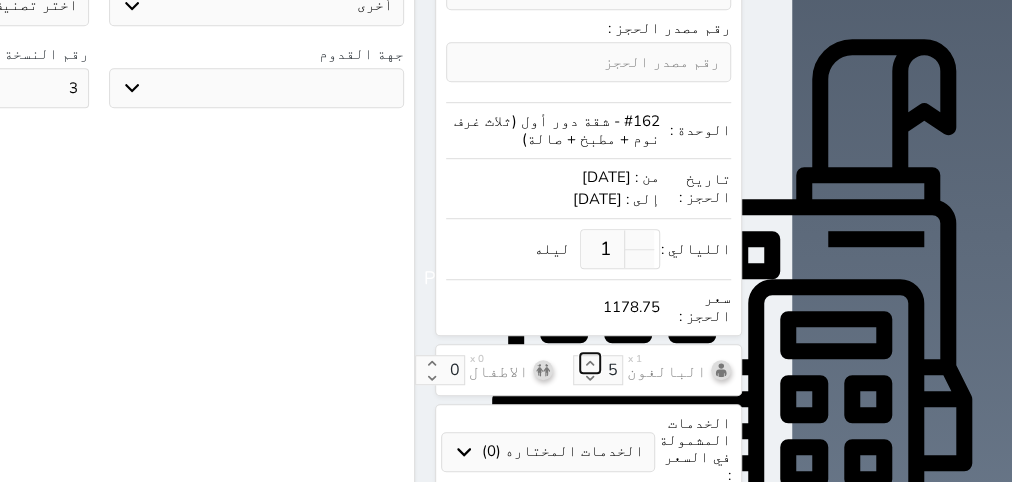 click 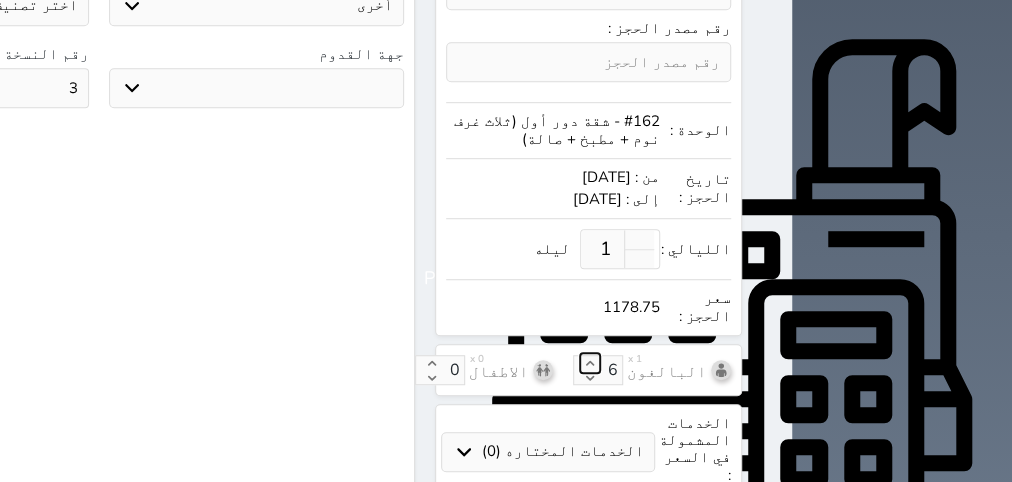 click 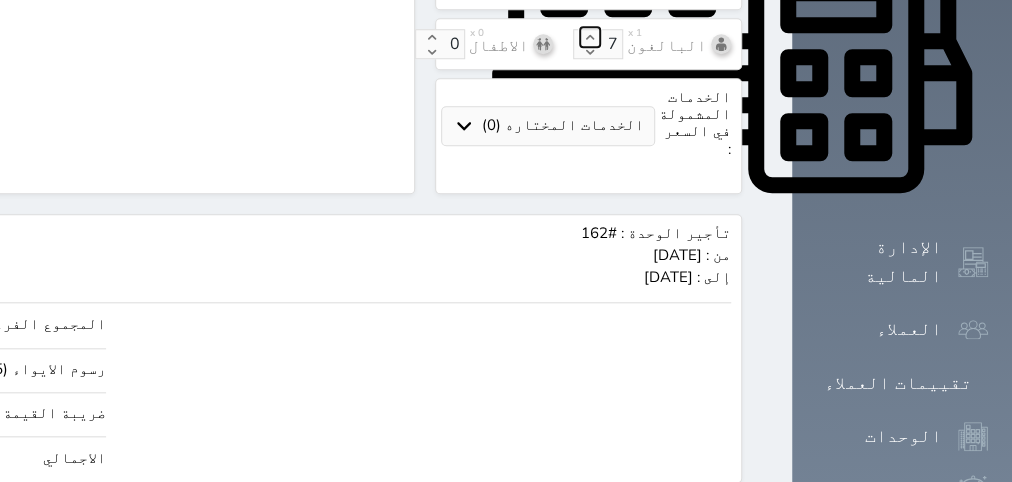 scroll, scrollTop: 978, scrollLeft: 0, axis: vertical 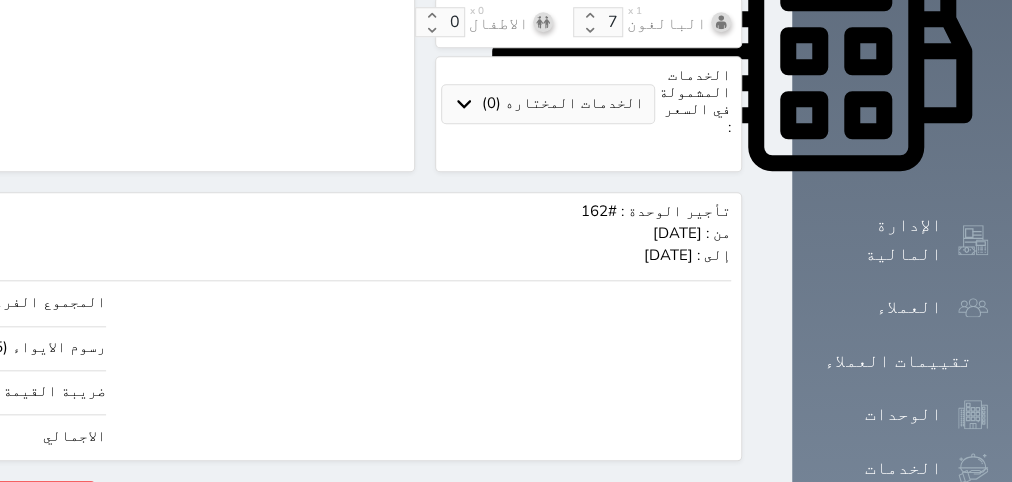 drag, startPoint x: 34, startPoint y: 376, endPoint x: 277, endPoint y: 377, distance: 243.00206 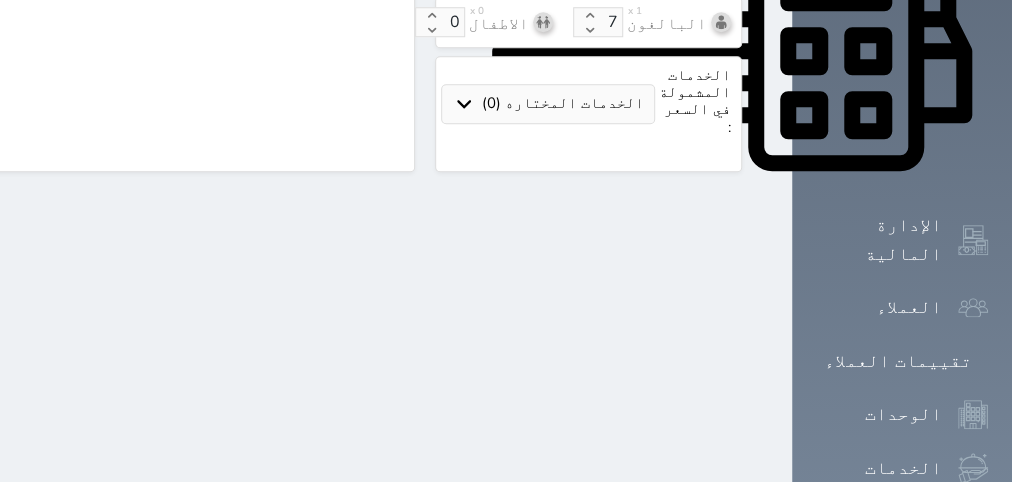 scroll, scrollTop: 900, scrollLeft: 0, axis: vertical 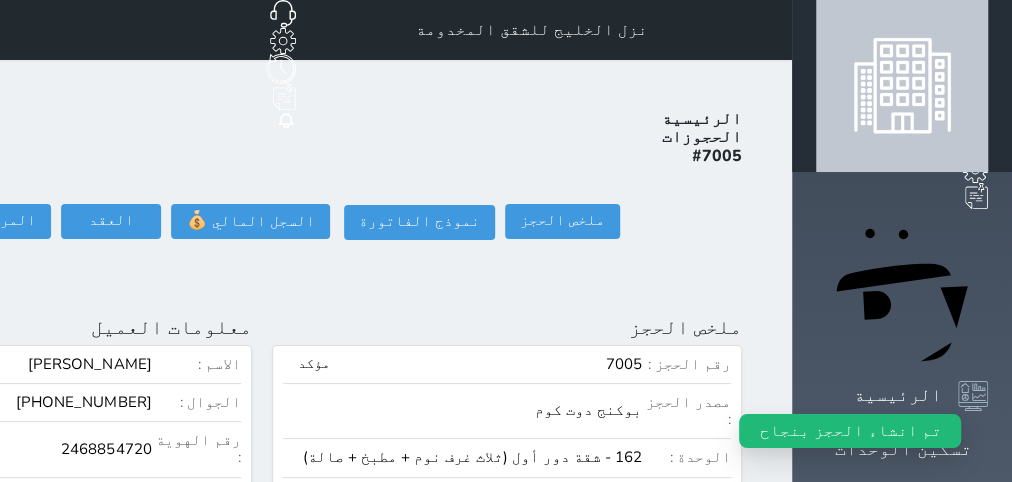 click on "تسجيل دخول" at bounding box center [-151, 221] 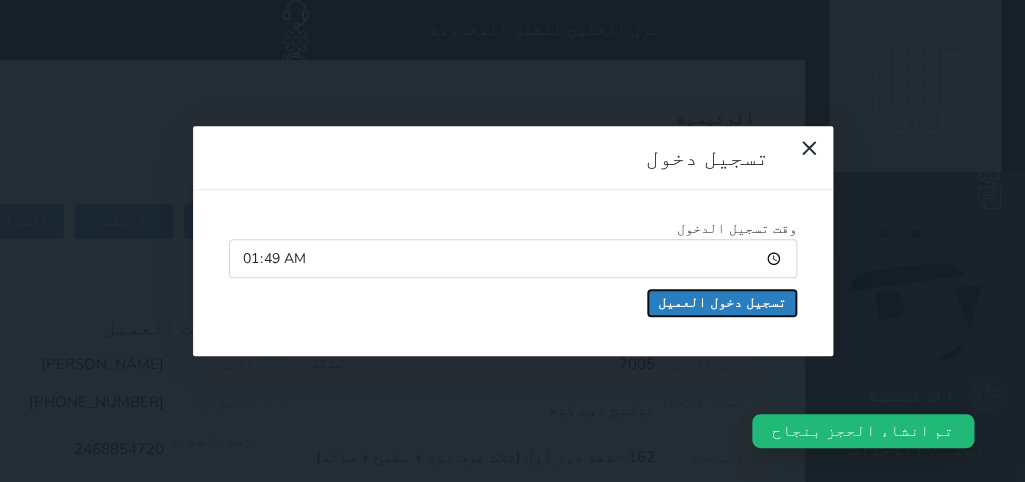 click on "تسجيل دخول العميل" at bounding box center [722, 303] 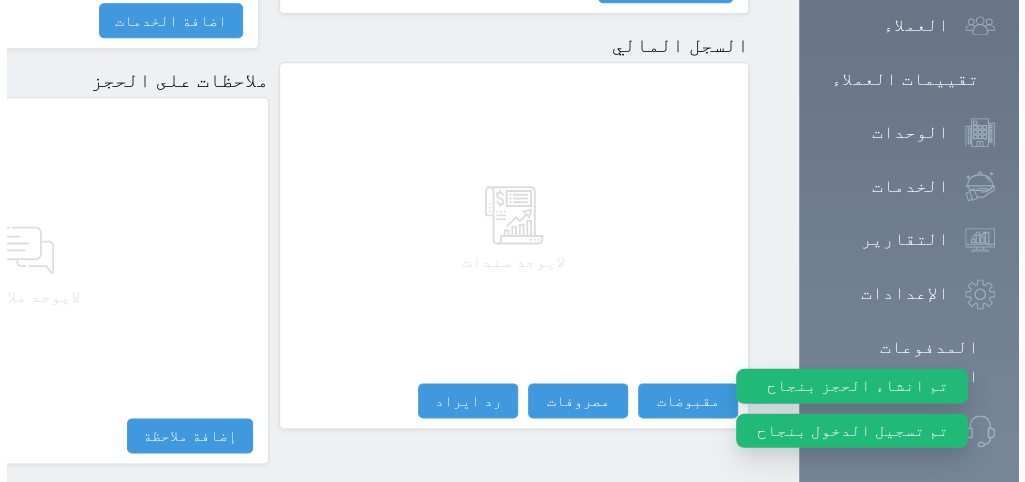 scroll, scrollTop: 1295, scrollLeft: 0, axis: vertical 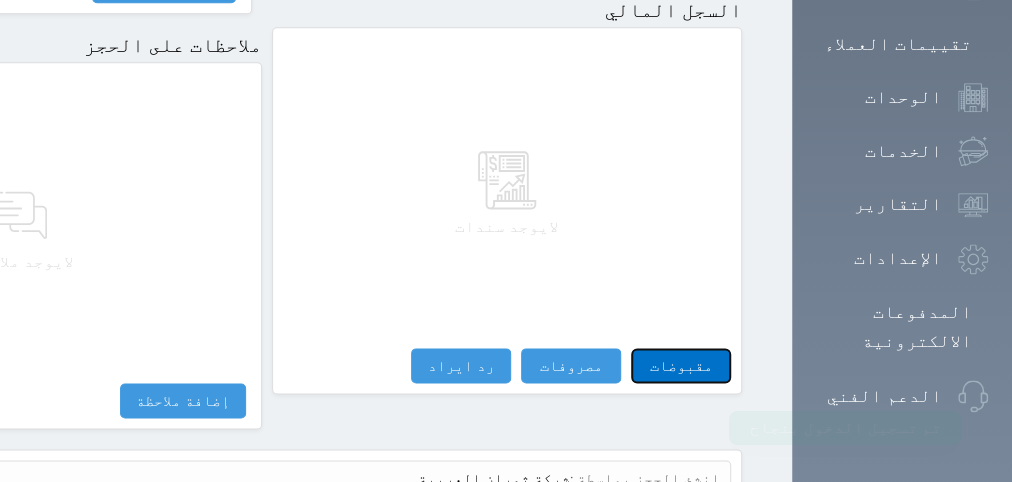 click on "مقبوضات" at bounding box center [681, 365] 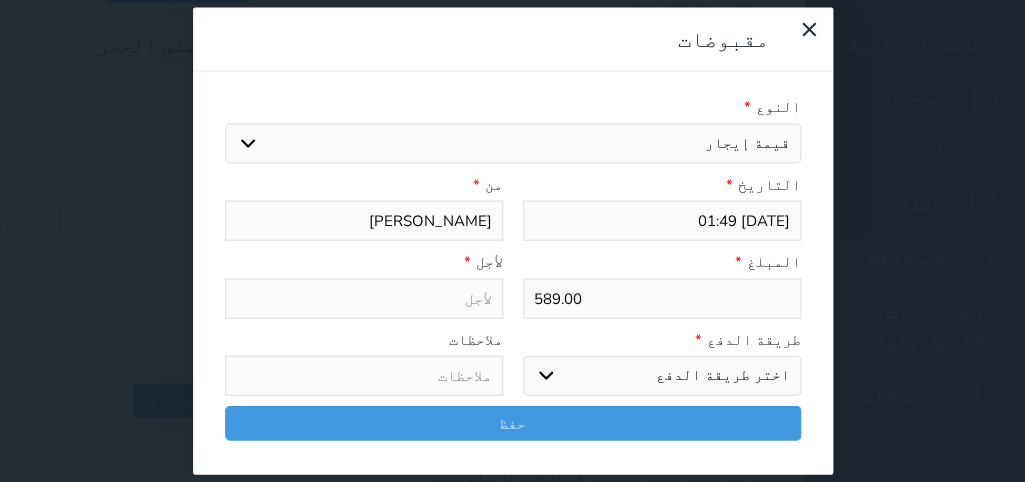 click on "قيمة إيجار" at bounding box center (0, 0) 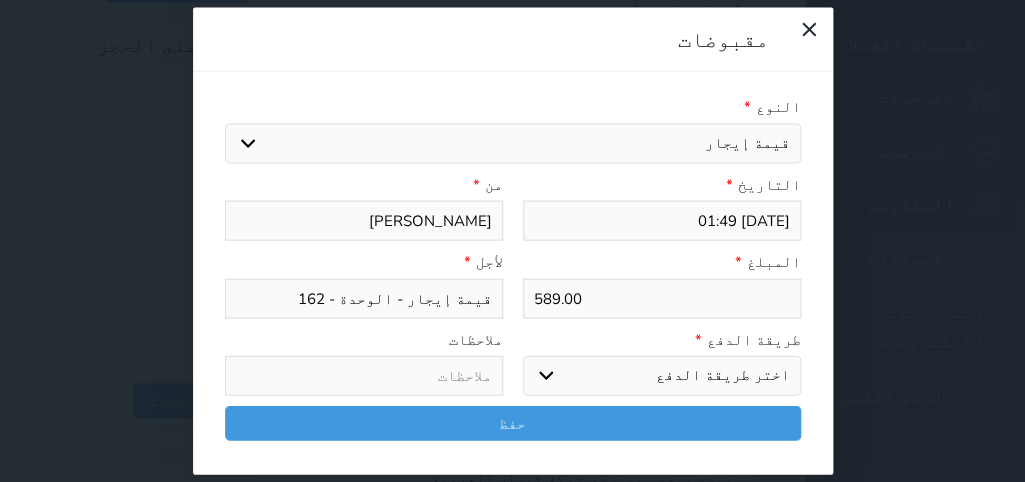click on "اختر طريقة الدفع   دفع نقدى   تحويل بنكى   مدى   بطاقة ائتمان   آجل" at bounding box center (662, 376) 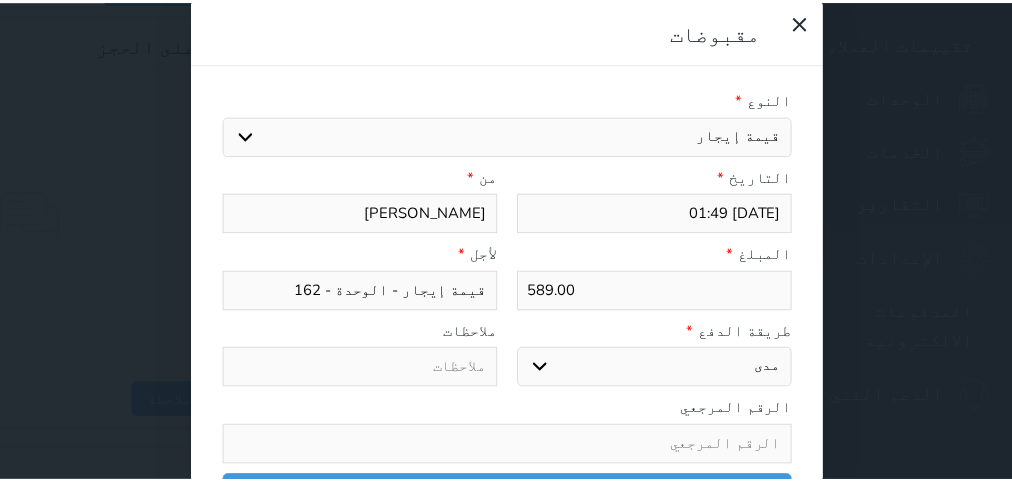 scroll, scrollTop: 35, scrollLeft: 0, axis: vertical 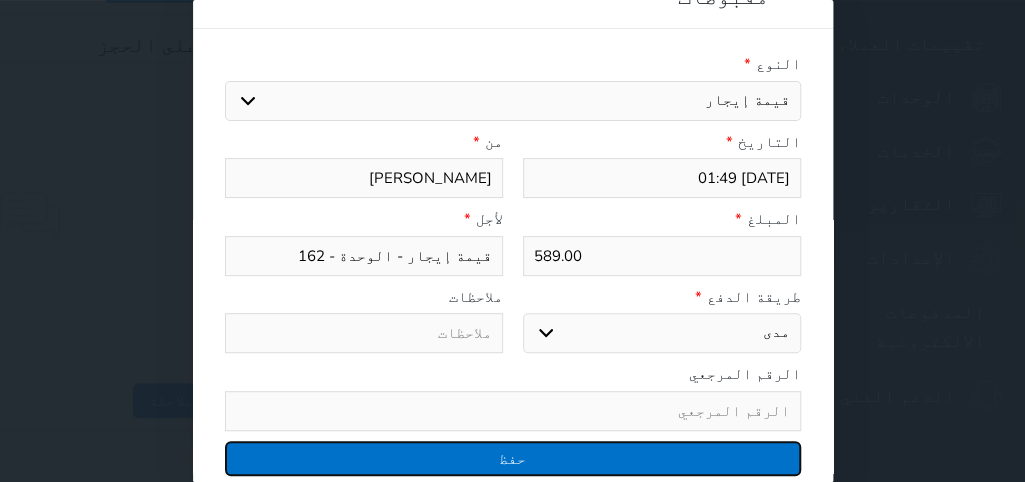 click on "حفظ" at bounding box center (513, 458) 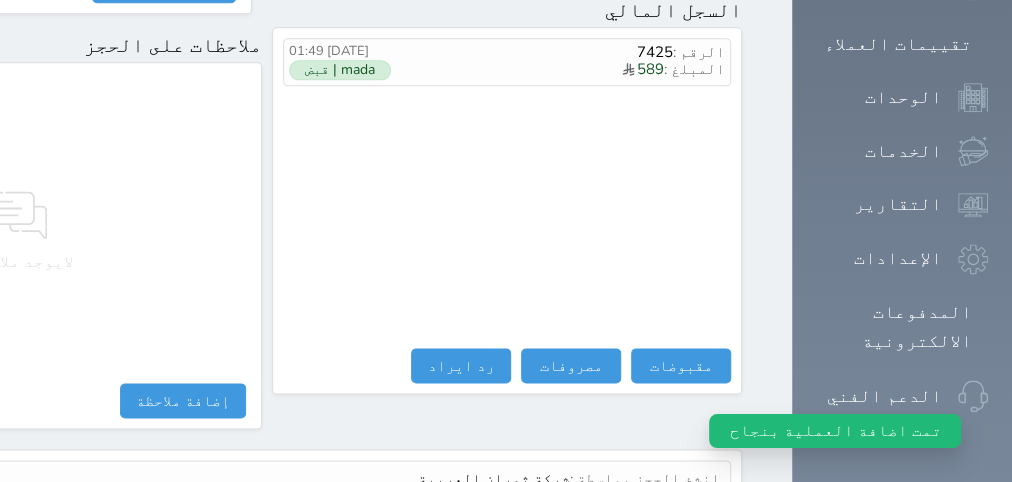 click on "عرض سجل شموس" at bounding box center [666, 526] 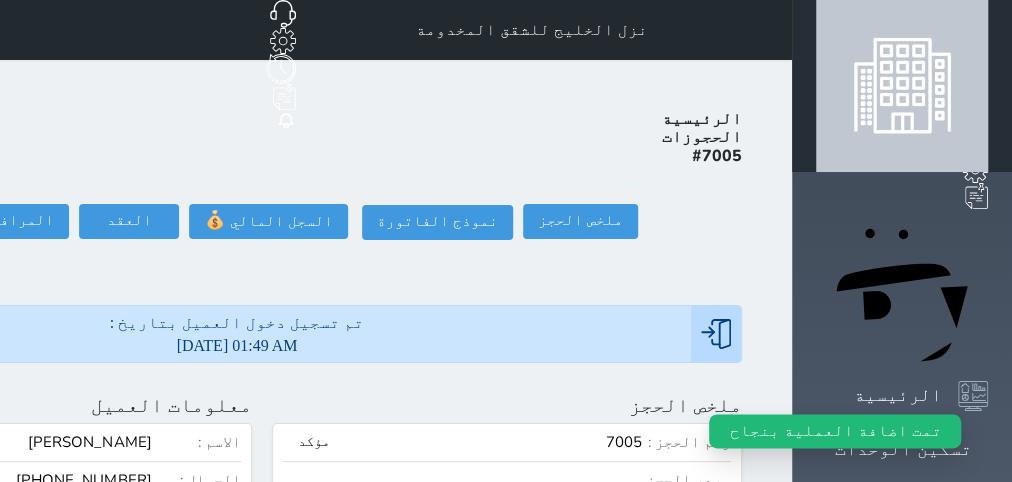 scroll, scrollTop: 0, scrollLeft: 0, axis: both 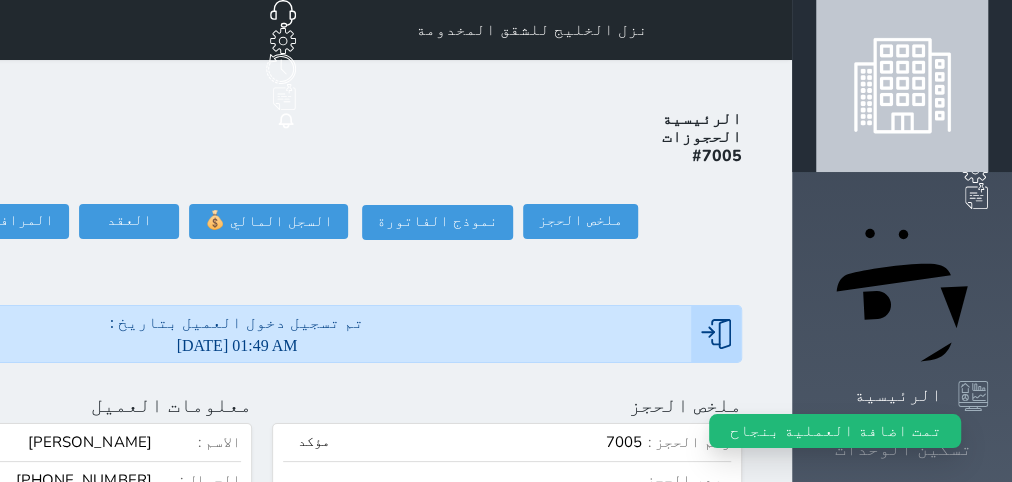 click 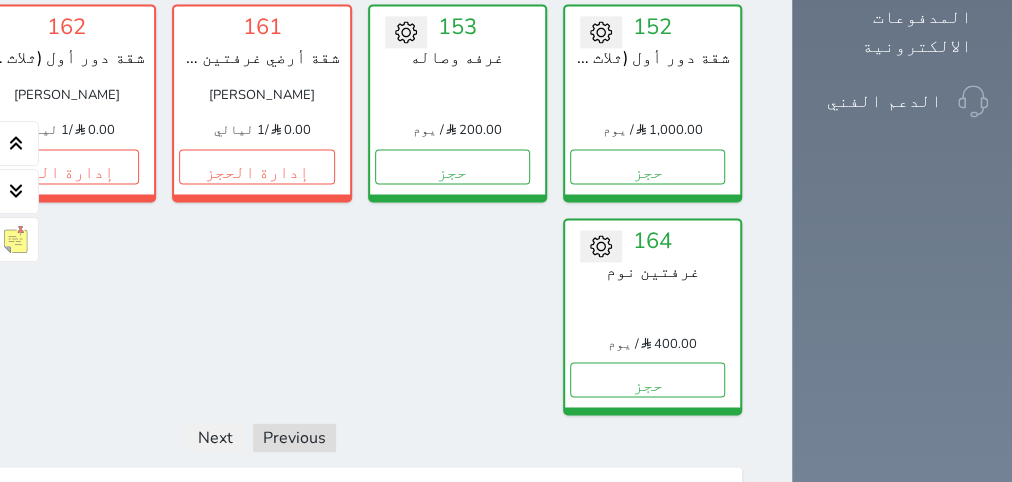 scroll, scrollTop: 1464, scrollLeft: 0, axis: vertical 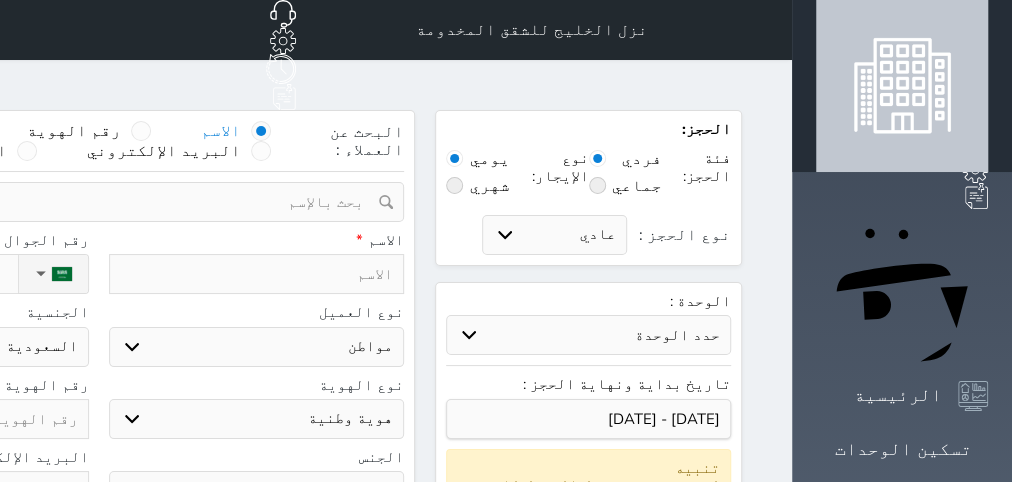 click on "رقم الهوية" at bounding box center [74, 131] 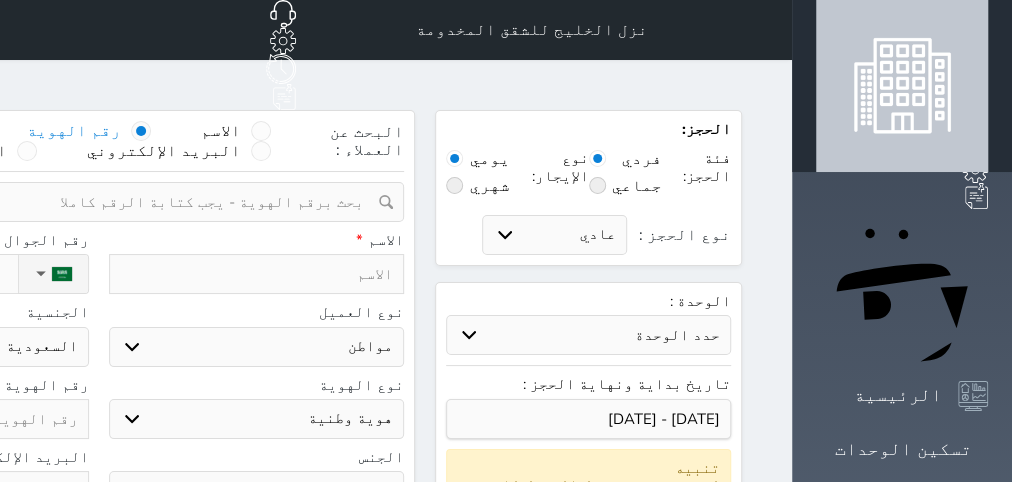 click at bounding box center [257, 274] 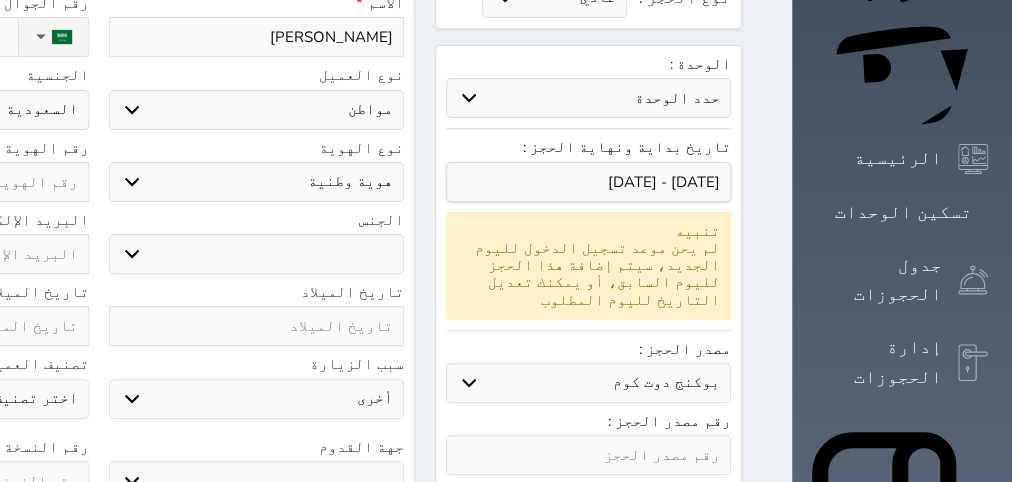 scroll, scrollTop: 252, scrollLeft: 0, axis: vertical 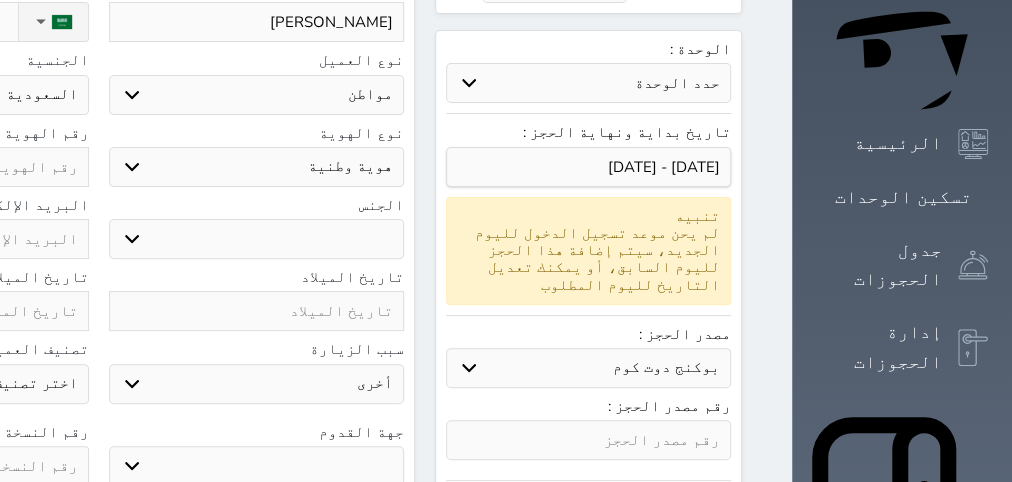 click on "ذكر   انثى" at bounding box center [257, 239] 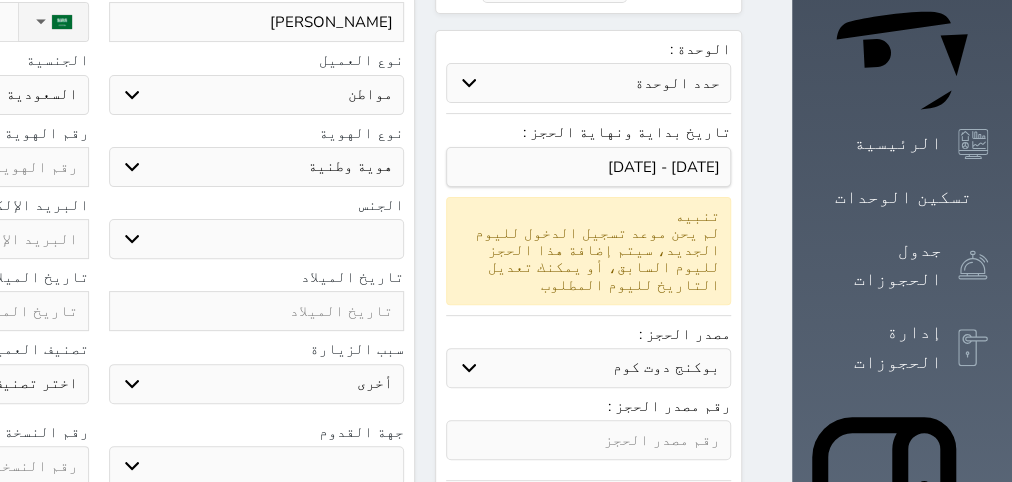 click on "ذكر" at bounding box center [0, 0] 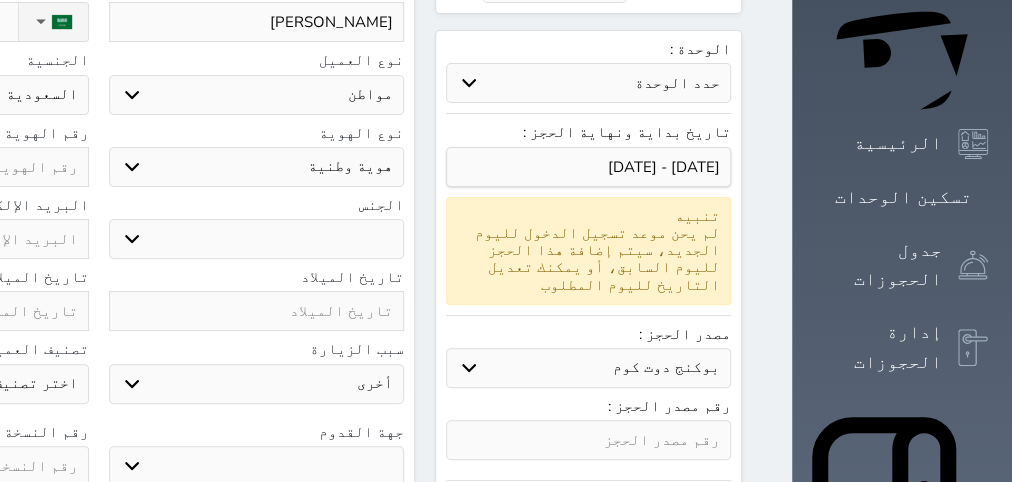 click on "بوكنج دوت كوم استقبال الموقع الإلكتروني بوكينج المسافر اكسبيديا مواقع التواصل الإجتماعي اويو اخرى" at bounding box center [588, 368] 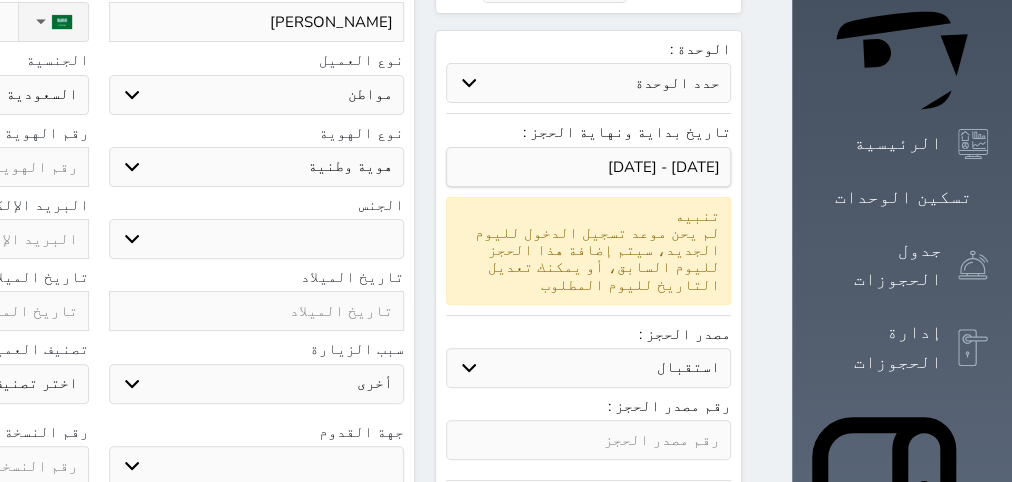click on "استقبال" at bounding box center (0, 0) 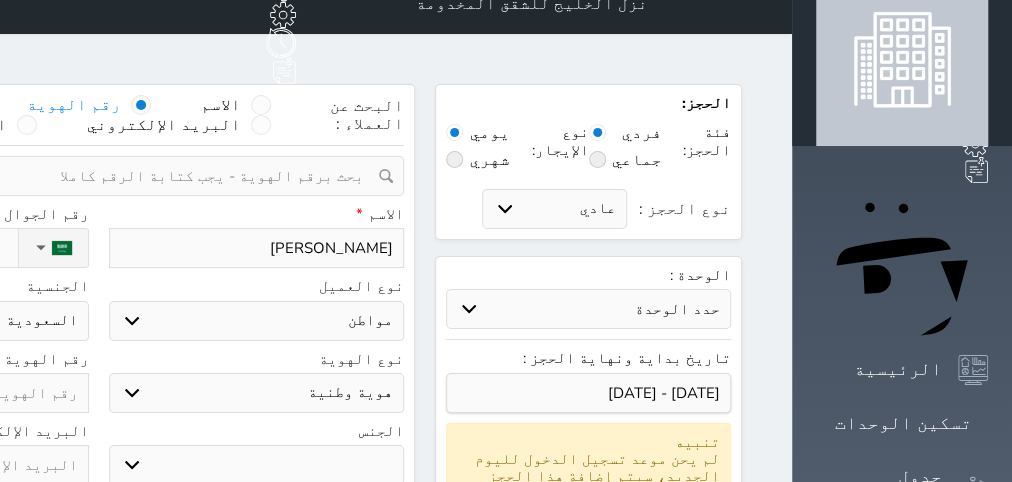 scroll, scrollTop: 0, scrollLeft: 0, axis: both 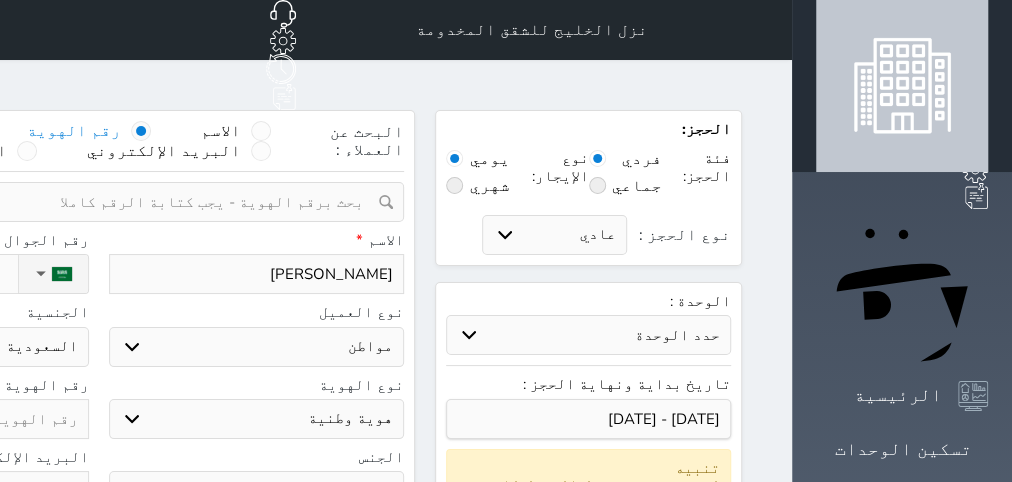 click on "نوع الحجز :" at bounding box center (-95, 274) 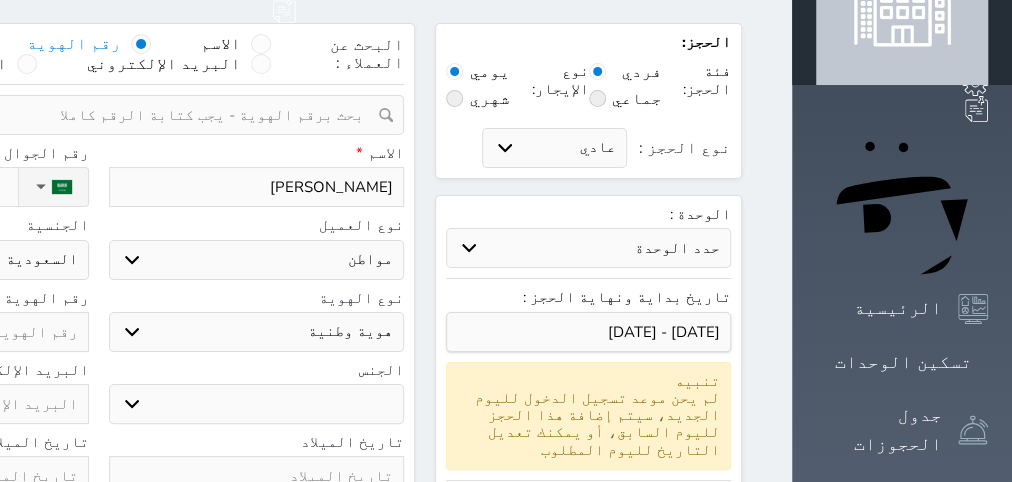 scroll, scrollTop: 126, scrollLeft: 0, axis: vertical 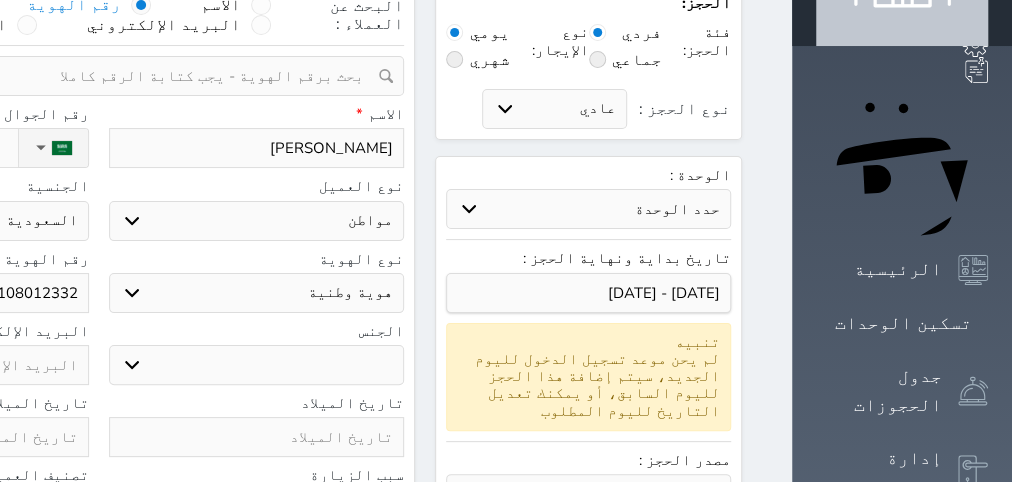 click on "108012332" at bounding box center (-59, 293) 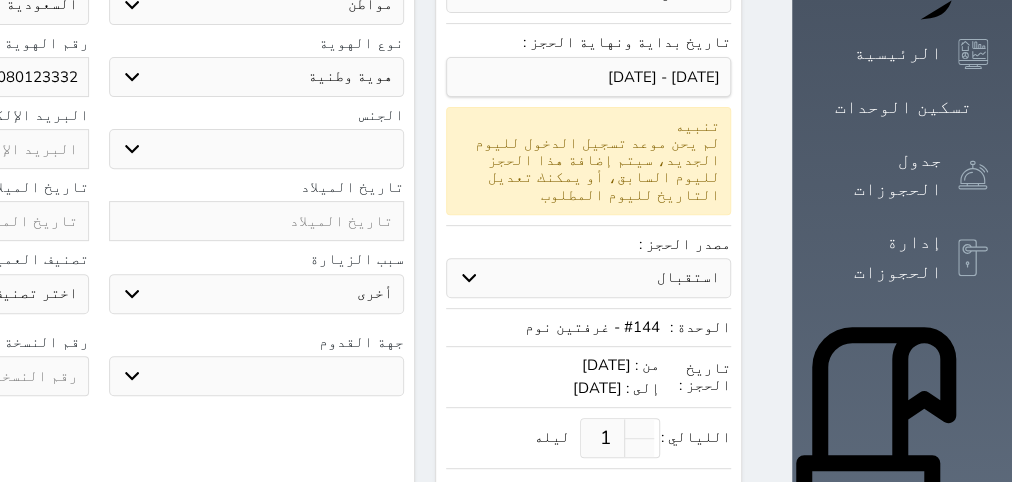 scroll, scrollTop: 378, scrollLeft: 0, axis: vertical 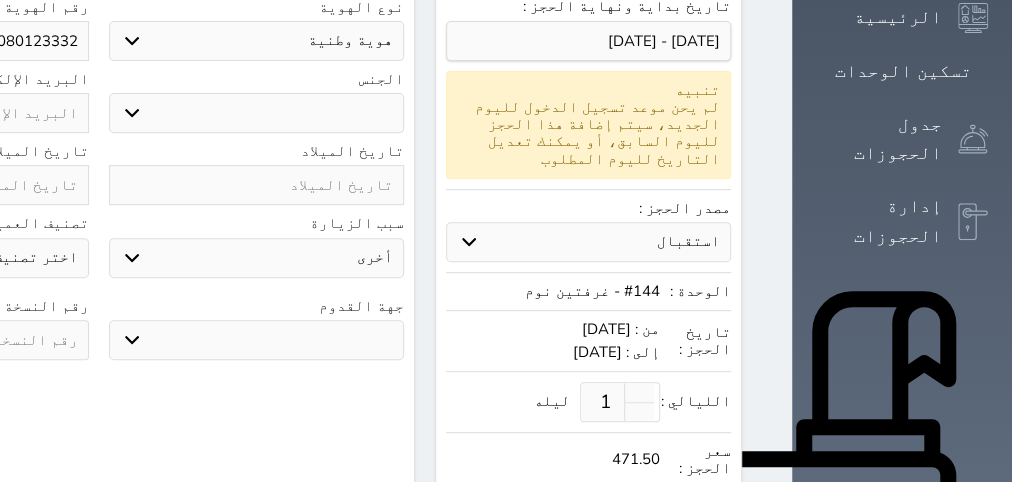 click at bounding box center (-59, 185) 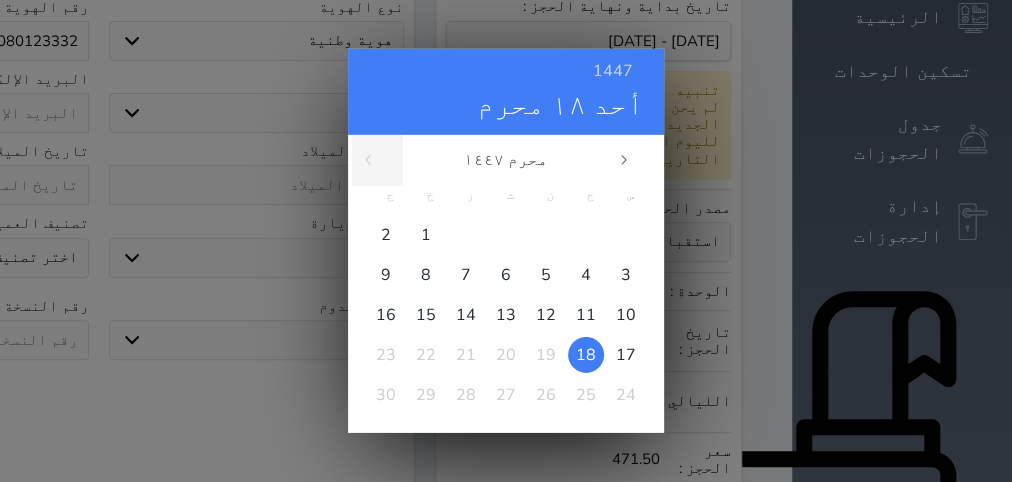 click on "1447   [DATE]         [DATE]
س
ح
ن
ث
ر
خ
ج
1   2   3   4   5   6   7   8   9   10   11   12   13   14   15   16   17   18   19   20   21   22   23   24   25   26   27   28   29   [DATE]
صفر
ربيع الأول
ربيع الثاني
جمادى الأولى
جمادى الآخرة
[PERSON_NAME]
شعبان
[DATE]" at bounding box center (506, 241) 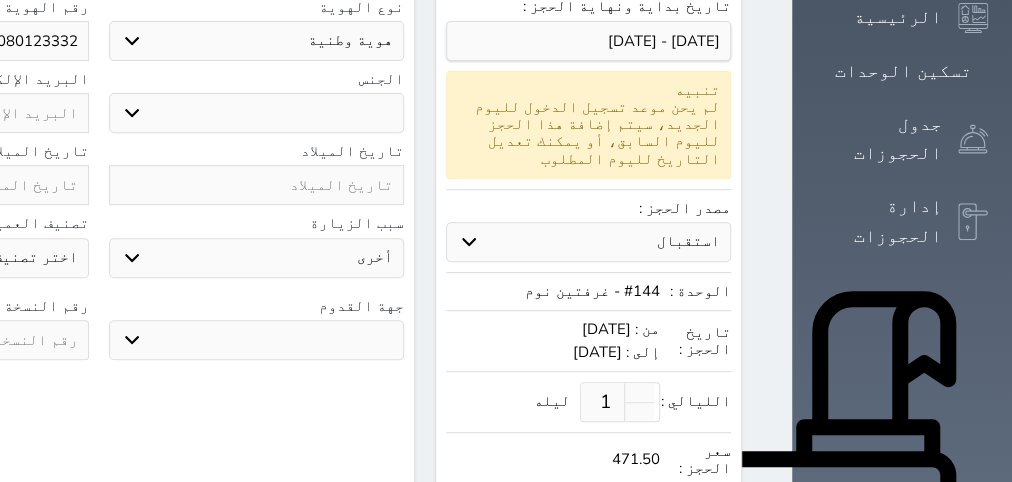 click at bounding box center [-59, 185] 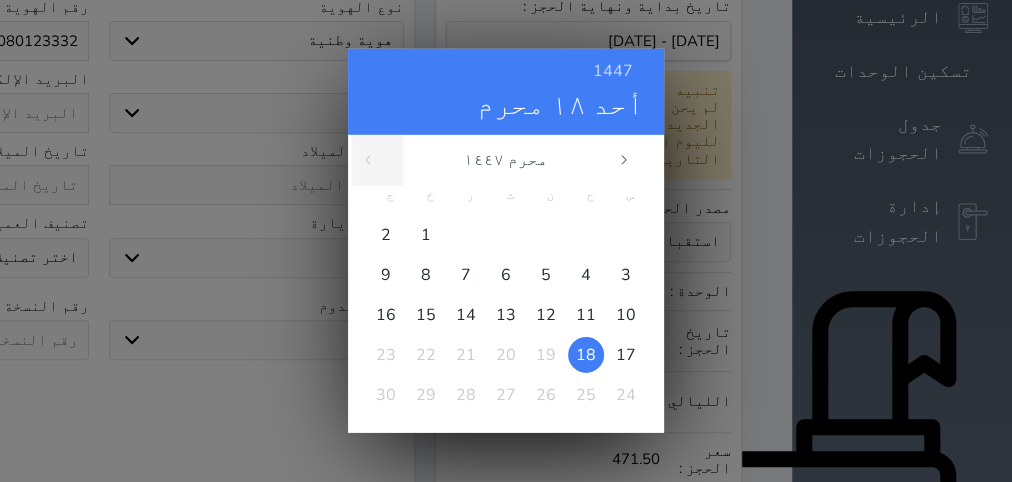 click on "1447   [DATE]         [DATE]
س
ح
ن
ث
ر
خ
ج
1   2   3   4   5   6   7   8   9   10   11   12   13   14   15   16   17   18   19   20   21   22   23   24   25   26   27   28   29   [DATE]
صفر
ربيع الأول
ربيع الثاني
جمادى الأولى
جمادى الآخرة
[PERSON_NAME]
شعبان
[DATE]" at bounding box center [506, 241] 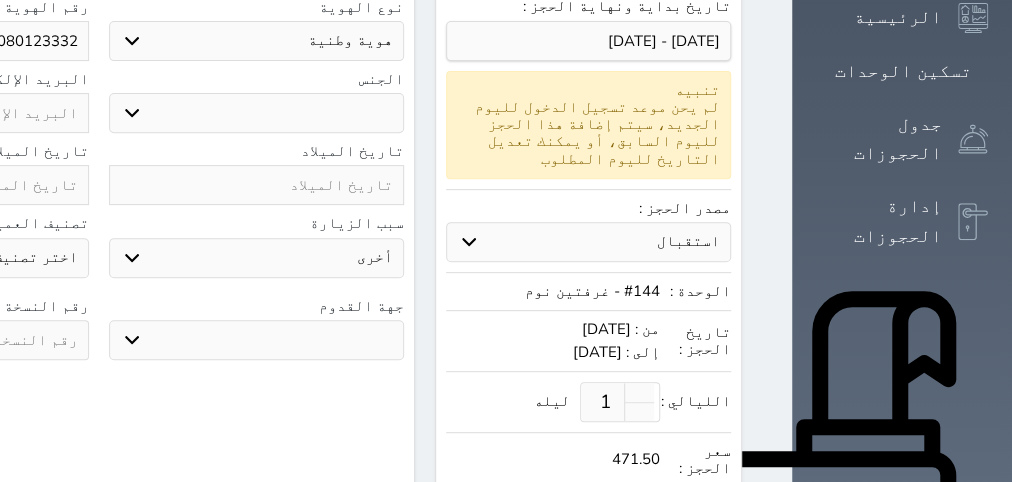 click at bounding box center [-59, 185] 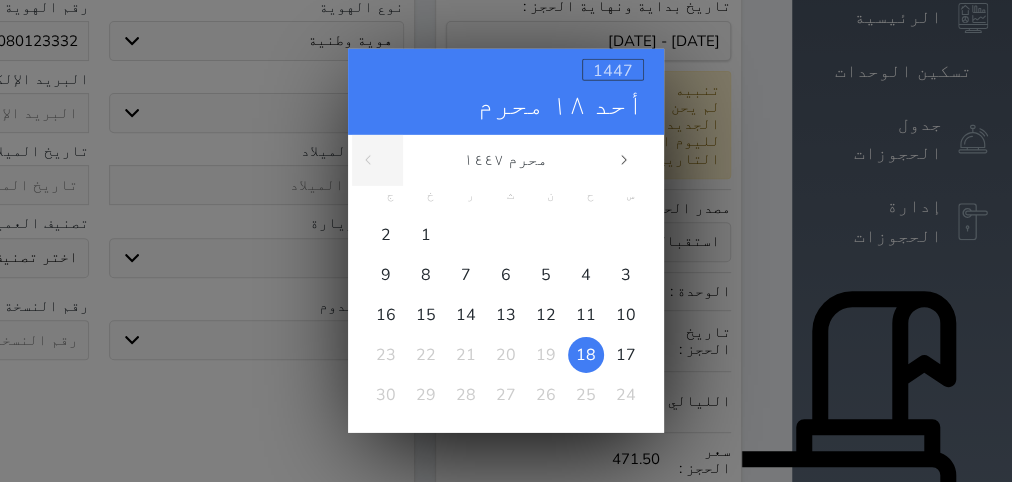click on "1447" at bounding box center (613, 71) 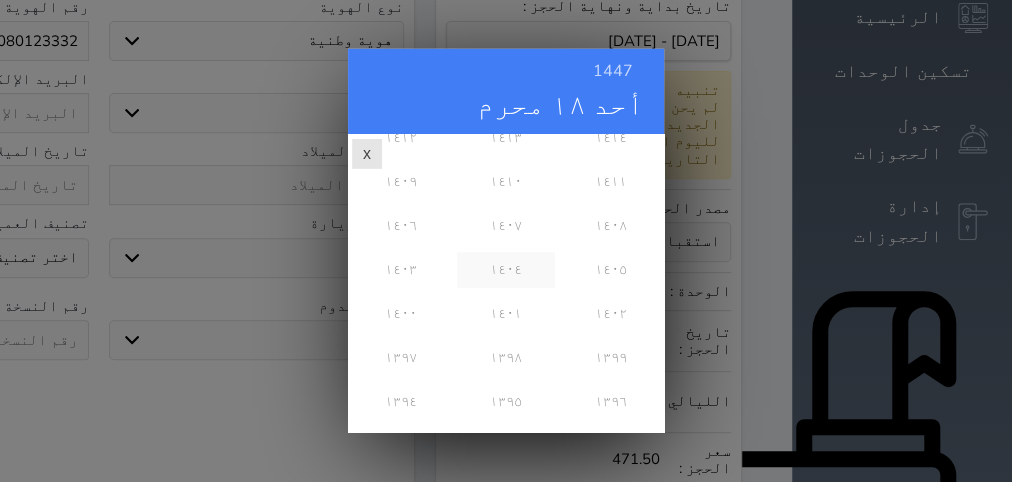 scroll, scrollTop: 371, scrollLeft: 0, axis: vertical 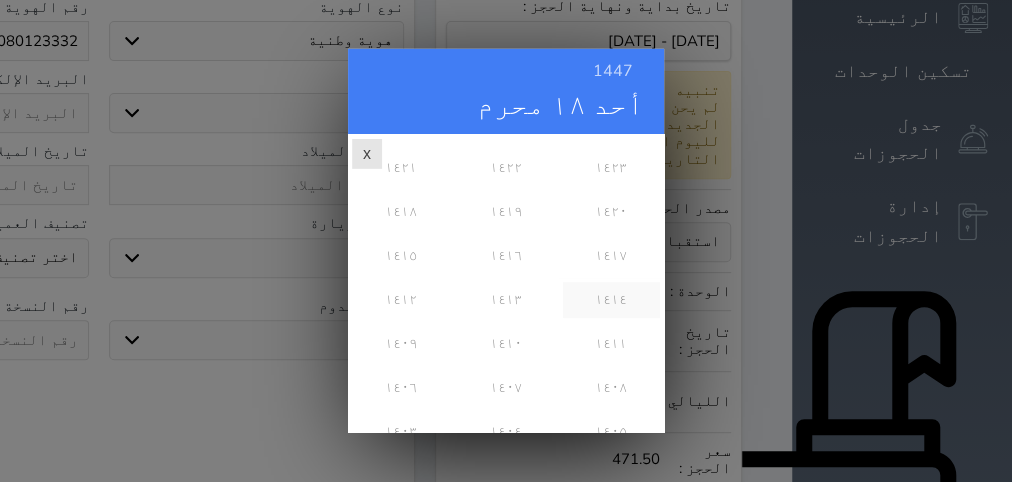 click on "١٤١٤" at bounding box center [611, 300] 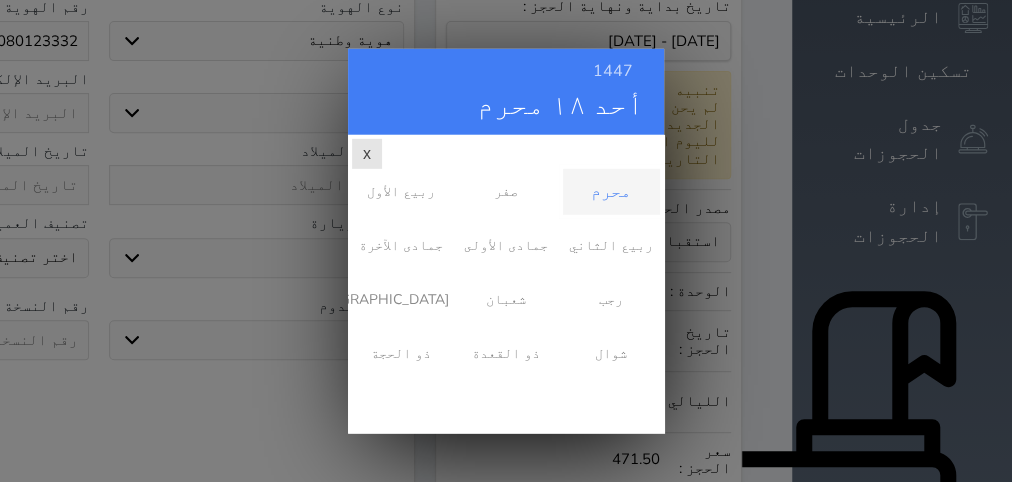 scroll, scrollTop: 0, scrollLeft: 0, axis: both 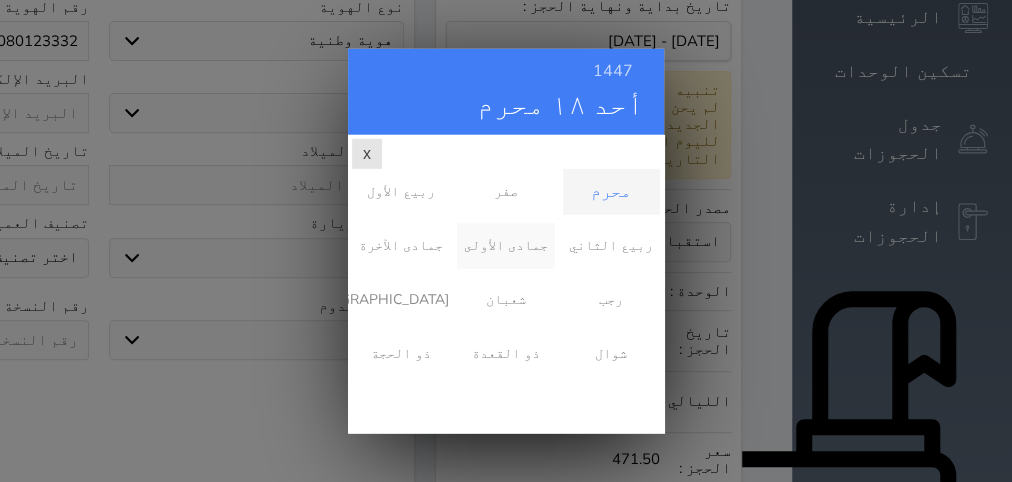 click on "جمادى الأولى" at bounding box center (505, 246) 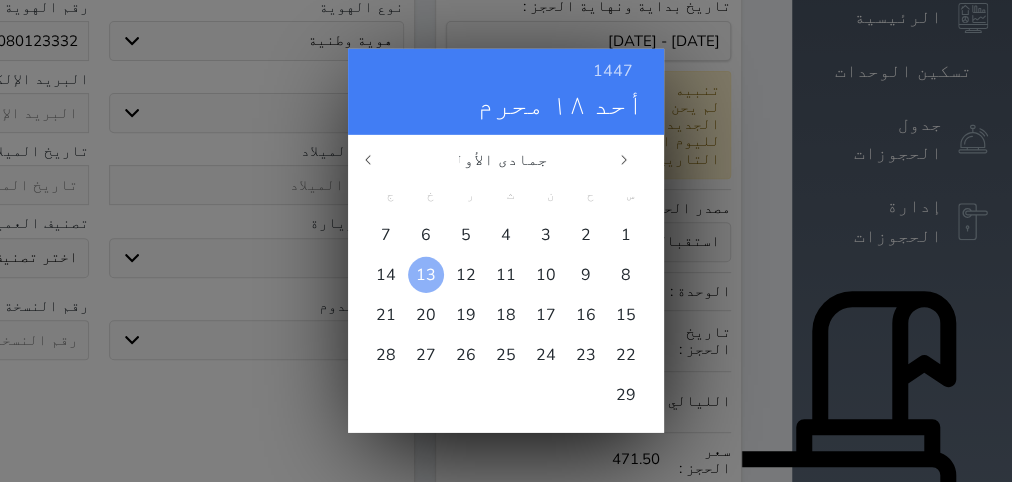 click on "13" at bounding box center [426, 275] 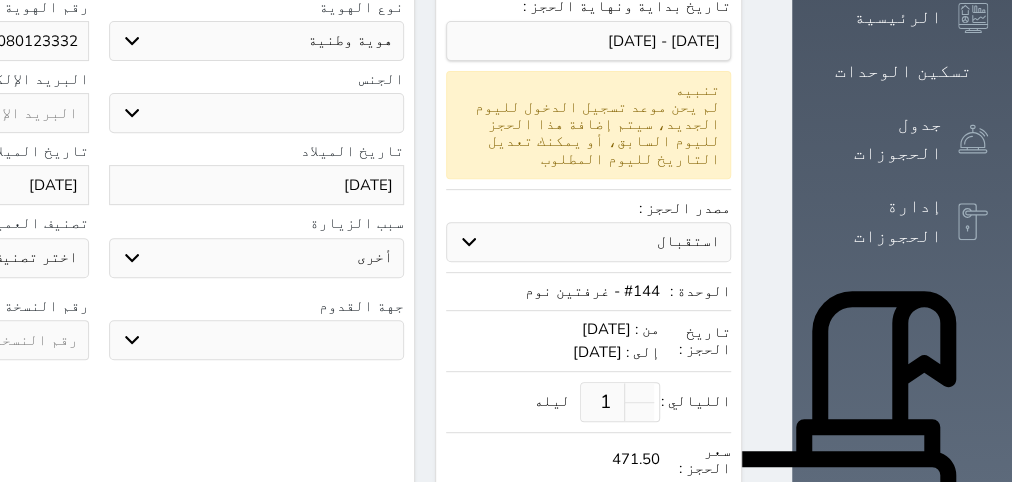 click at bounding box center (-59, 340) 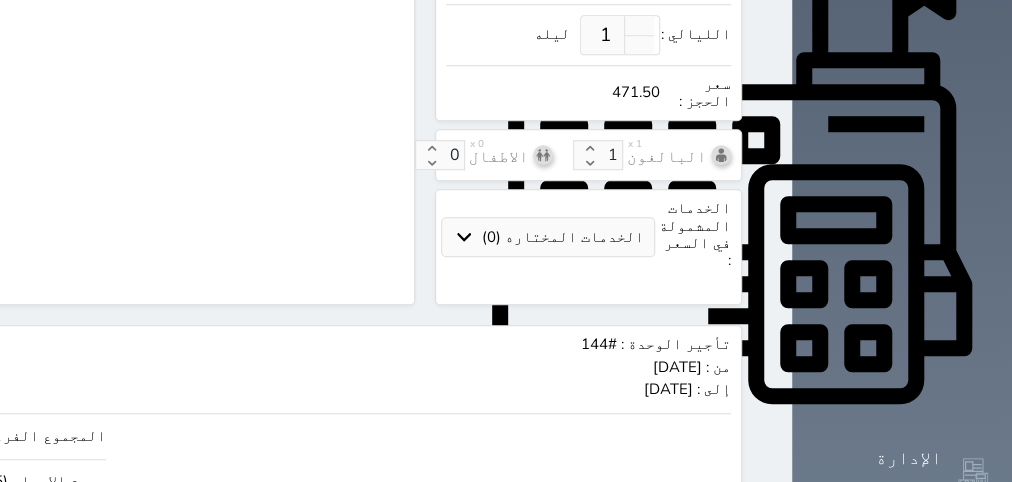 scroll, scrollTop: 774, scrollLeft: 0, axis: vertical 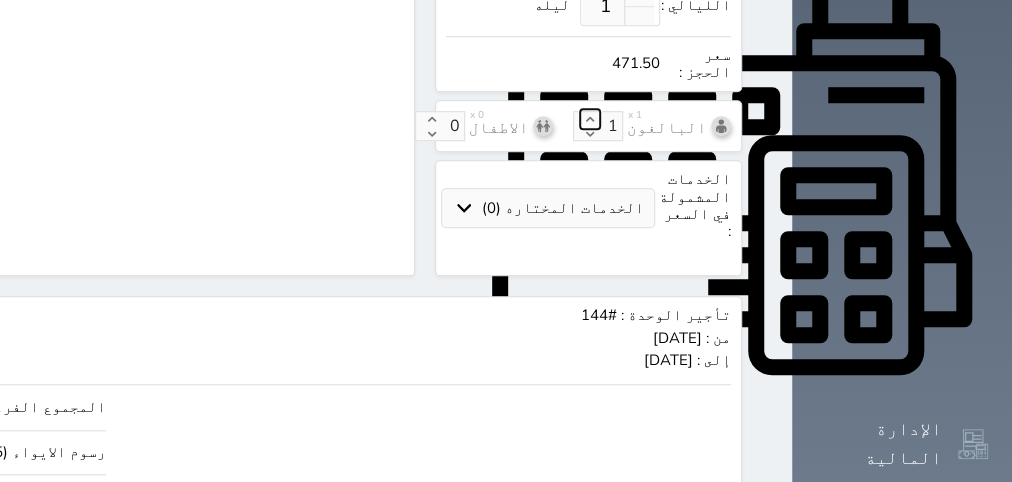 click 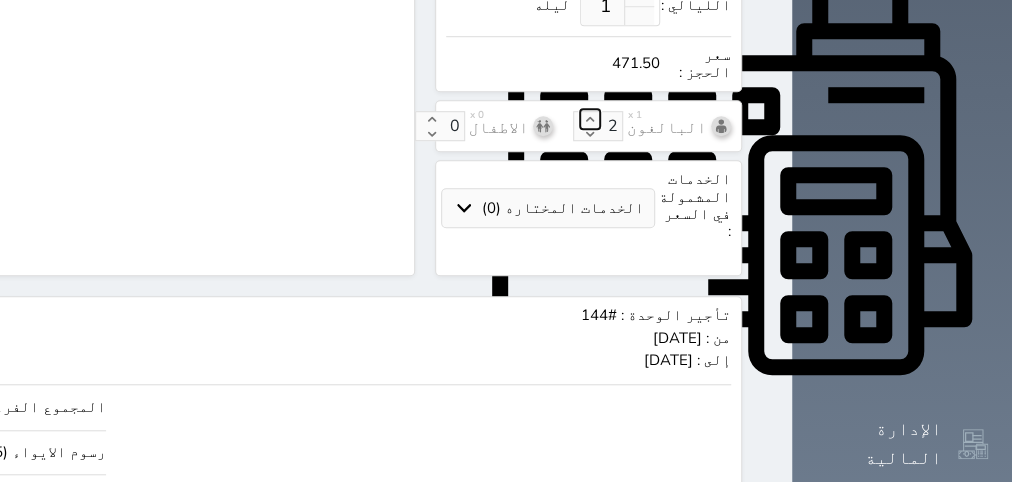 click 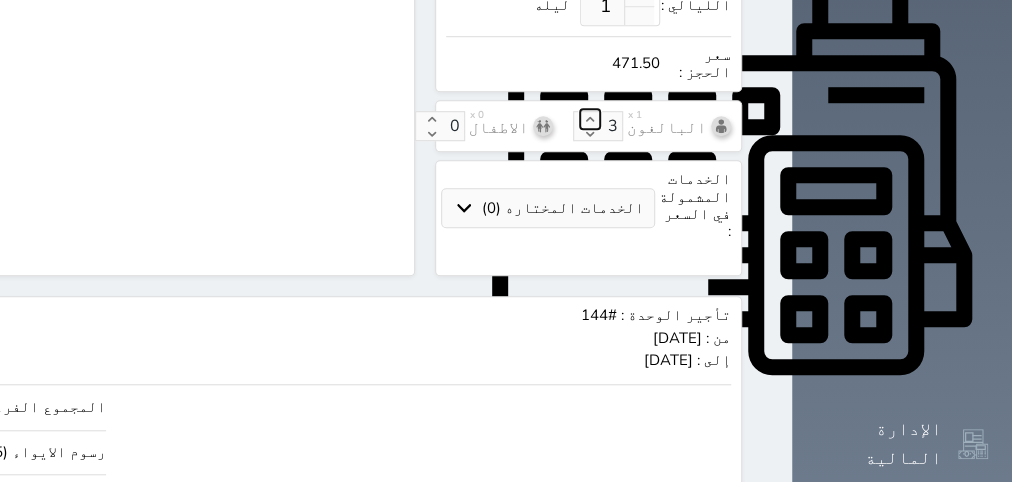 click 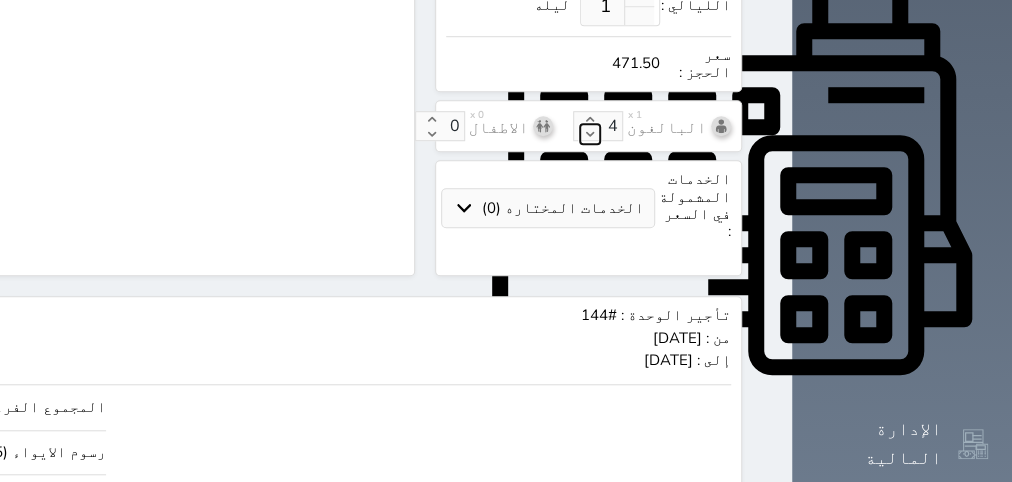 click 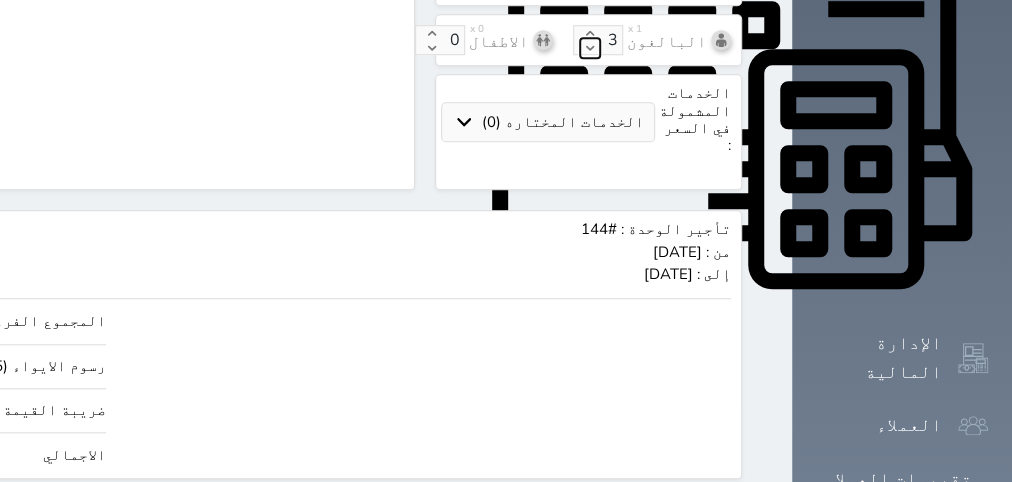 scroll, scrollTop: 900, scrollLeft: 0, axis: vertical 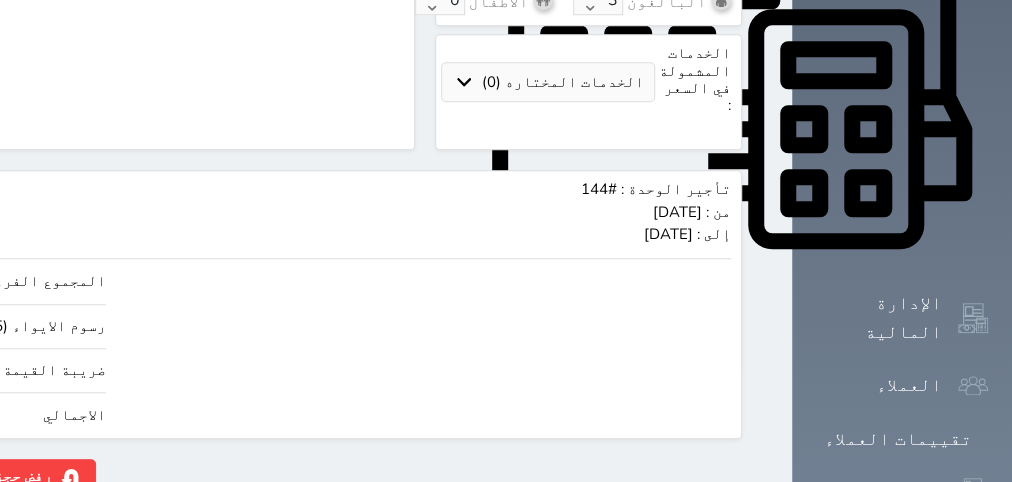 drag, startPoint x: 55, startPoint y: 359, endPoint x: 233, endPoint y: 359, distance: 178 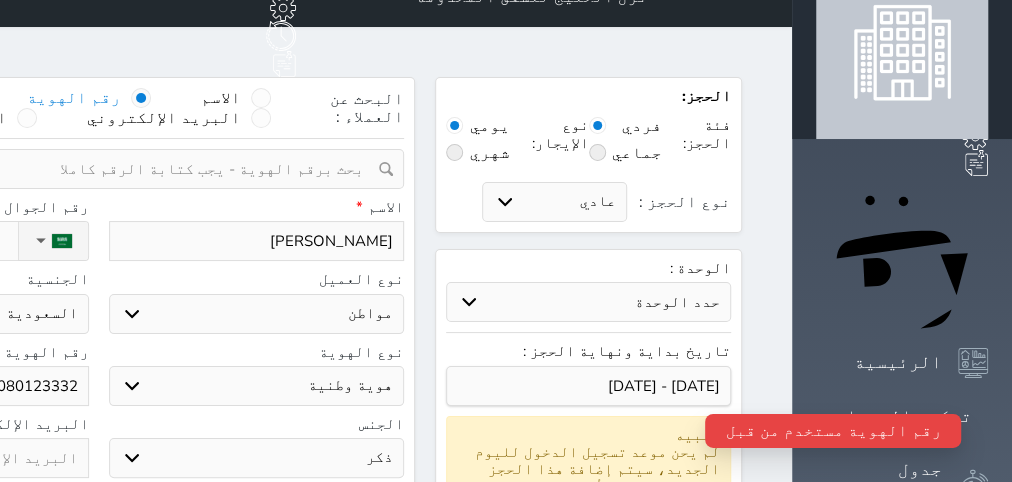scroll, scrollTop: 18, scrollLeft: 0, axis: vertical 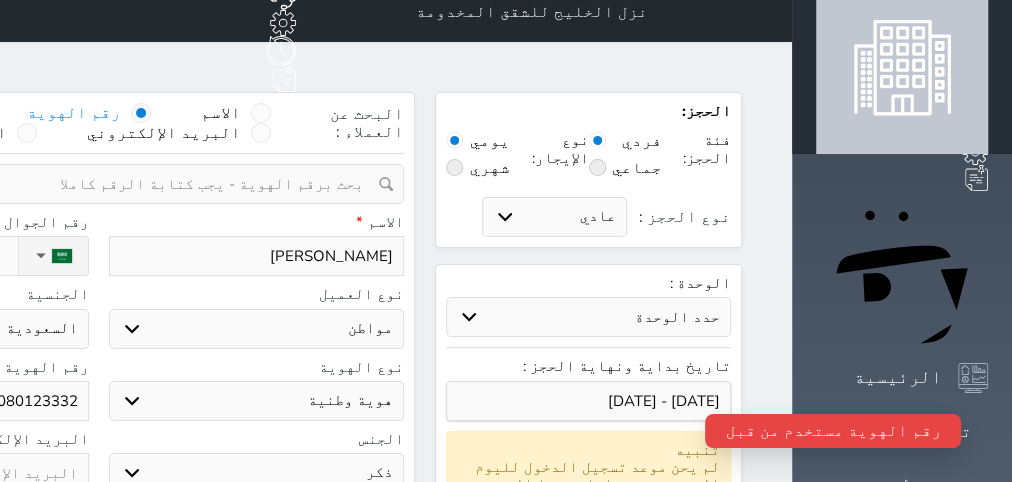 click on "1080123332" at bounding box center [-59, 401] 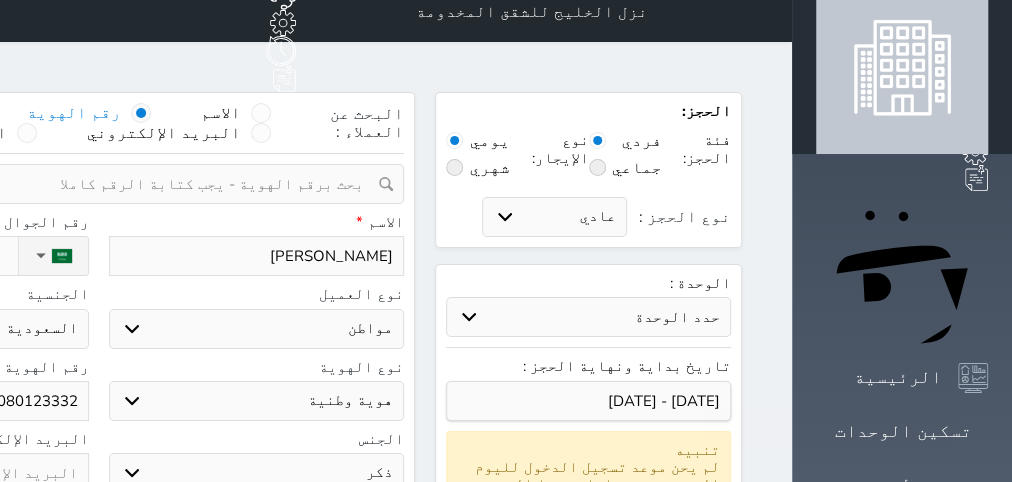 paste on "1080123332" 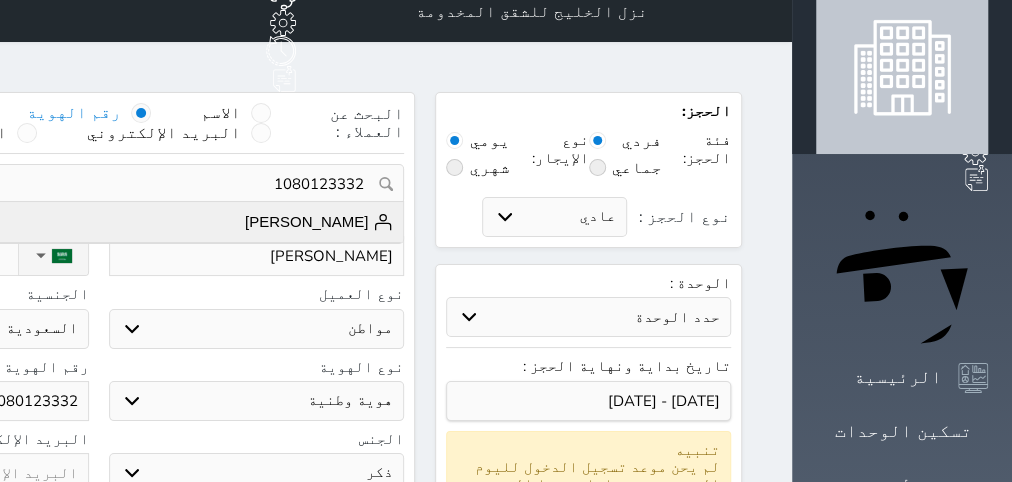 click on "[PERSON_NAME]" at bounding box center (319, 222) 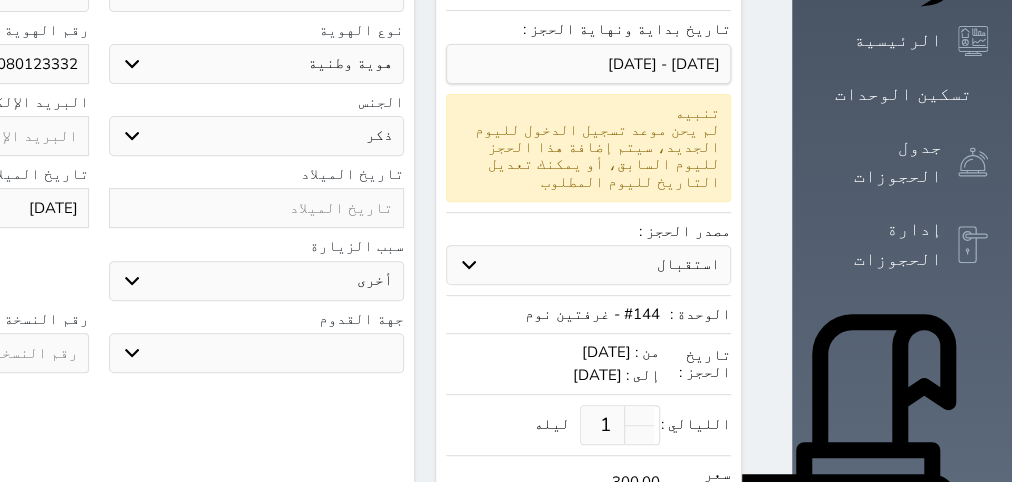 scroll, scrollTop: 396, scrollLeft: 0, axis: vertical 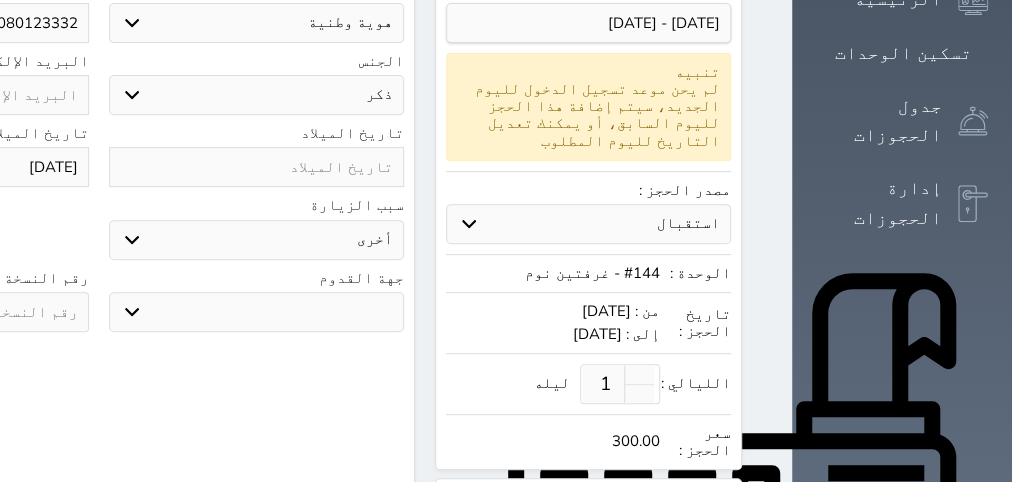 click at bounding box center [-59, 312] 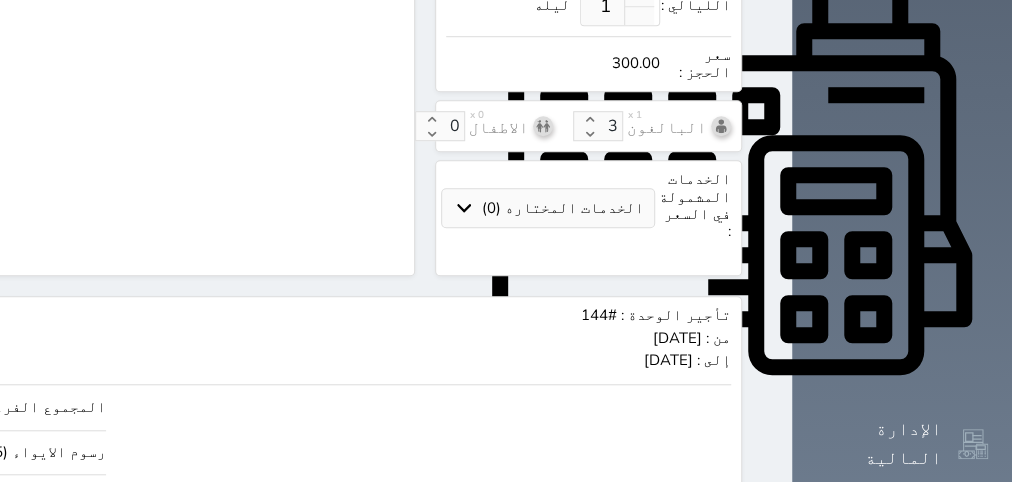 scroll, scrollTop: 900, scrollLeft: 0, axis: vertical 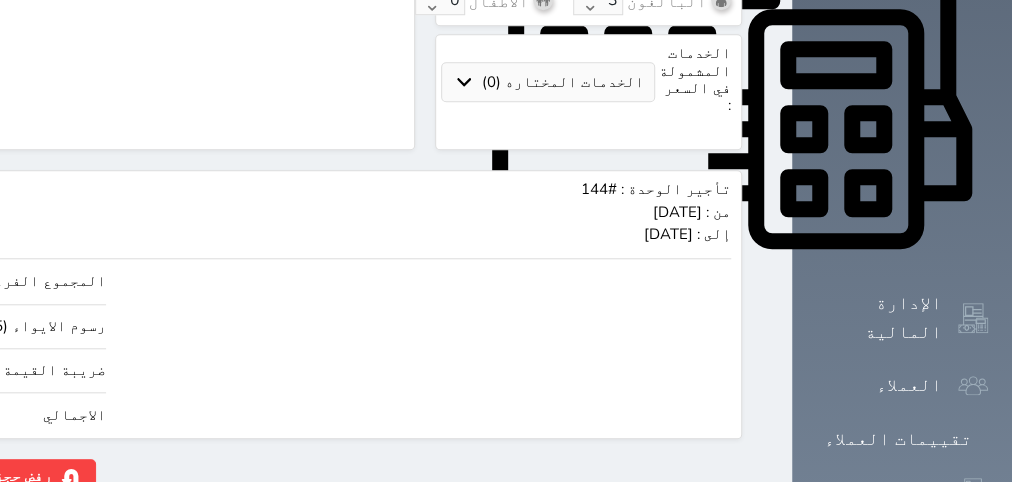 click on "حجز" at bounding box center [-125, 476] 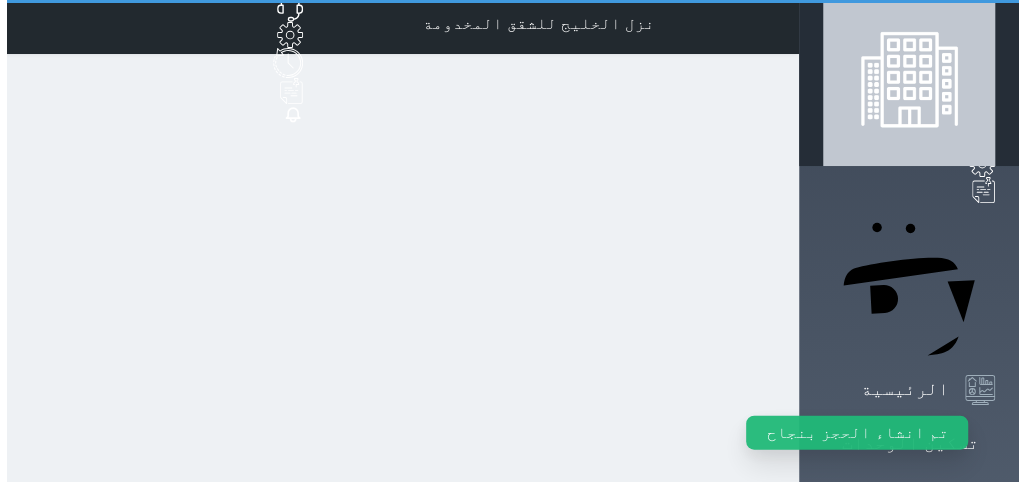 scroll, scrollTop: 0, scrollLeft: 0, axis: both 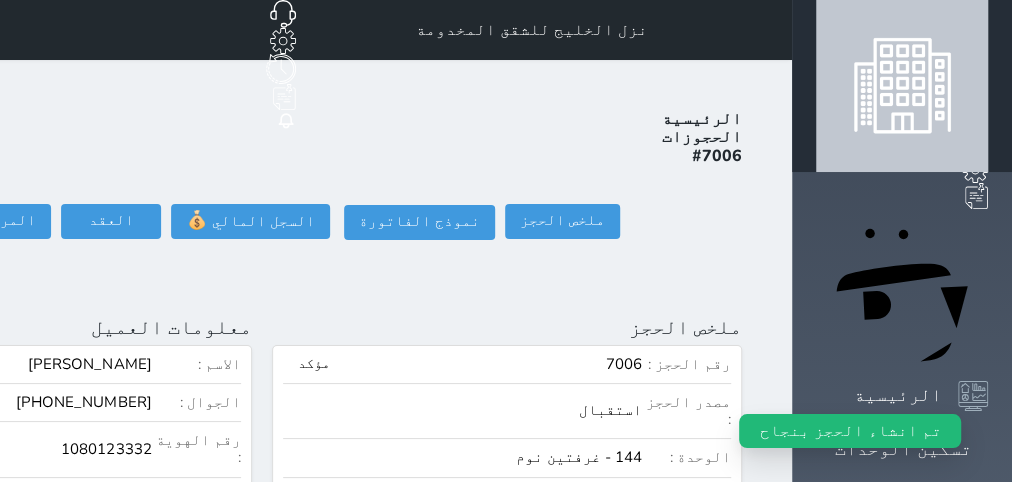 click on "تسجيل دخول" at bounding box center (-151, 221) 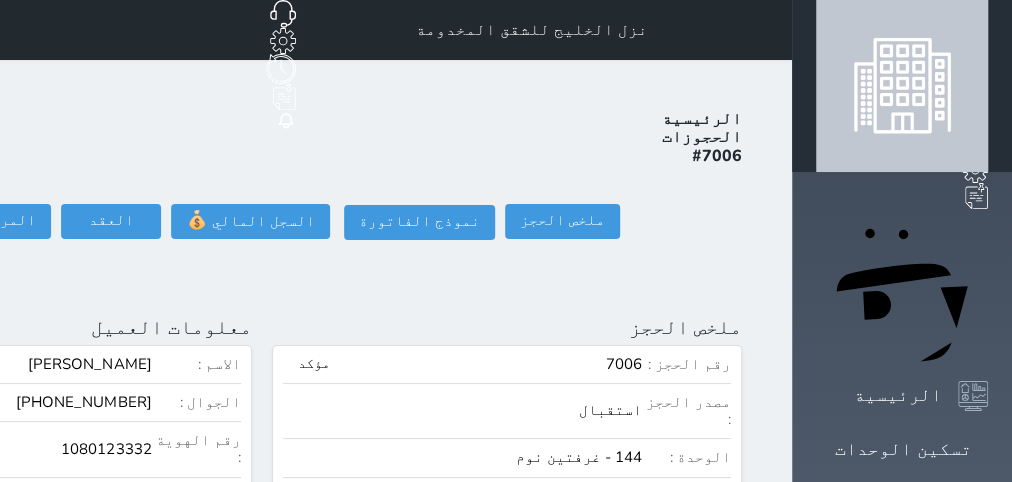 click on "تسجيل دخول" at bounding box center (-151, 221) 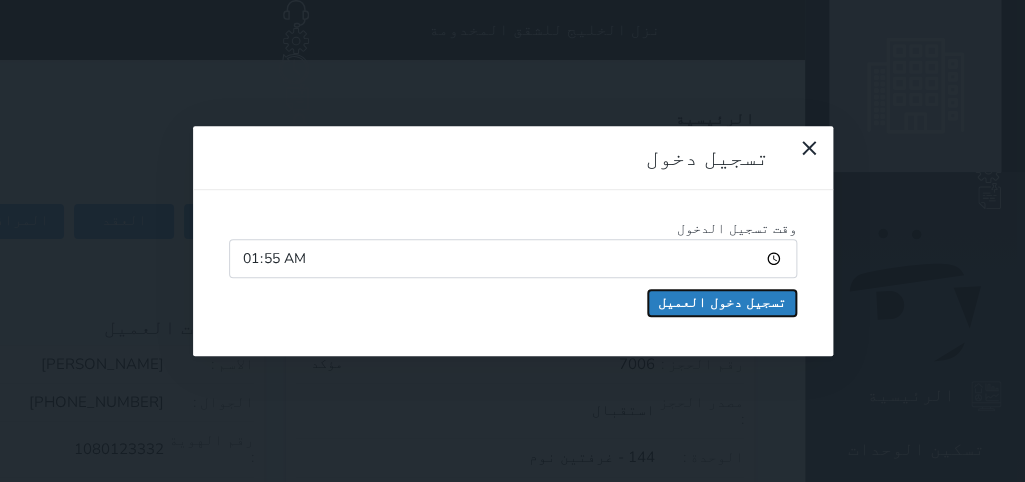 click on "تسجيل دخول العميل" at bounding box center (722, 303) 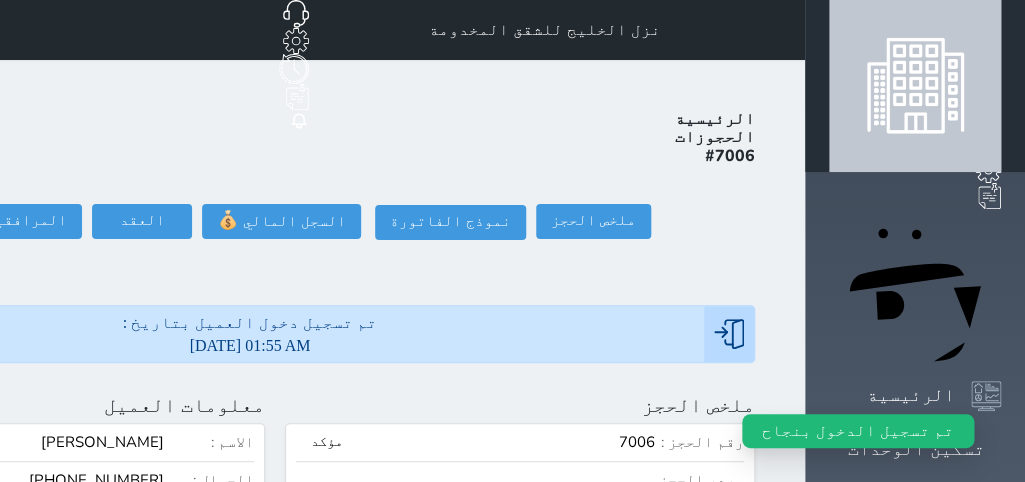 click on "معلومات العميل           تحديث العميل                 البحث عن العملاء :        الاسم       رقم الهوية       البريد الإلكتروني       ال[PERSON_NAME] [PHONE_NUMBER]     تغيير العميل                الاسم *   [PERSON_NAME]   رقم الجوال *       ▼     [GEOGRAPHIC_DATA] ([GEOGRAPHIC_DATA])   +93   [GEOGRAPHIC_DATA] ([GEOGRAPHIC_DATA])   +355   [GEOGRAPHIC_DATA] ([GEOGRAPHIC_DATA])   +213   [US_STATE]   +1684   [GEOGRAPHIC_DATA]   +376   [GEOGRAPHIC_DATA]   +244   [GEOGRAPHIC_DATA]   +1264   [GEOGRAPHIC_DATA]   +1268   [GEOGRAPHIC_DATA]   +54   [GEOGRAPHIC_DATA] ([GEOGRAPHIC_DATA])   +374   [GEOGRAPHIC_DATA]   +297   [GEOGRAPHIC_DATA]   +61   [GEOGRAPHIC_DATA] ([GEOGRAPHIC_DATA])   +43   [GEOGRAPHIC_DATA] ([GEOGRAPHIC_DATA])   +994   [GEOGRAPHIC_DATA]   +1242   [GEOGRAPHIC_DATA] (‫[GEOGRAPHIC_DATA])   +973   [GEOGRAPHIC_DATA] ([GEOGRAPHIC_DATA])   +880   [GEOGRAPHIC_DATA]   +1246   [GEOGRAPHIC_DATA] ([GEOGRAPHIC_DATA])   +375   [GEOGRAPHIC_DATA] ([GEOGRAPHIC_DATA])   +32   [GEOGRAPHIC_DATA]   +501   [GEOGRAPHIC_DATA] ([GEOGRAPHIC_DATA])   +229   [GEOGRAPHIC_DATA]   +1441" at bounding box center (30, 1058) 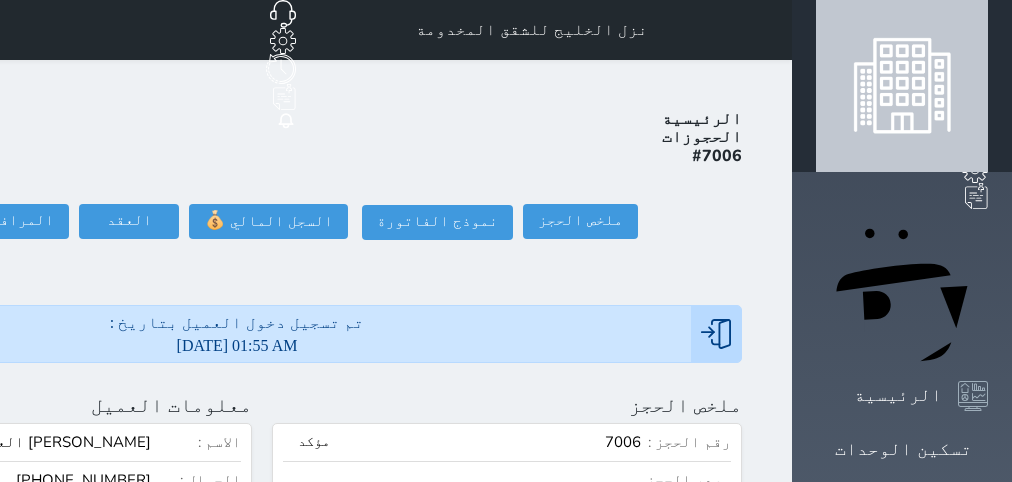 select on "1" 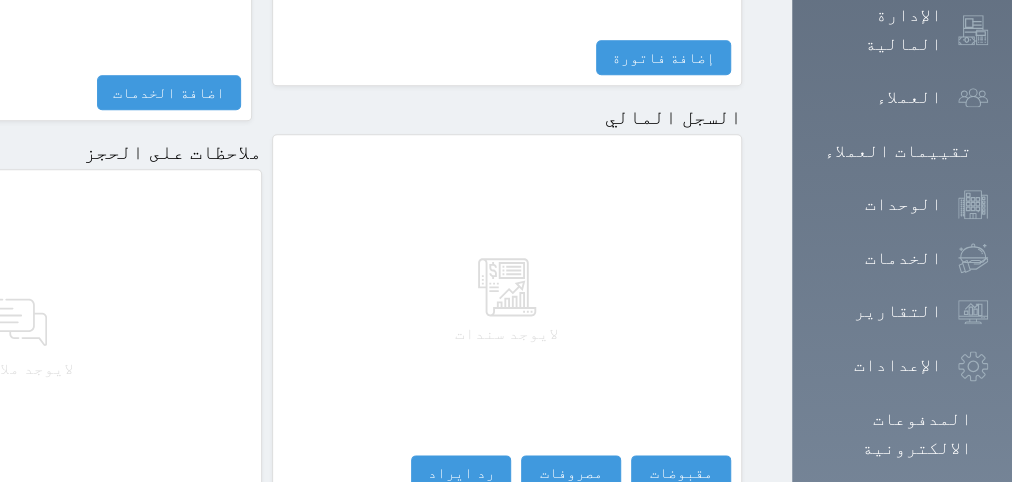 scroll, scrollTop: 1295, scrollLeft: 0, axis: vertical 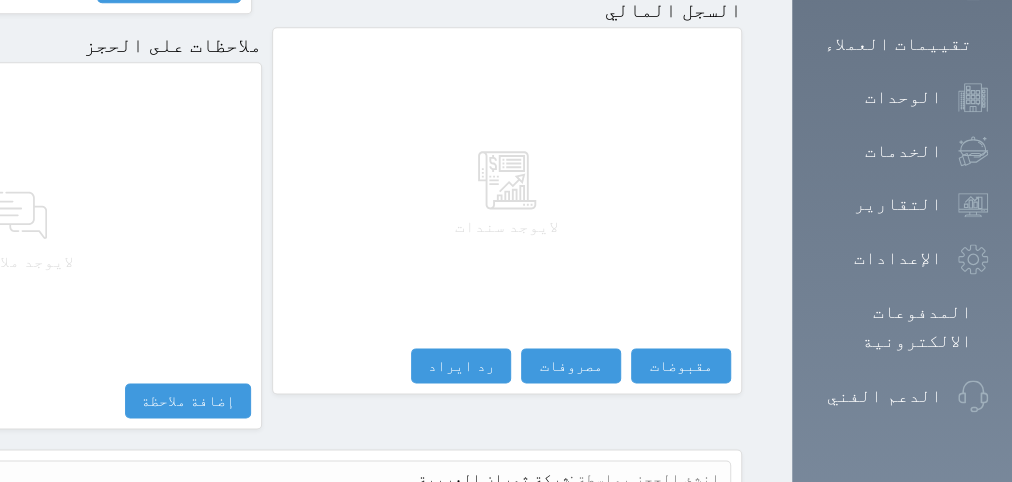 click on "عرض سجل شموس" at bounding box center (666, 526) 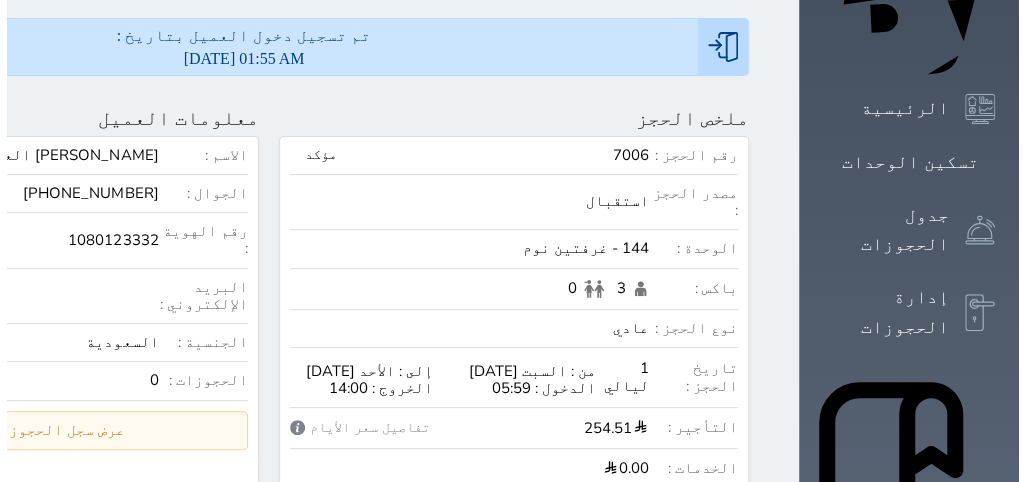 scroll, scrollTop: 0, scrollLeft: 0, axis: both 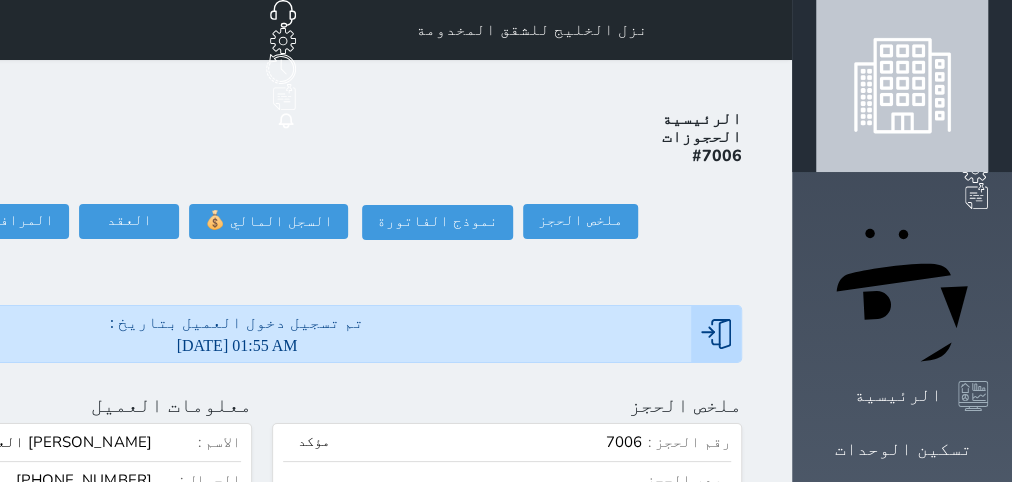 click at bounding box center [-206, 405] 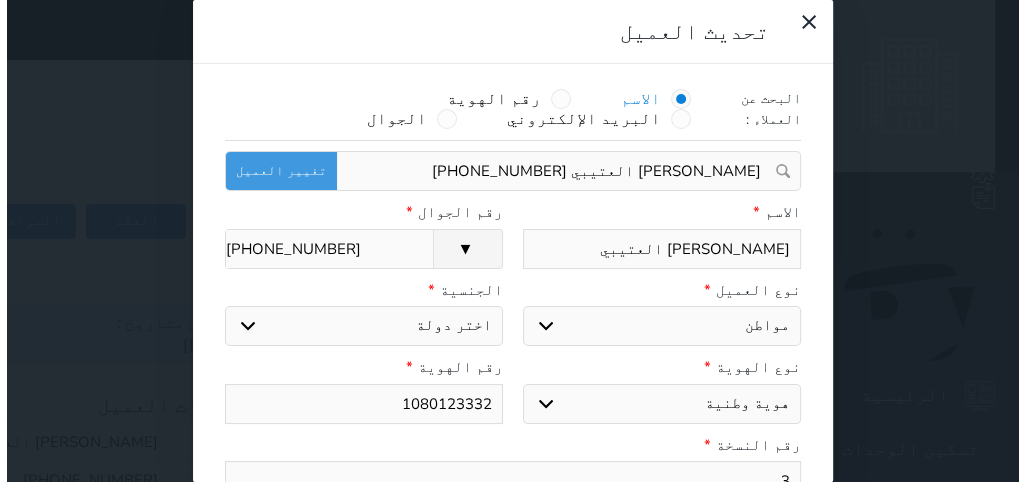 scroll, scrollTop: 82, scrollLeft: 0, axis: vertical 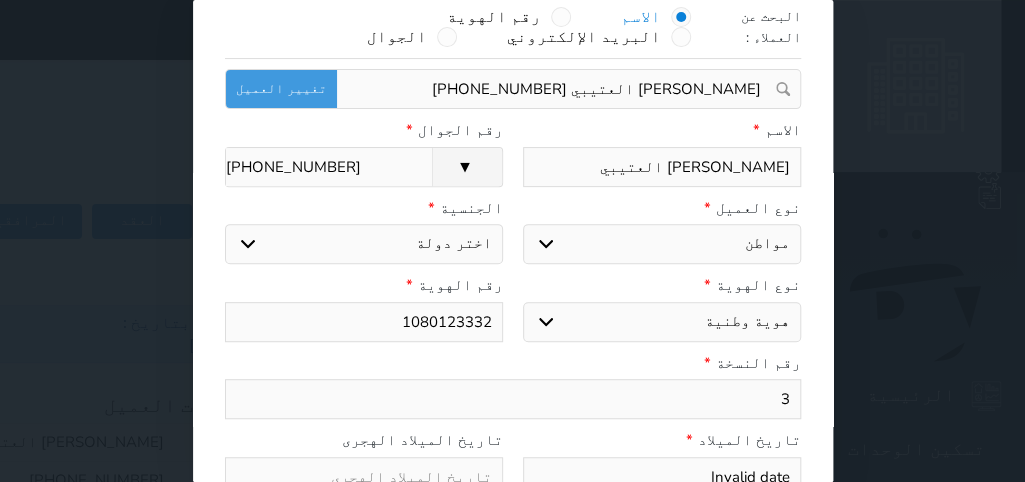 select 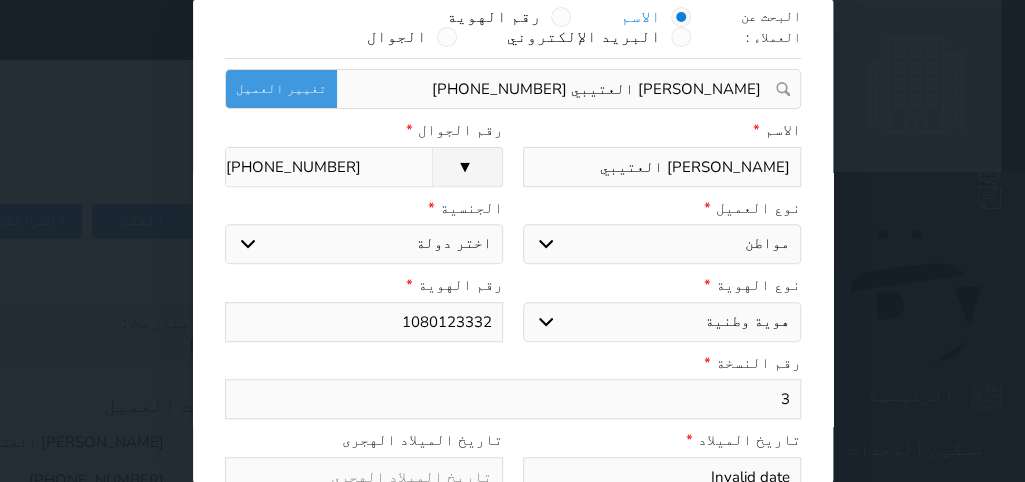select 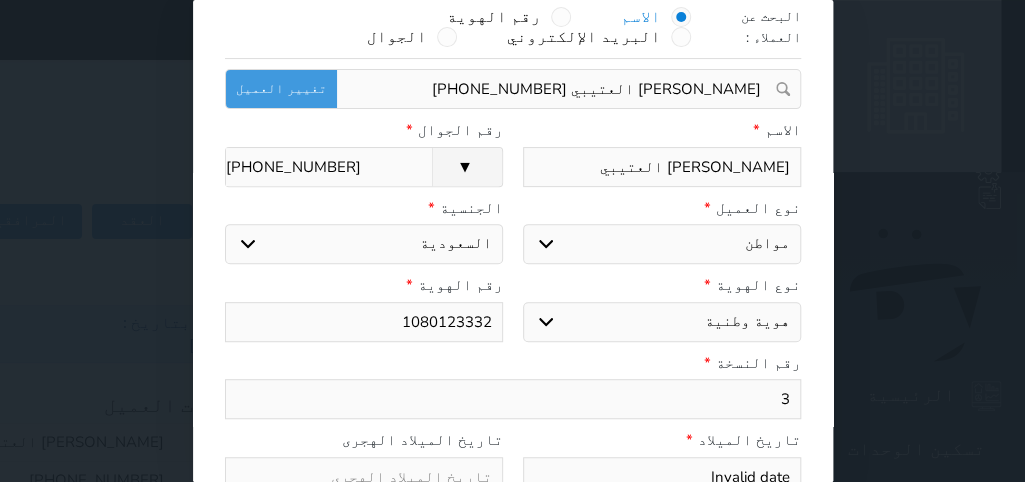 click at bounding box center [364, 477] 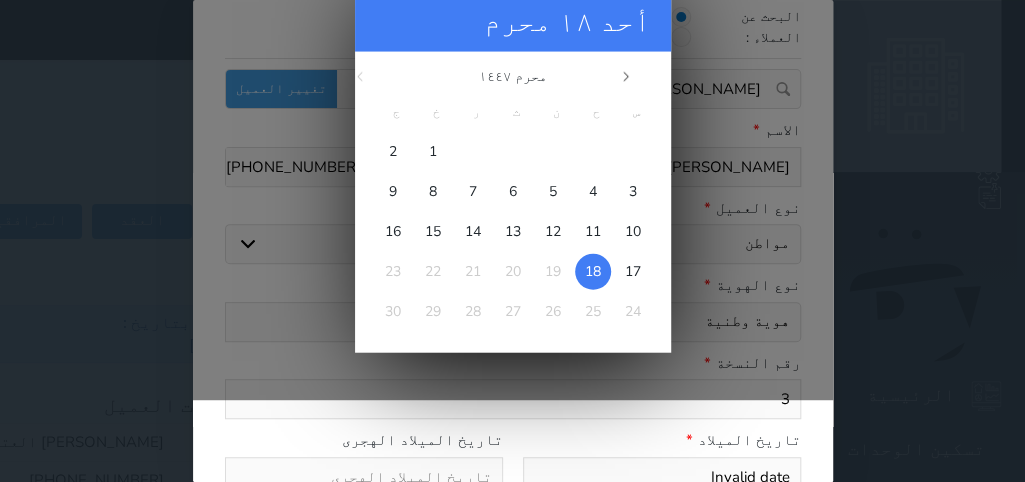 scroll, scrollTop: 0, scrollLeft: 0, axis: both 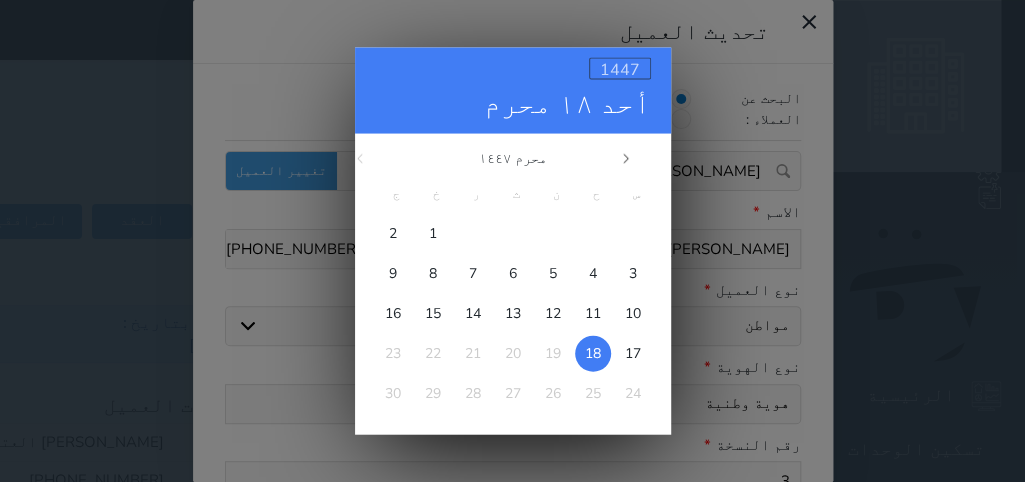 click on "1447" at bounding box center [620, 70] 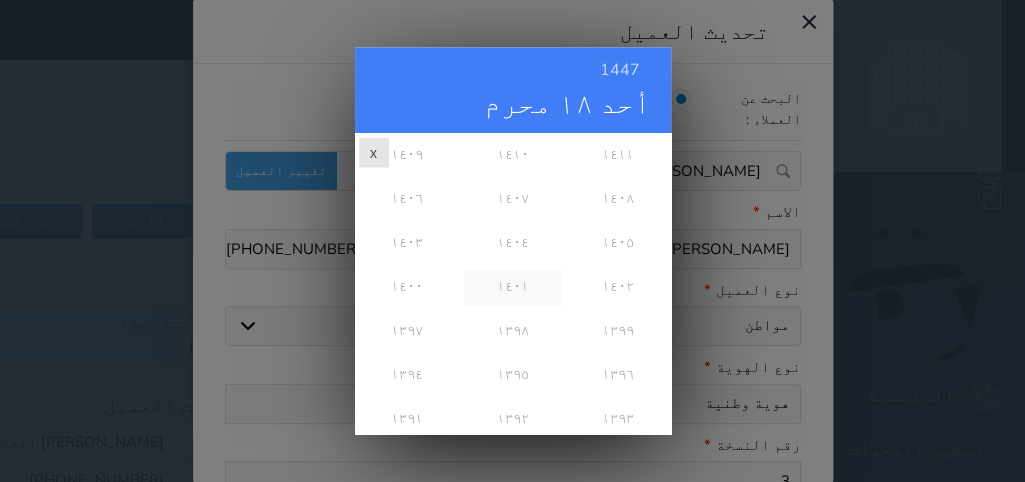 scroll, scrollTop: 419, scrollLeft: 0, axis: vertical 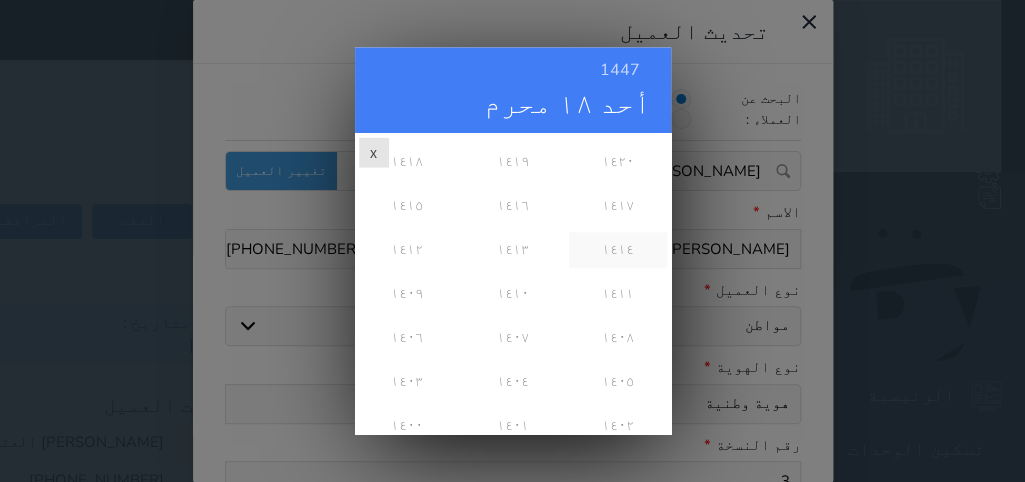 click on "١٤١٤" at bounding box center (617, 251) 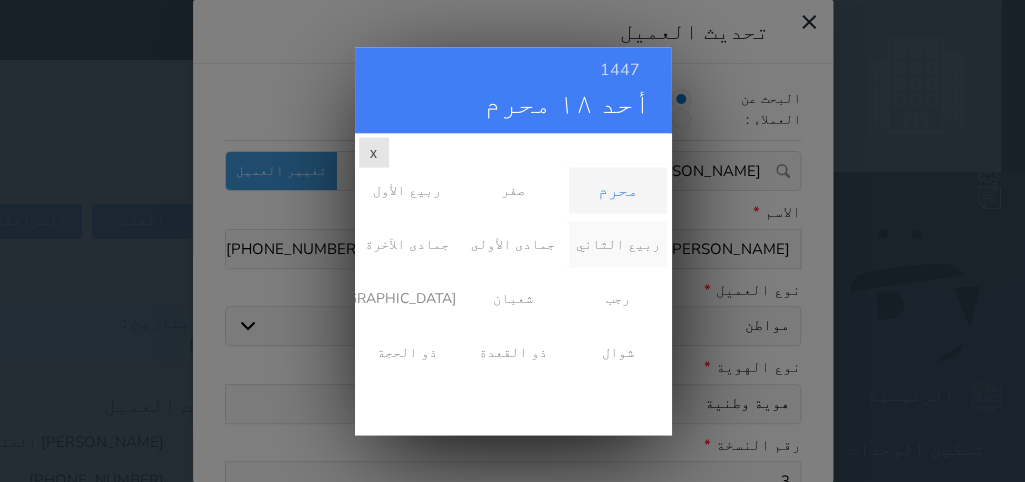click on "ربيع الثاني" at bounding box center (617, 245) 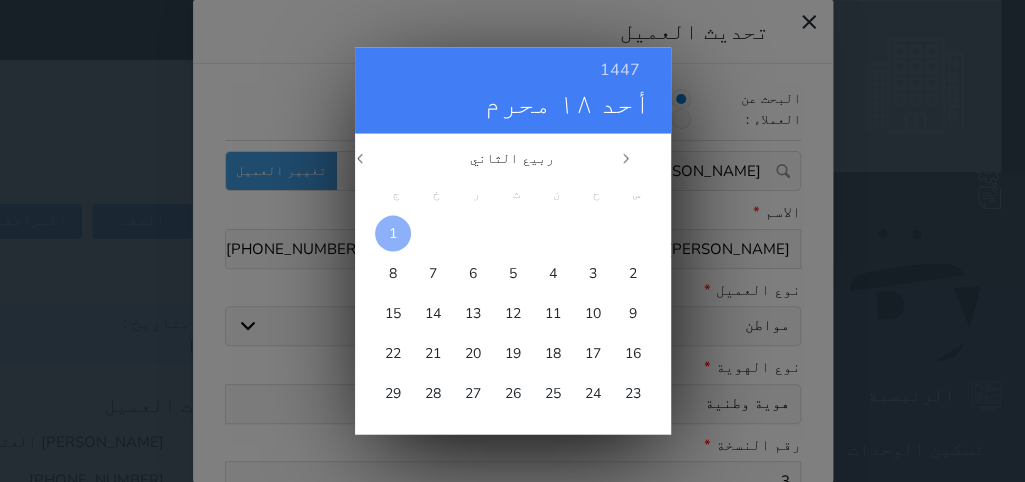click on "1" at bounding box center [393, 233] 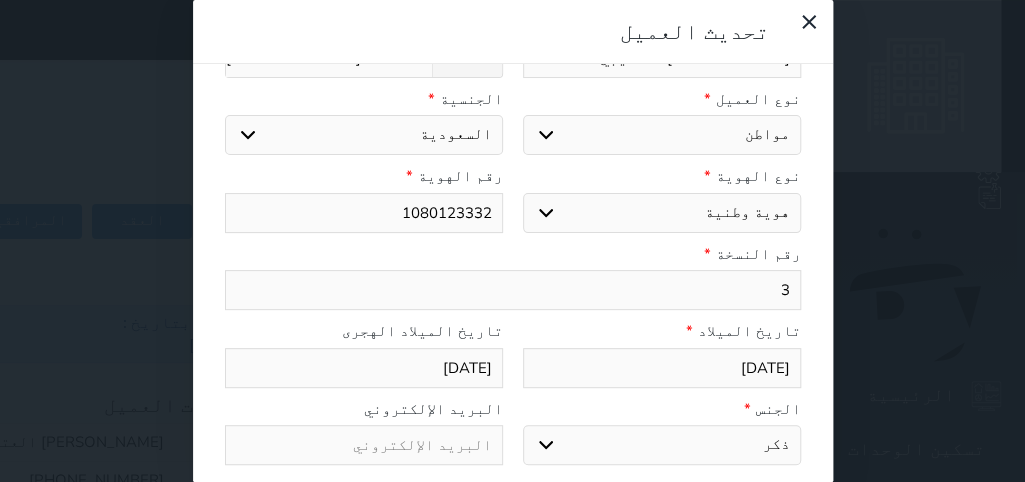 scroll, scrollTop: 200, scrollLeft: 0, axis: vertical 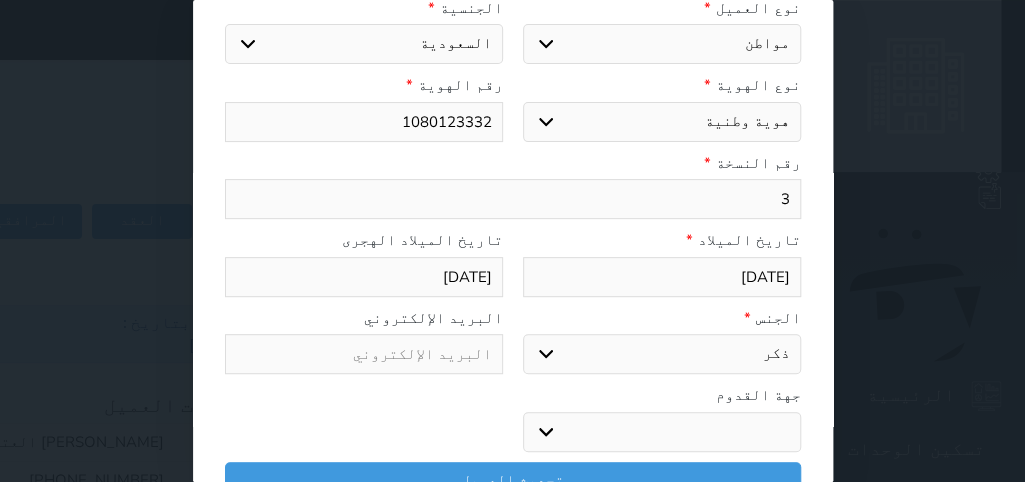 click on "1414-4-1" at bounding box center (364, 277) 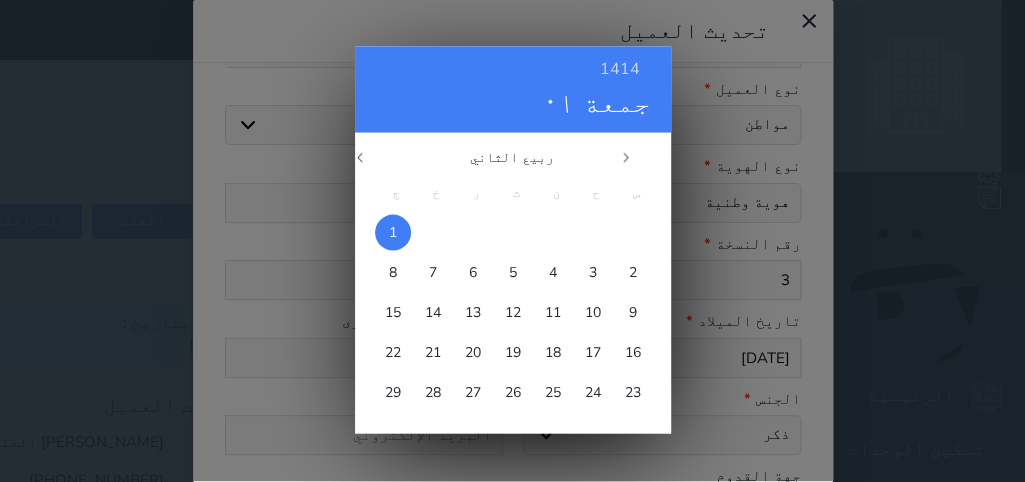 scroll, scrollTop: 0, scrollLeft: 0, axis: both 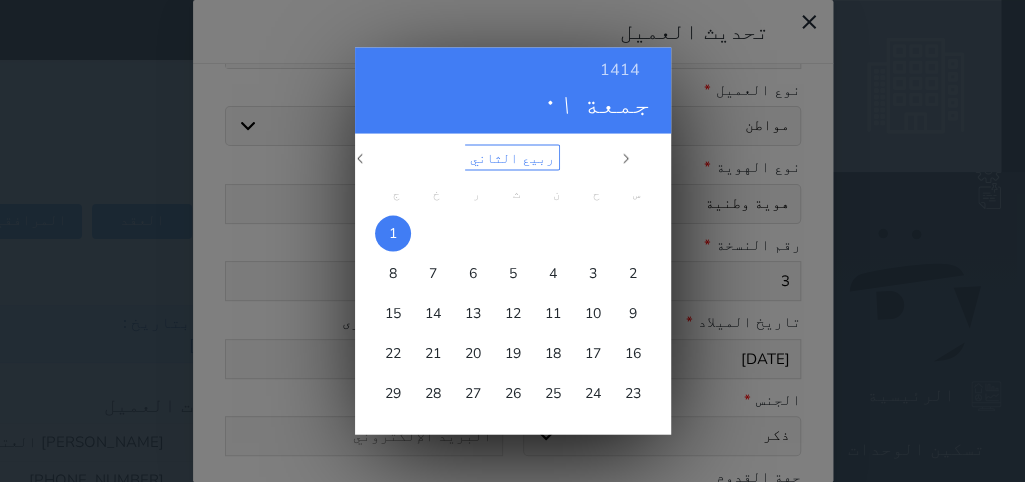 click on "ربيع الثاني ١٤١٤" at bounding box center [494, 158] 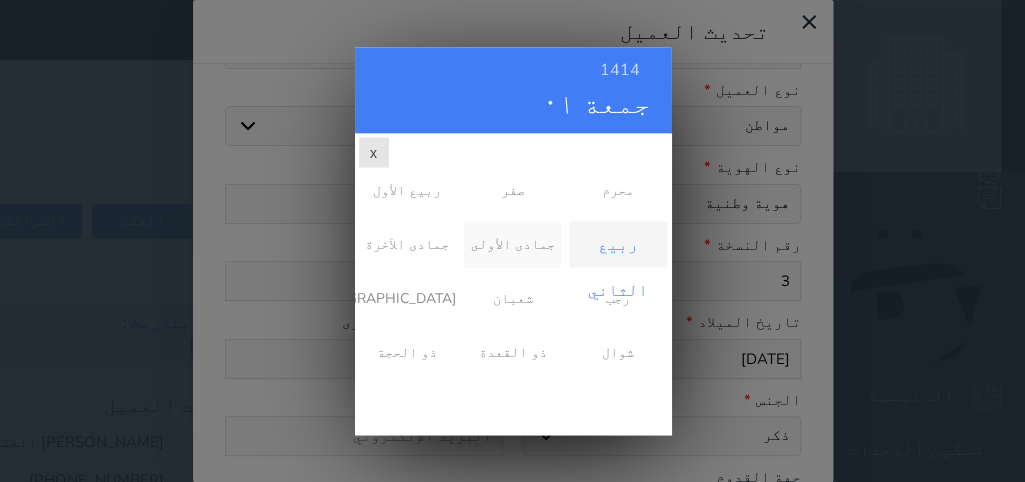 click on "جمادى الأولى" at bounding box center (512, 245) 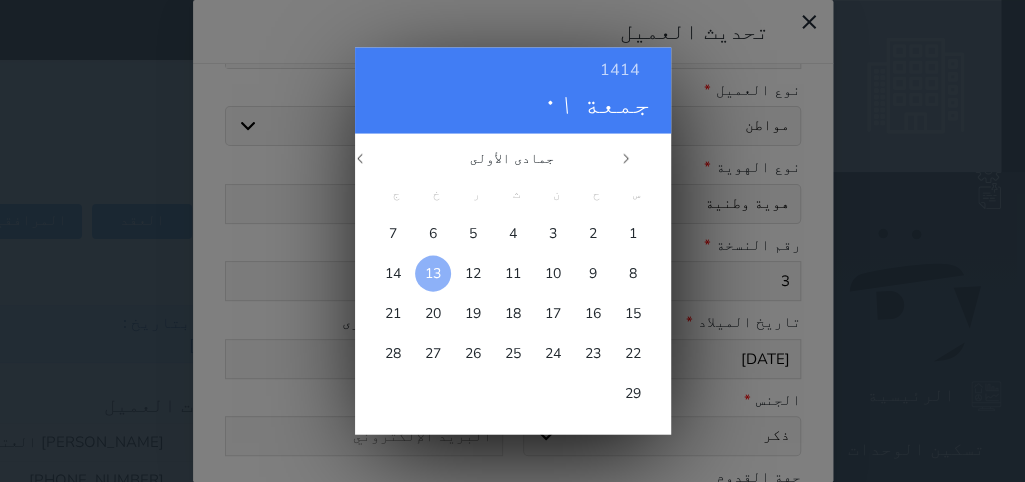 click on "13" at bounding box center (433, 273) 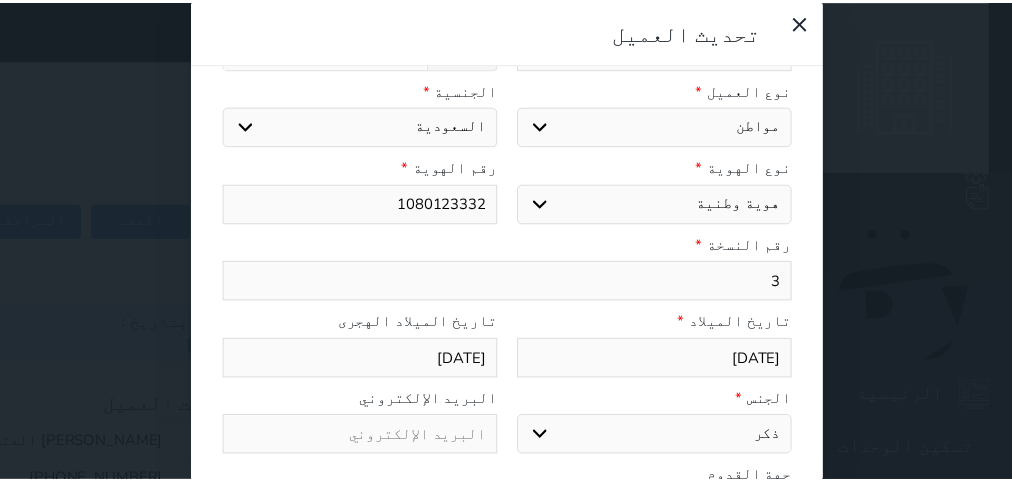 scroll, scrollTop: 82, scrollLeft: 0, axis: vertical 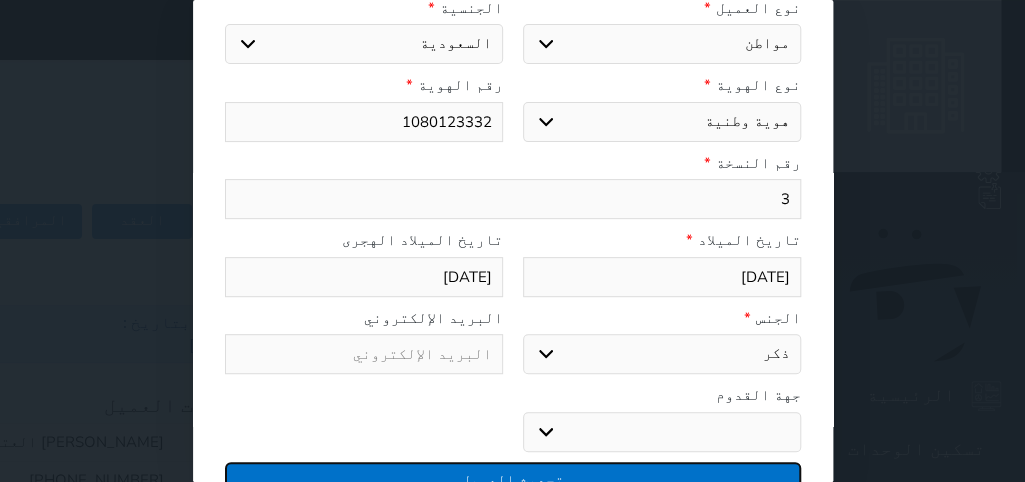click on "تحديث العميل" at bounding box center [513, 479] 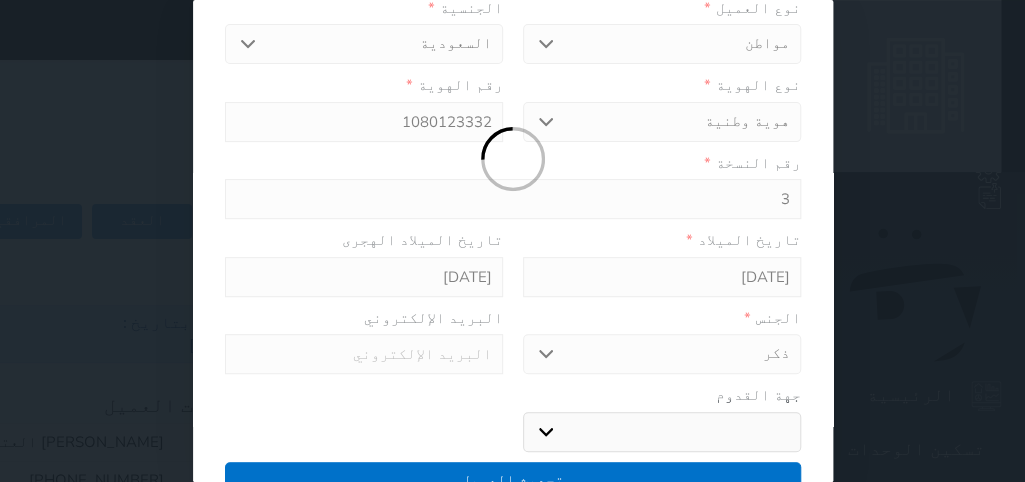 select 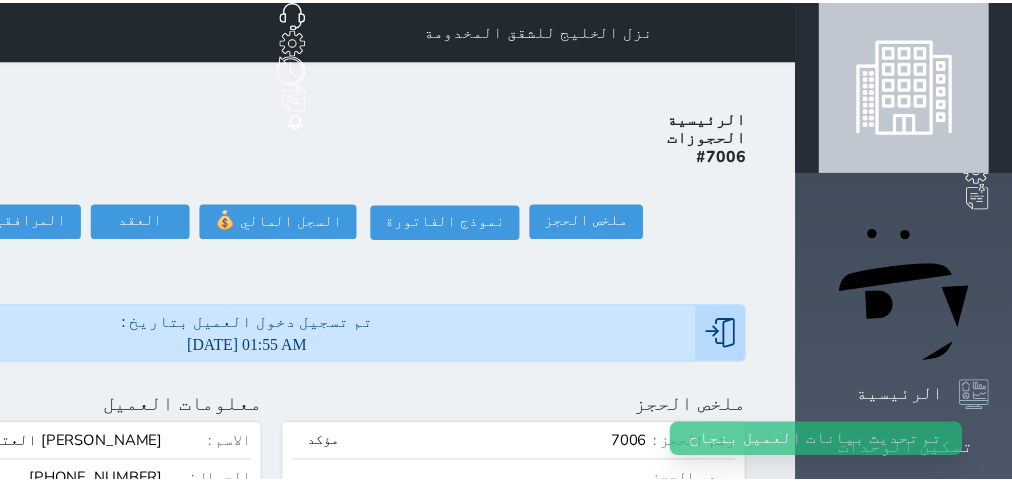 scroll, scrollTop: 199, scrollLeft: 0, axis: vertical 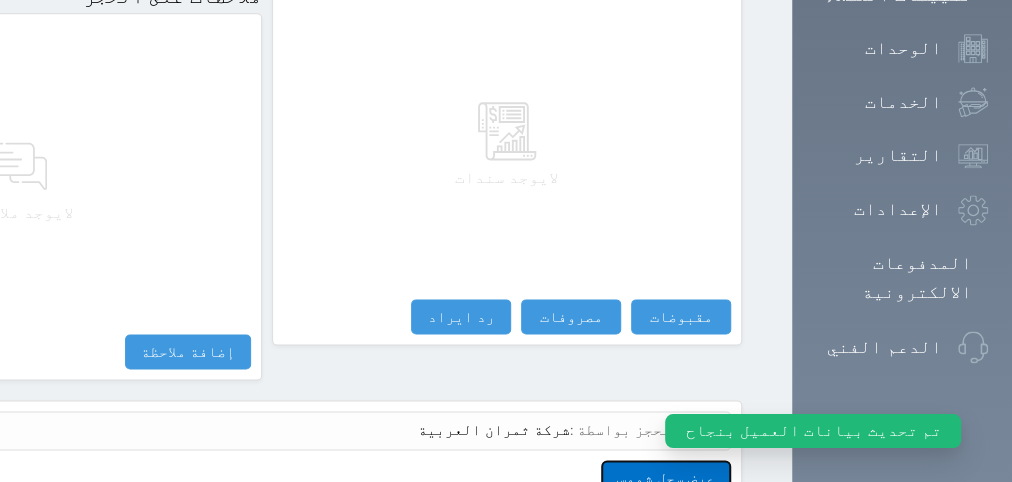click on "عرض سجل شموس" at bounding box center [666, 477] 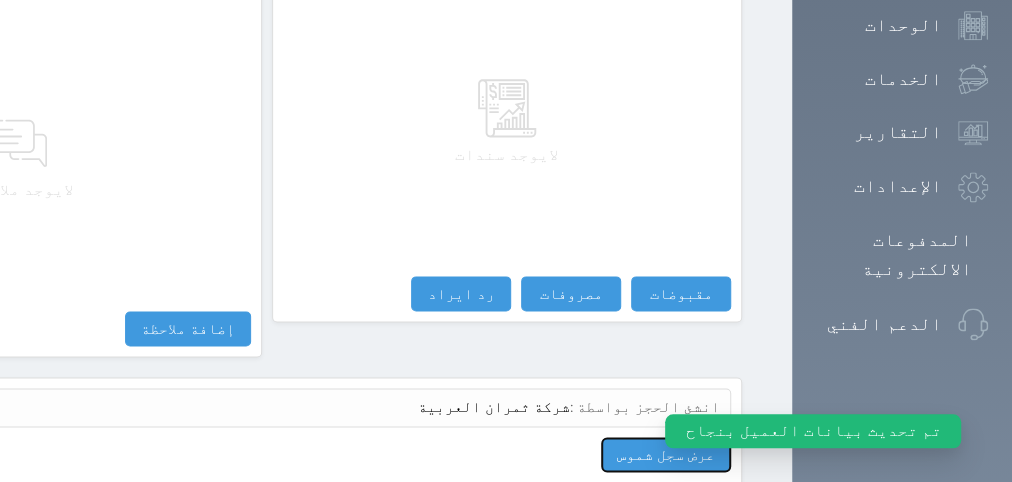 scroll, scrollTop: 1392, scrollLeft: 0, axis: vertical 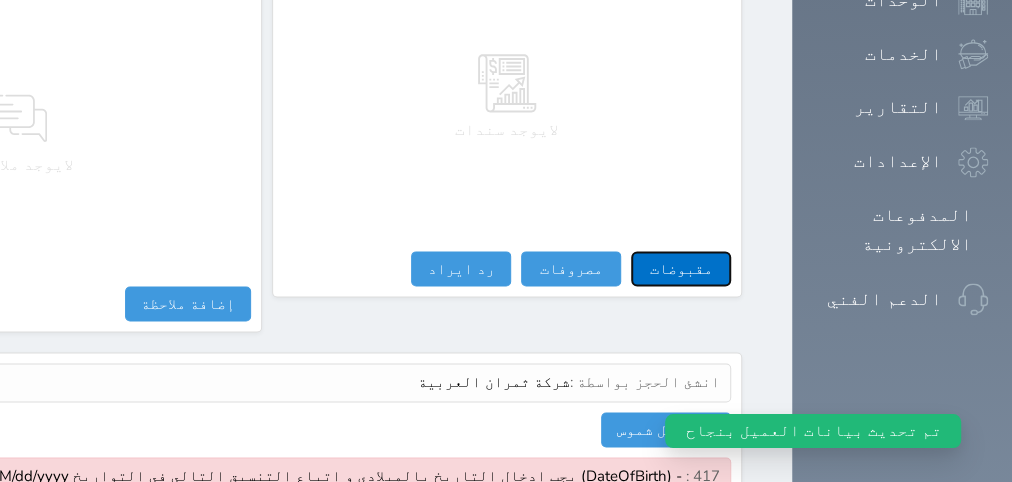 click on "مقبوضات" at bounding box center [681, 268] 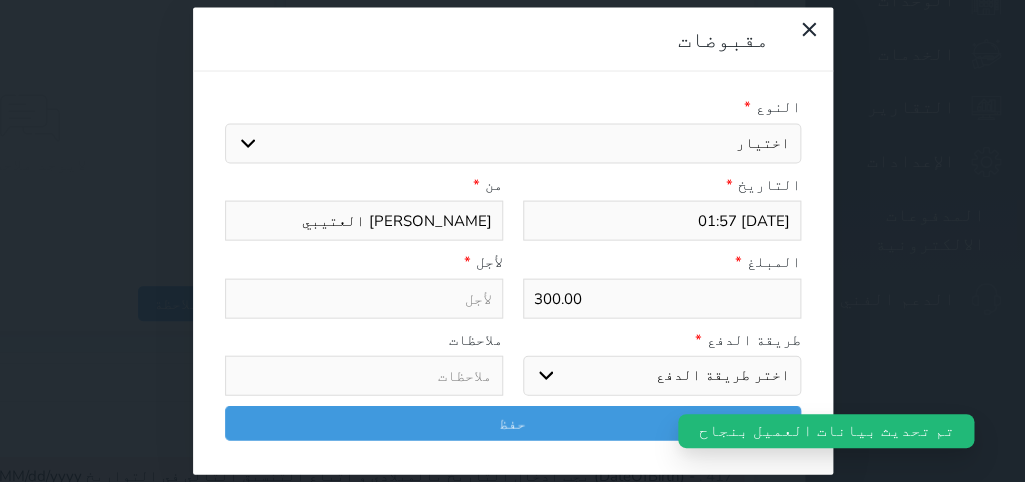 select 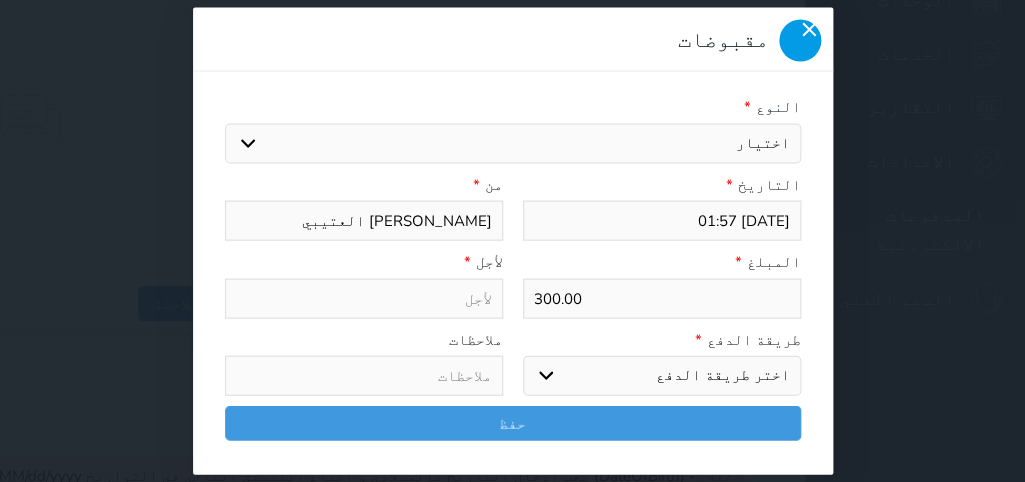 click 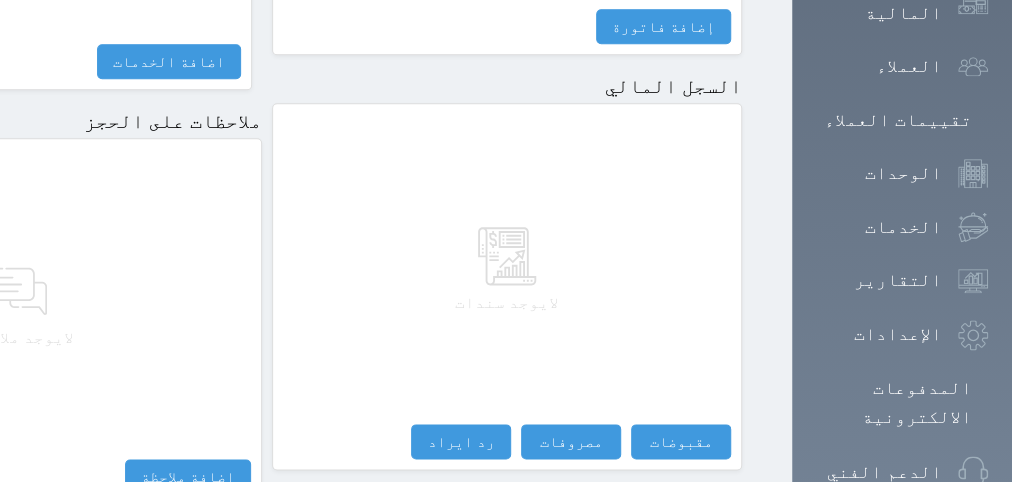 scroll, scrollTop: 1266, scrollLeft: 0, axis: vertical 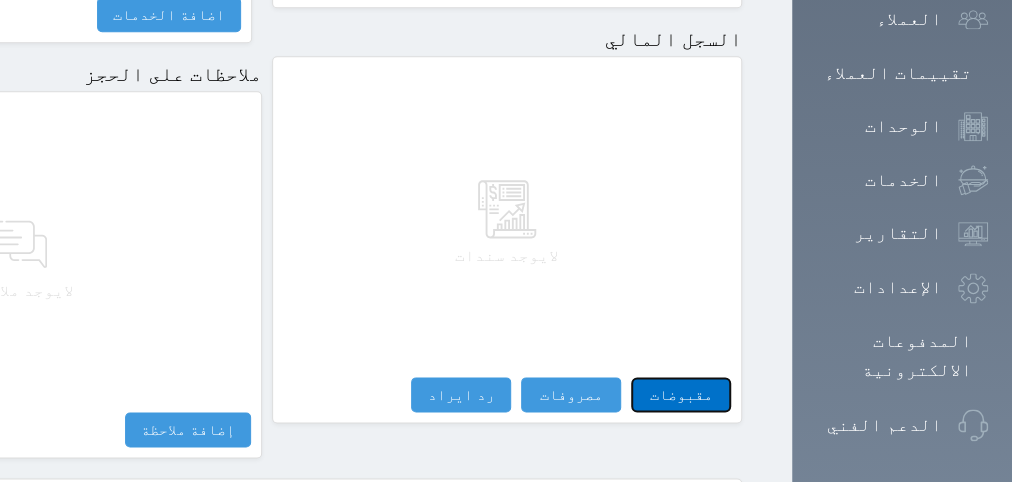 click on "مقبوضات" at bounding box center [681, 394] 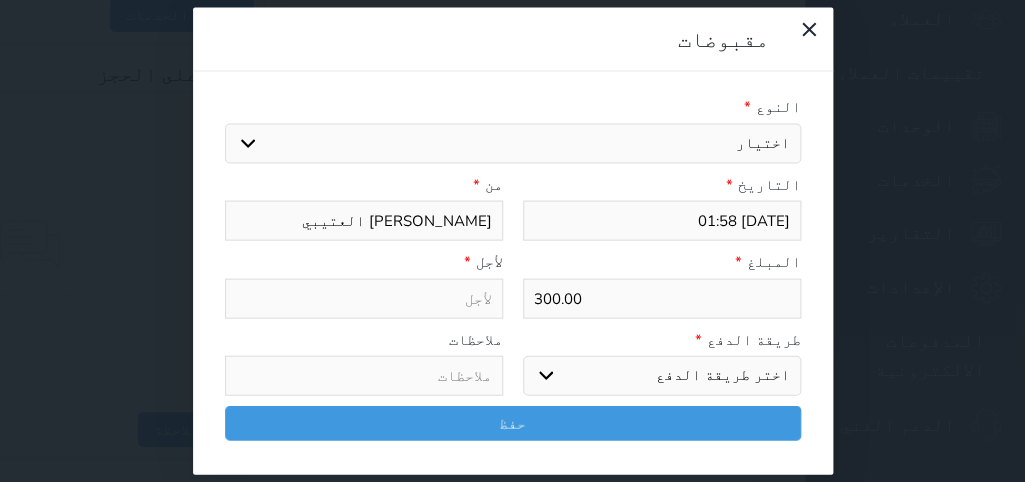 select 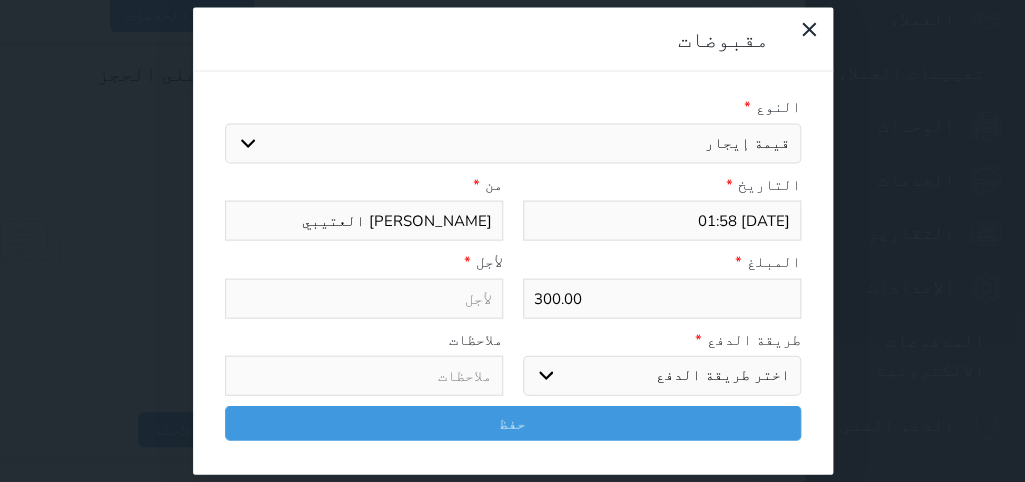 select 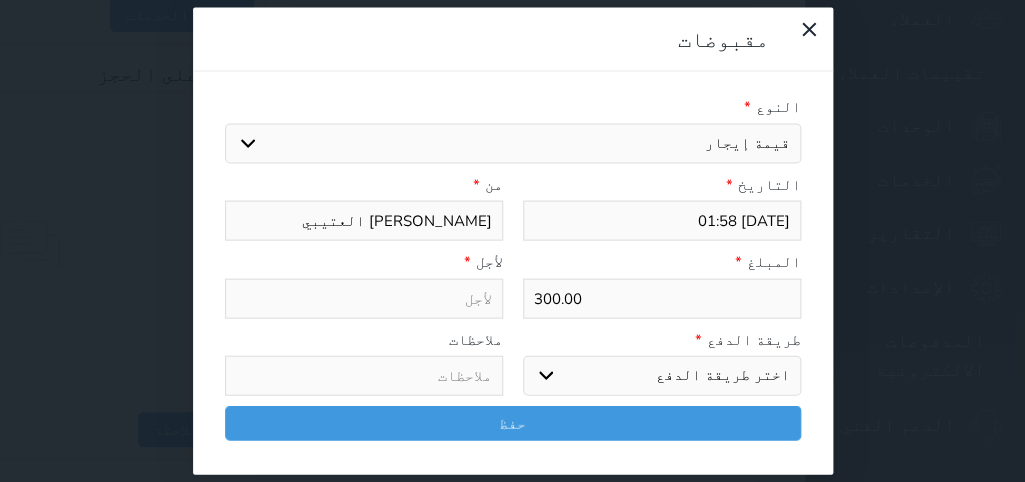 type on "قيمة إيجار - الوحدة - 144" 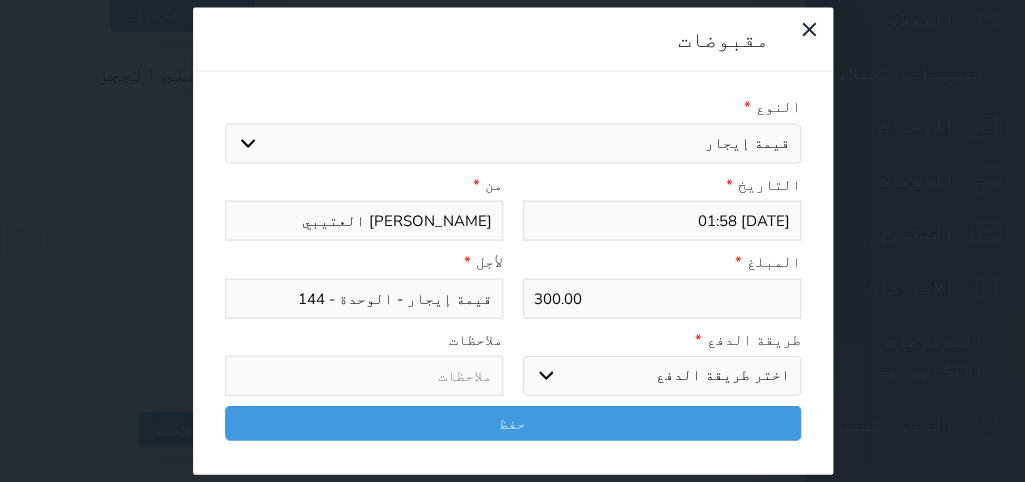 click on "اختر طريقة الدفع   دفع نقدى   تحويل بنكى   مدى   بطاقة ائتمان   آجل" at bounding box center [662, 376] 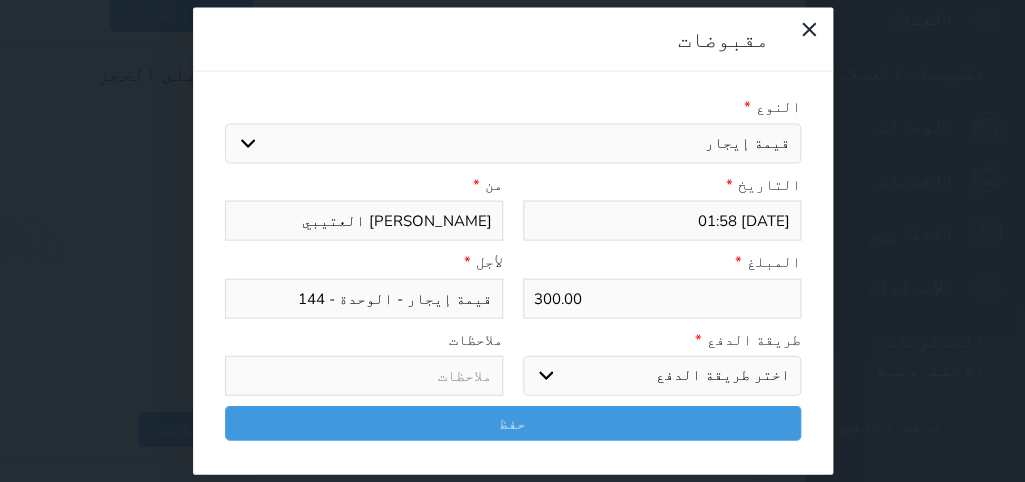 select on "mada" 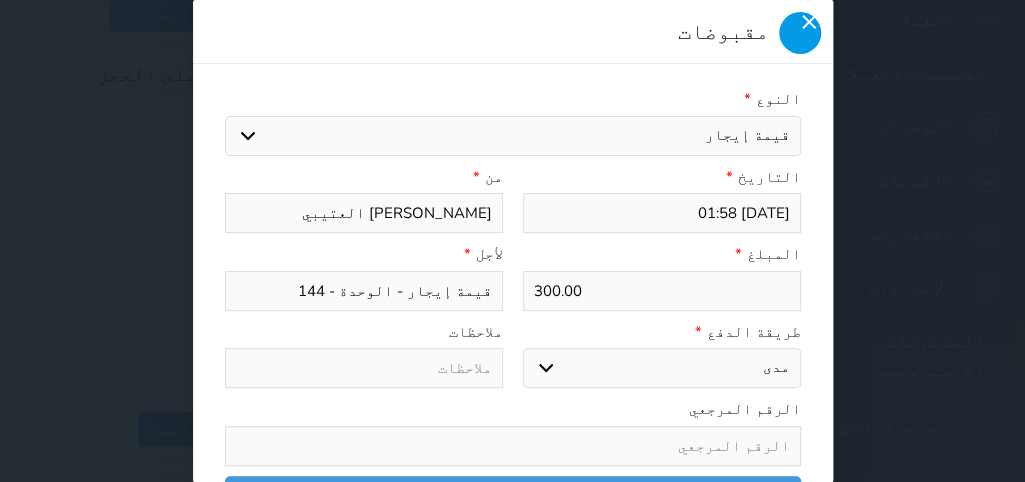 drag, startPoint x: 235, startPoint y: 50, endPoint x: 309, endPoint y: 92, distance: 85.08819 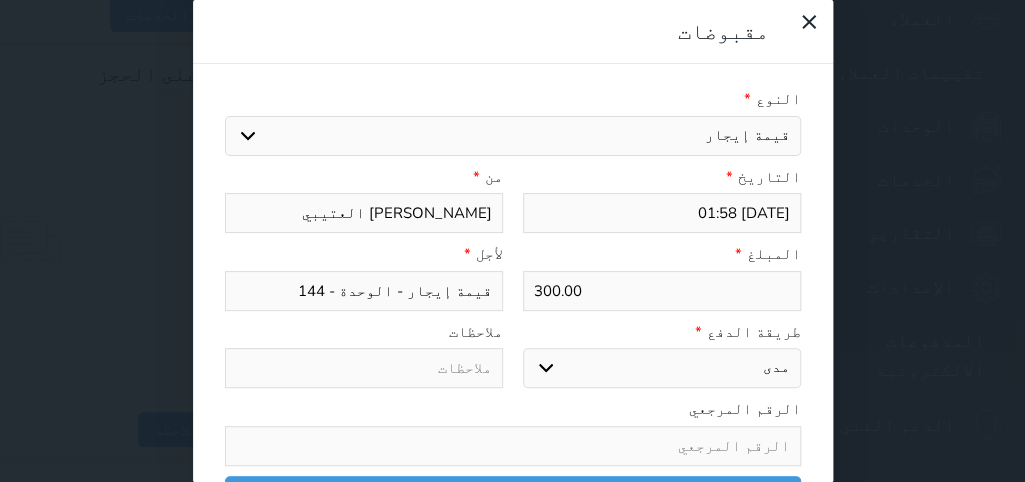 click 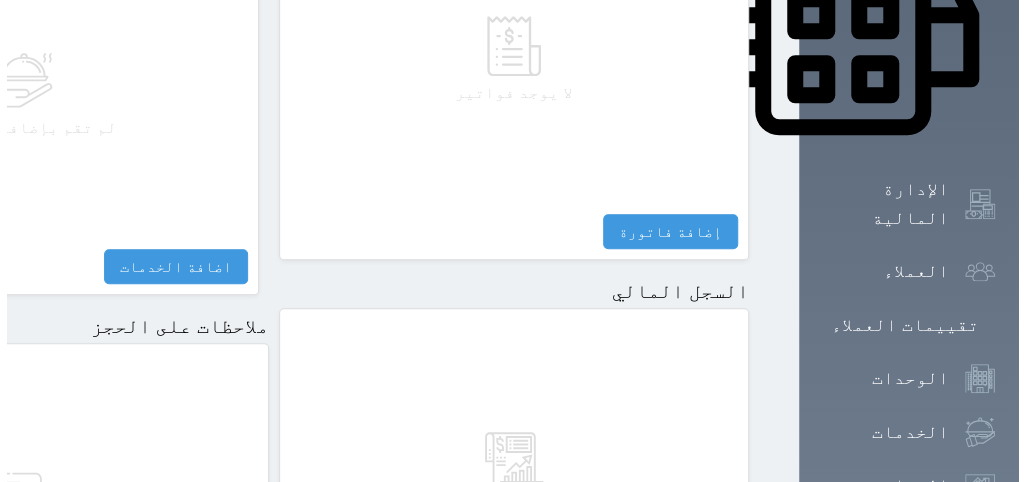 scroll, scrollTop: 1392, scrollLeft: 0, axis: vertical 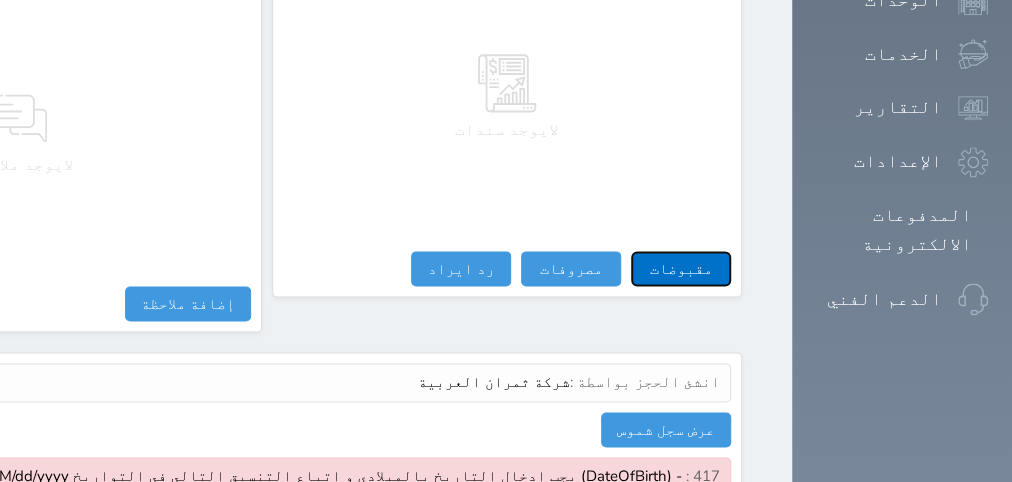 click on "مقبوضات" at bounding box center (681, 268) 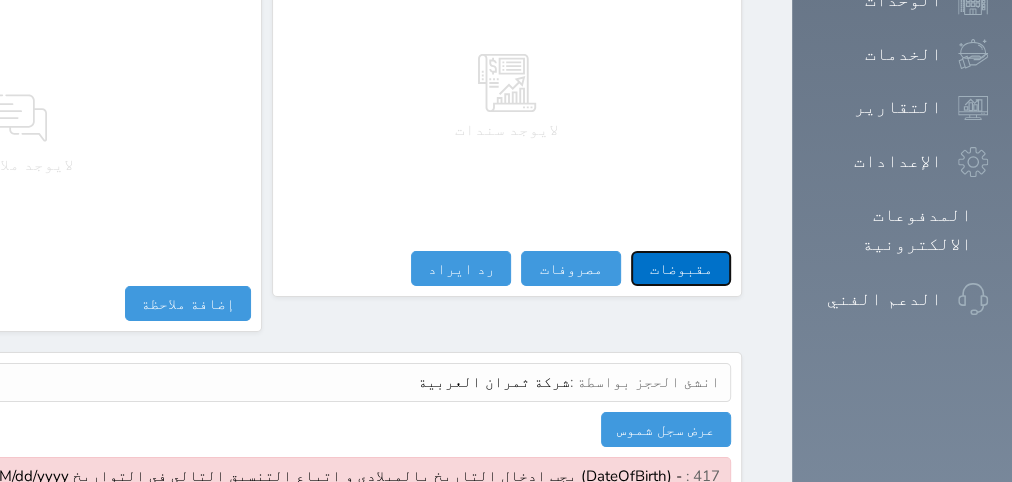 select 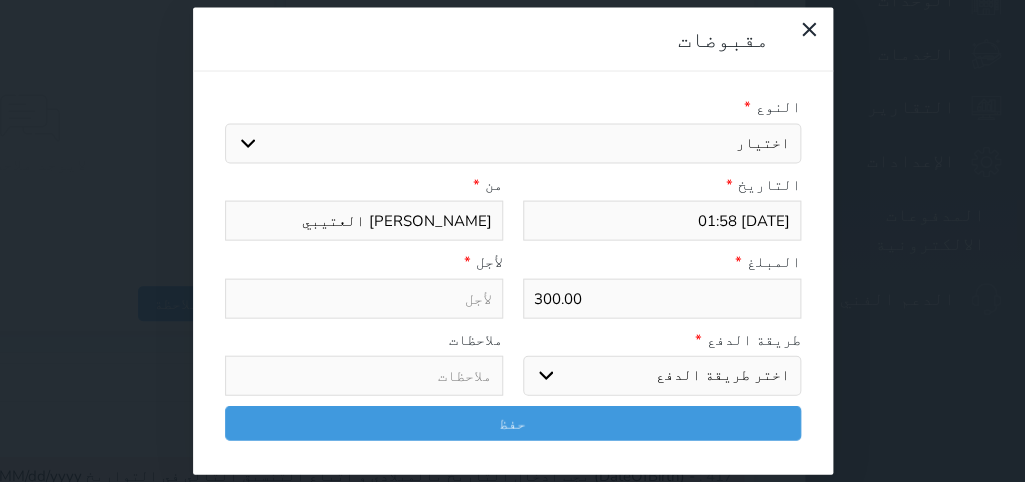 select 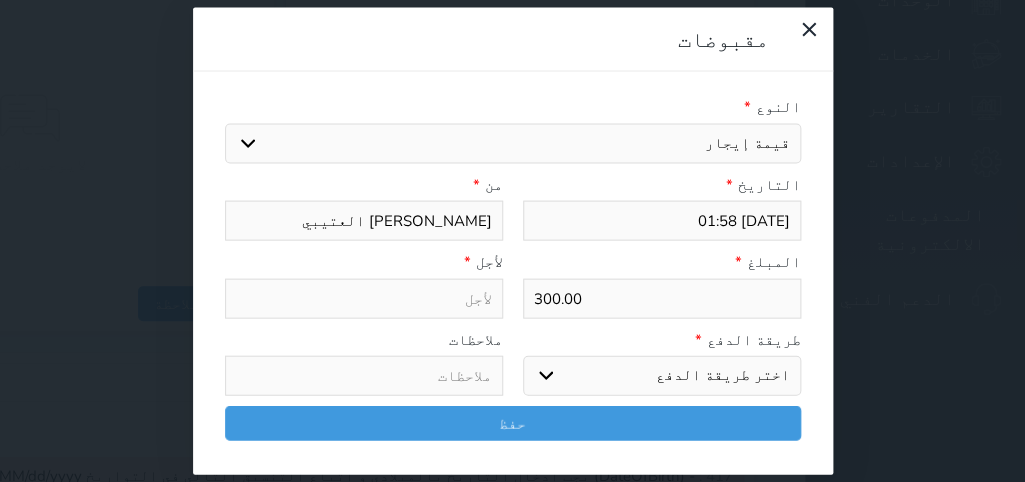 click on "اختر طريقة الدفع   دفع نقدى   تحويل بنكى   مدى   بطاقة ائتمان   آجل" at bounding box center [662, 376] 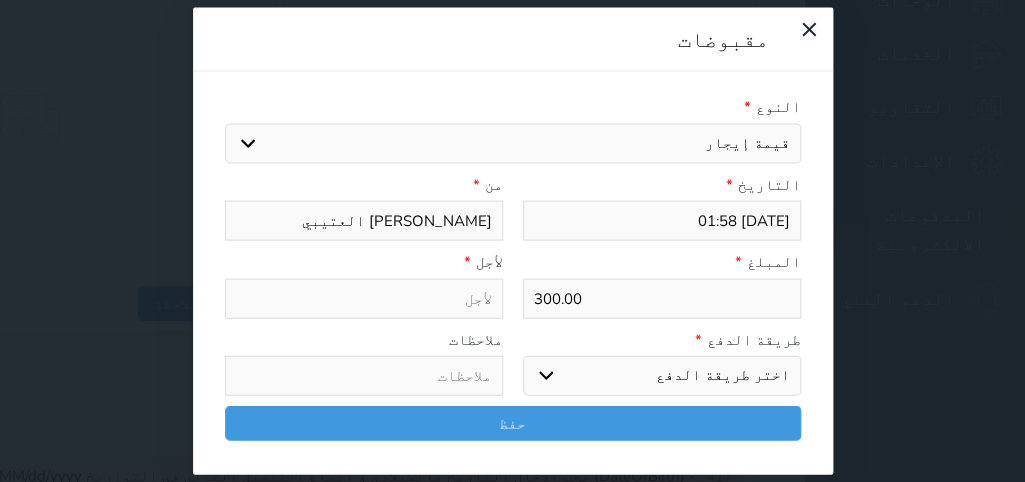 select on "mada" 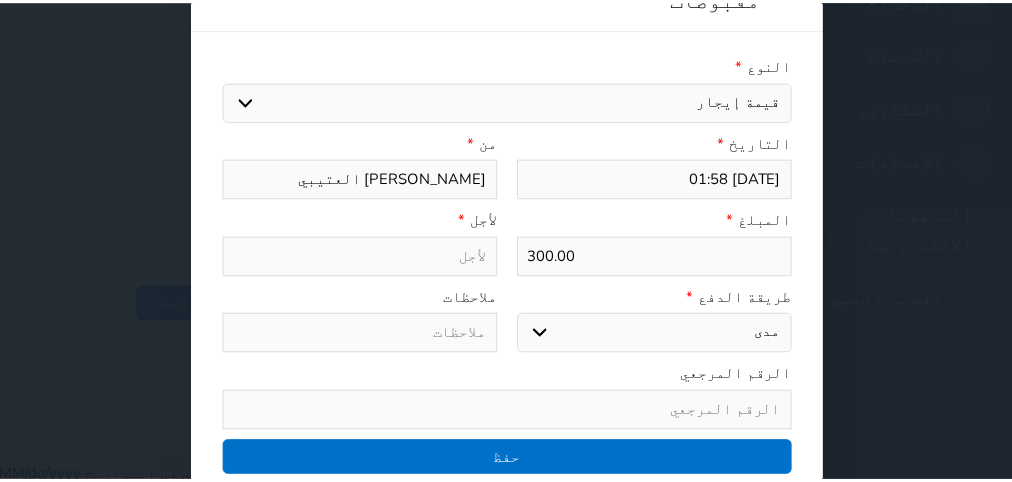 scroll, scrollTop: 35, scrollLeft: 0, axis: vertical 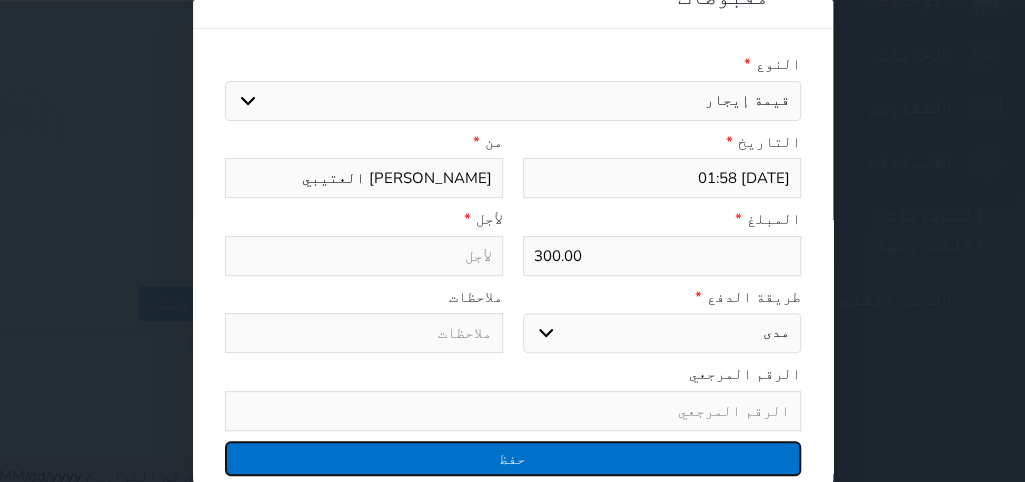 click on "حفظ" at bounding box center (513, 458) 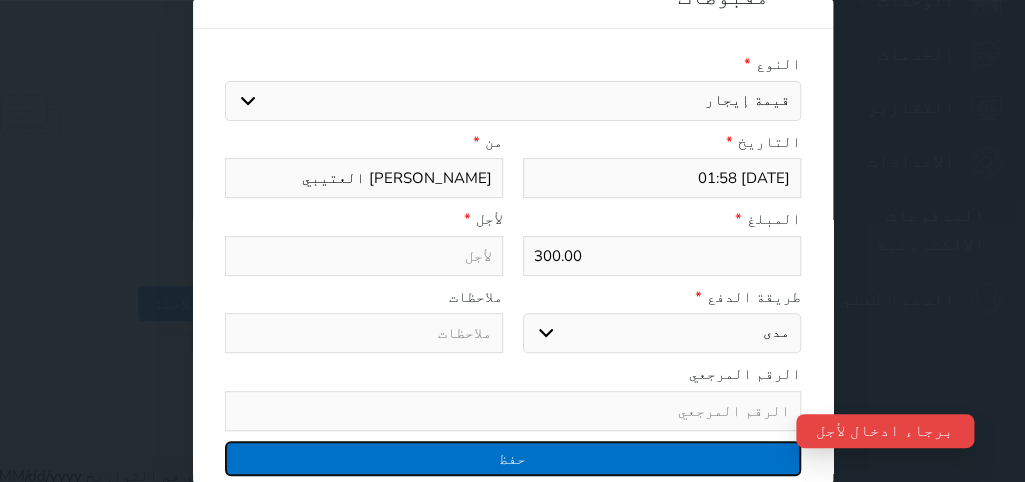 click on "حفظ" at bounding box center [513, 458] 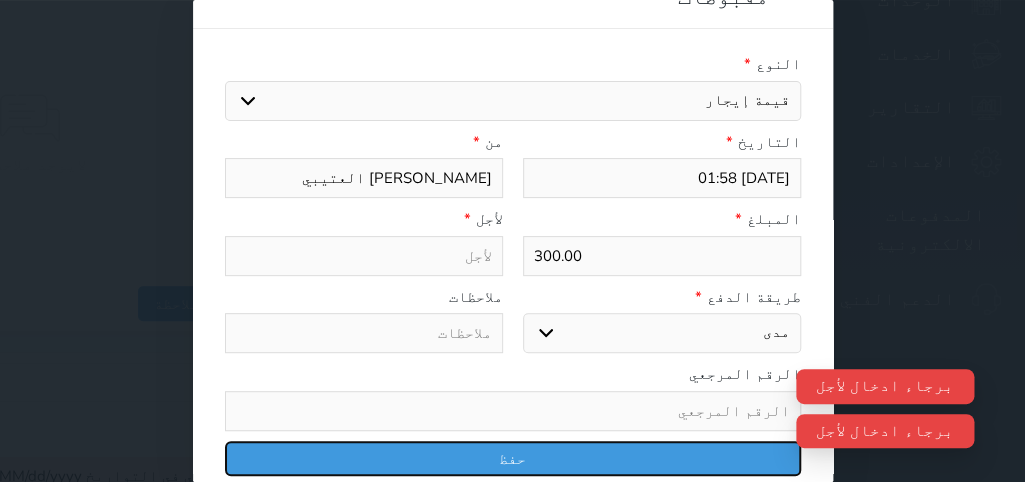 type on "قيمة إيجار - الوحدة - 144" 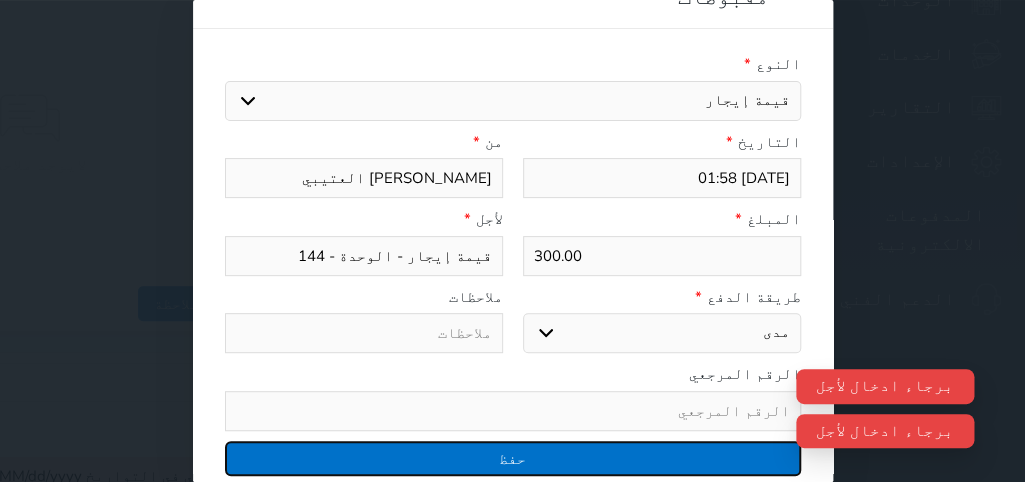 click on "حفظ" at bounding box center (513, 458) 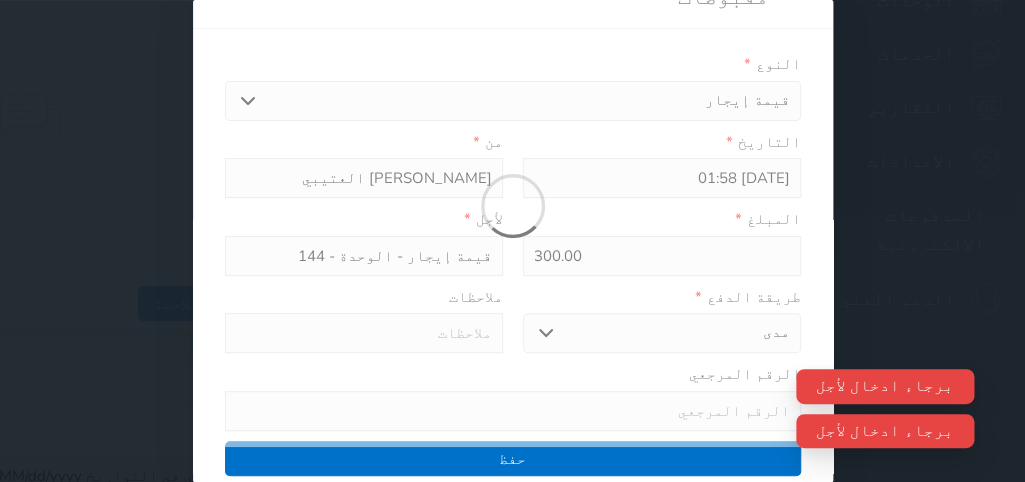 select 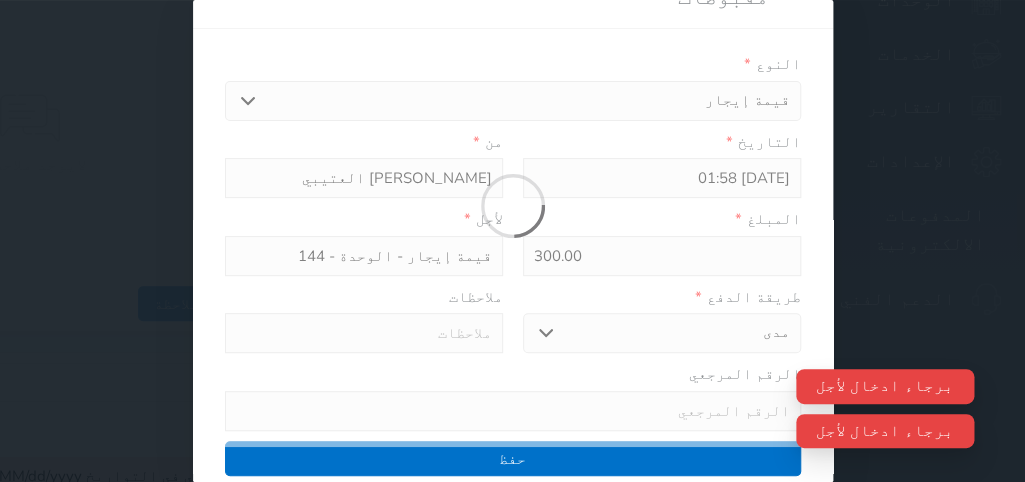 type 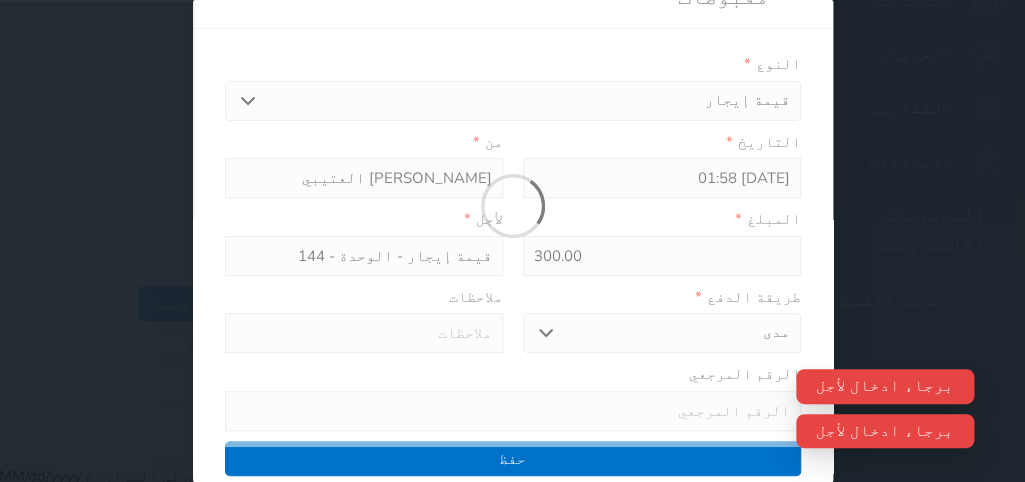 type on "0" 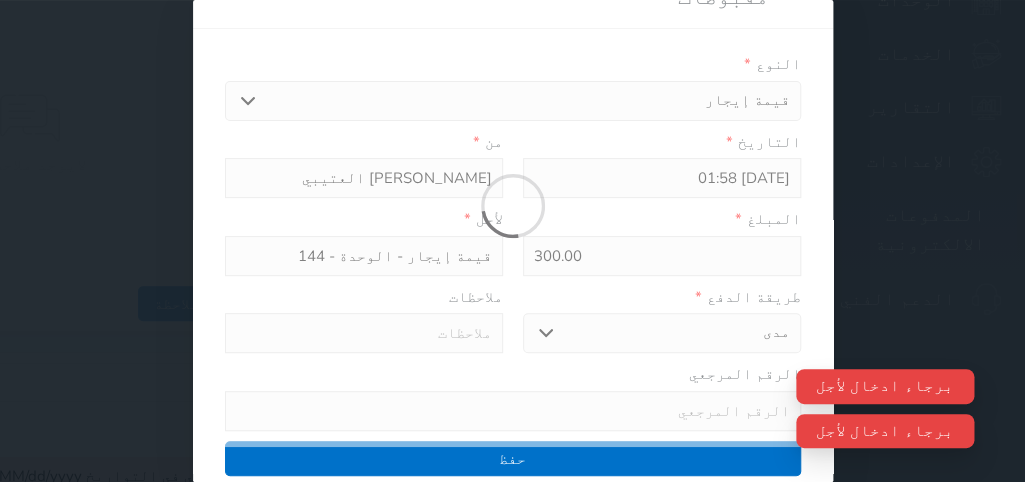 select 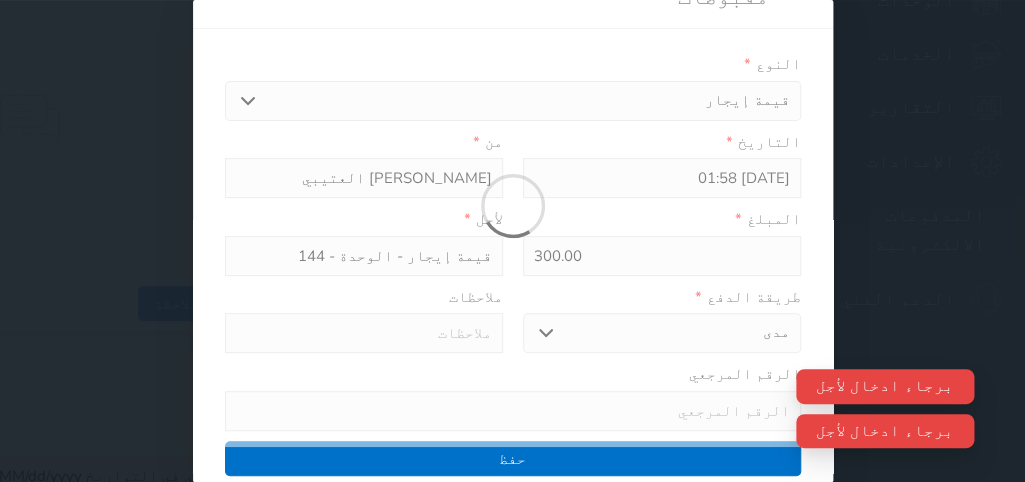 type on "0" 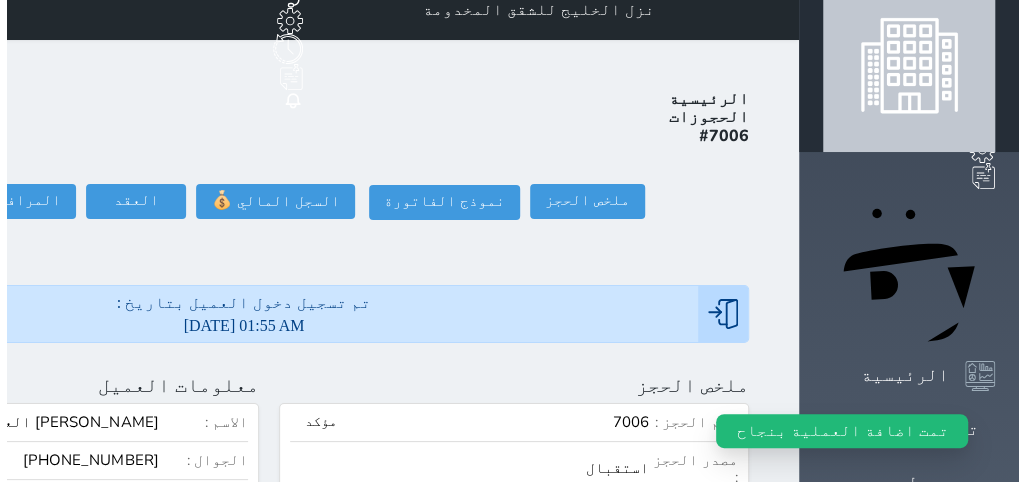 scroll, scrollTop: 6, scrollLeft: 0, axis: vertical 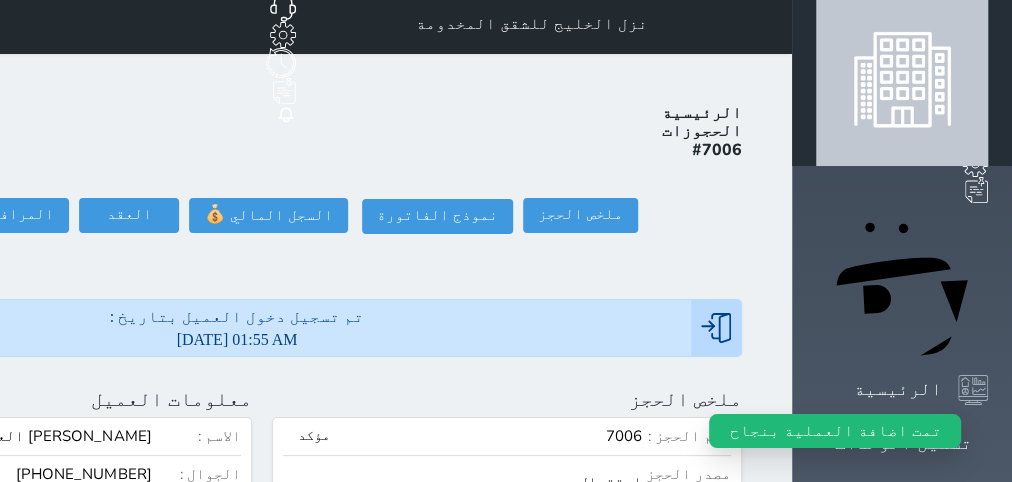 click at bounding box center (-206, 399) 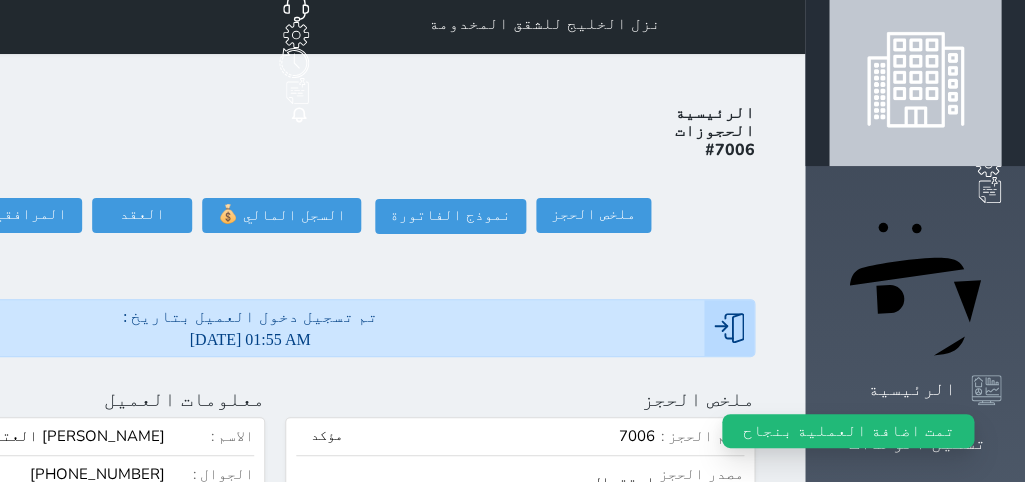 scroll, scrollTop: 199, scrollLeft: 0, axis: vertical 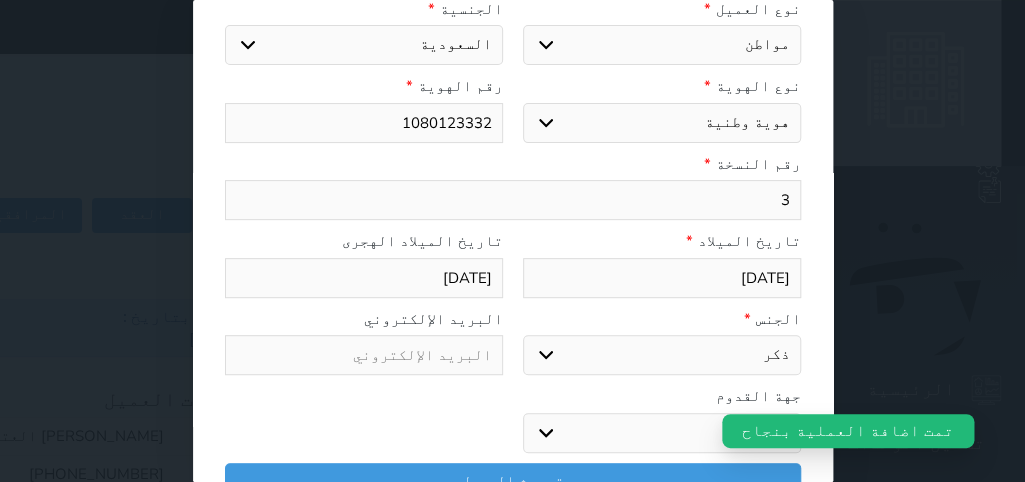 select 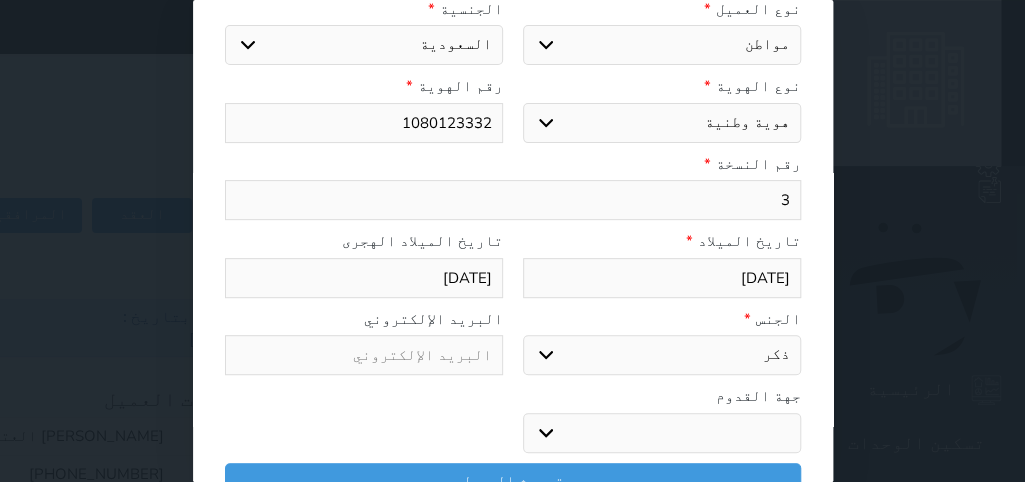 drag, startPoint x: 788, startPoint y: 188, endPoint x: 830, endPoint y: 185, distance: 42.107006 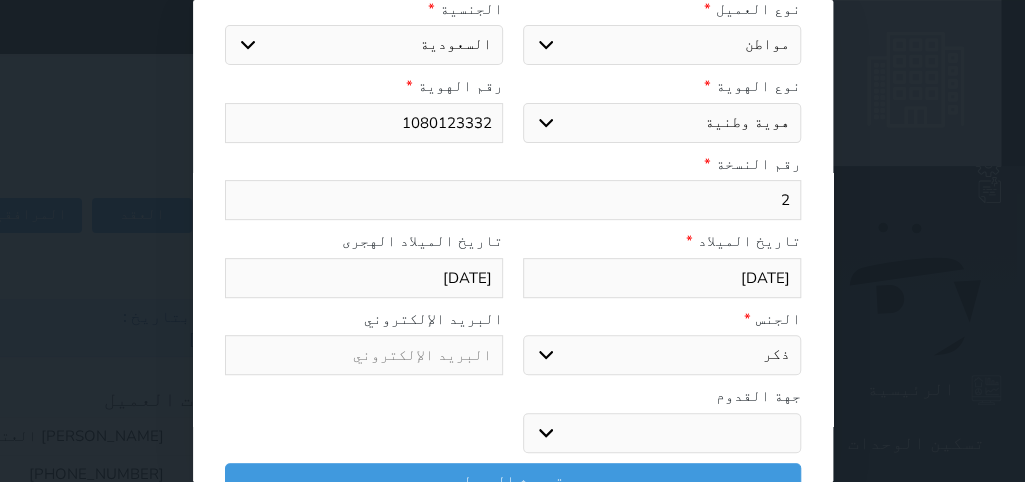 drag, startPoint x: 800, startPoint y: 182, endPoint x: 836, endPoint y: 187, distance: 36.345562 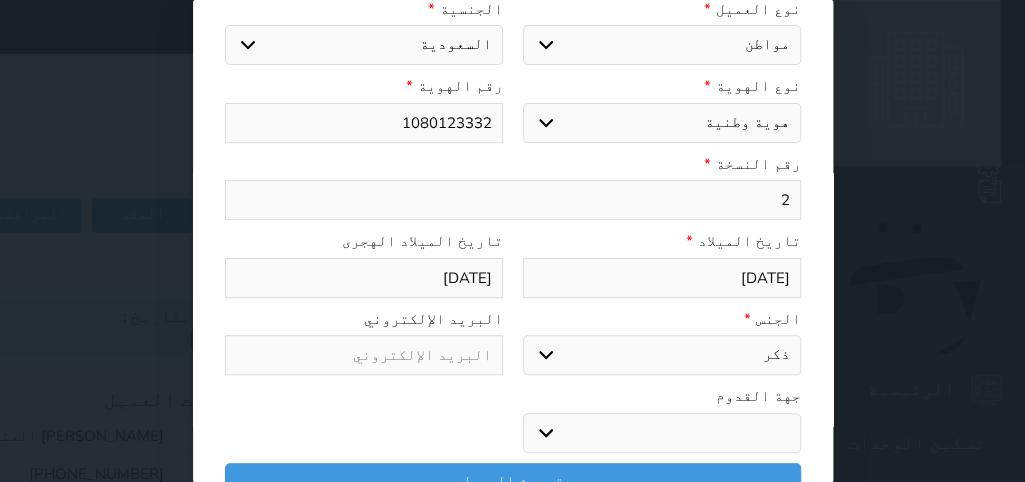 click on "2" at bounding box center [513, 200] 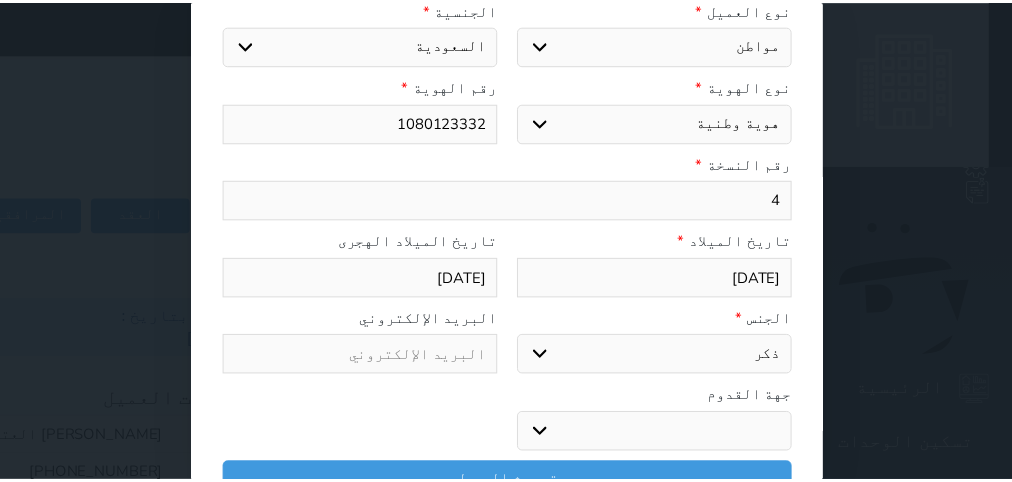 scroll, scrollTop: 200, scrollLeft: 0, axis: vertical 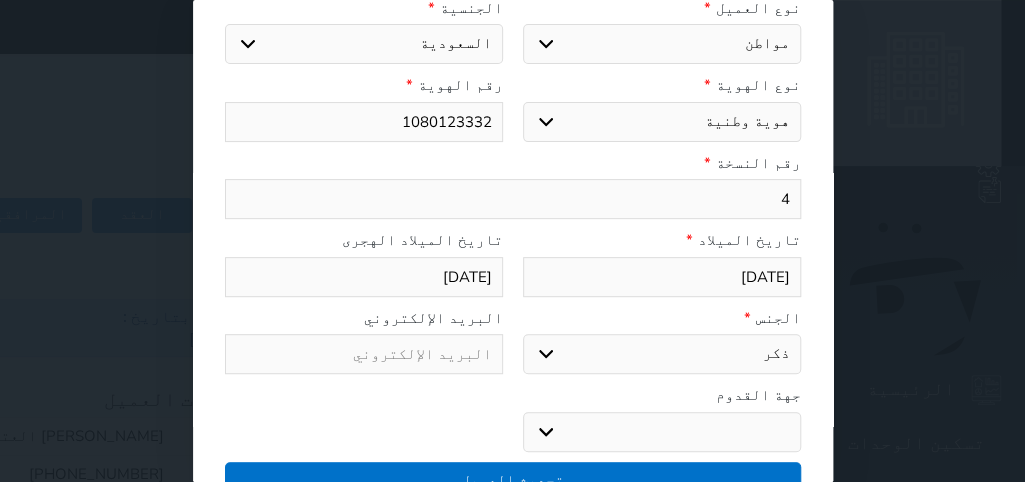 type on "4" 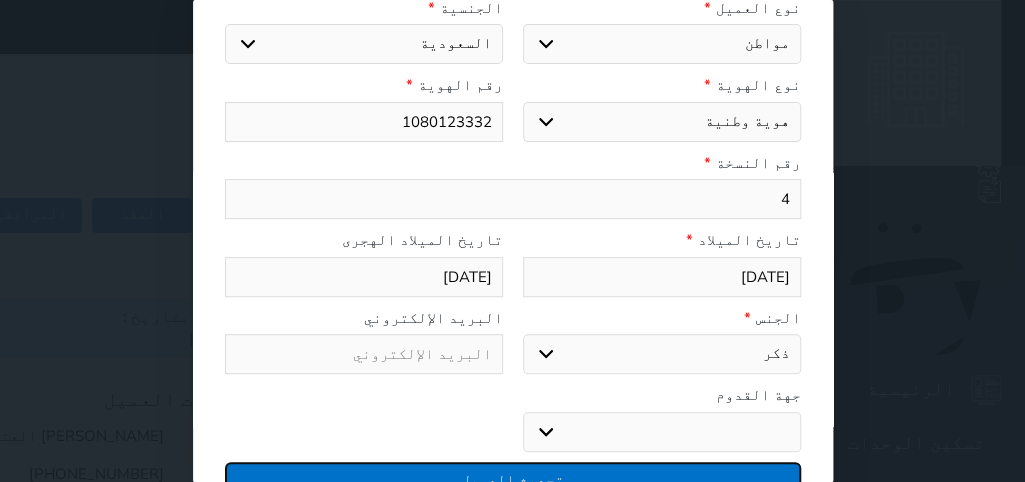 click on "تحديث العميل" at bounding box center [513, 479] 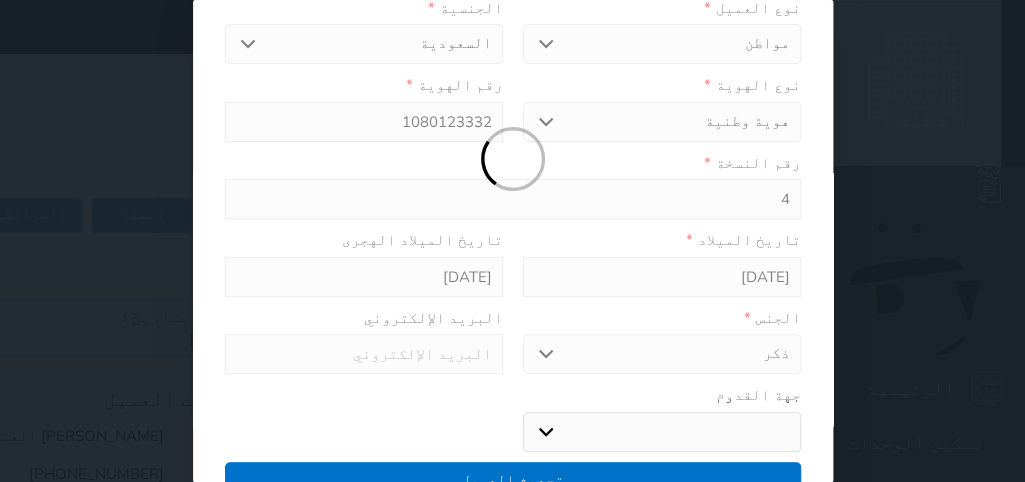 select 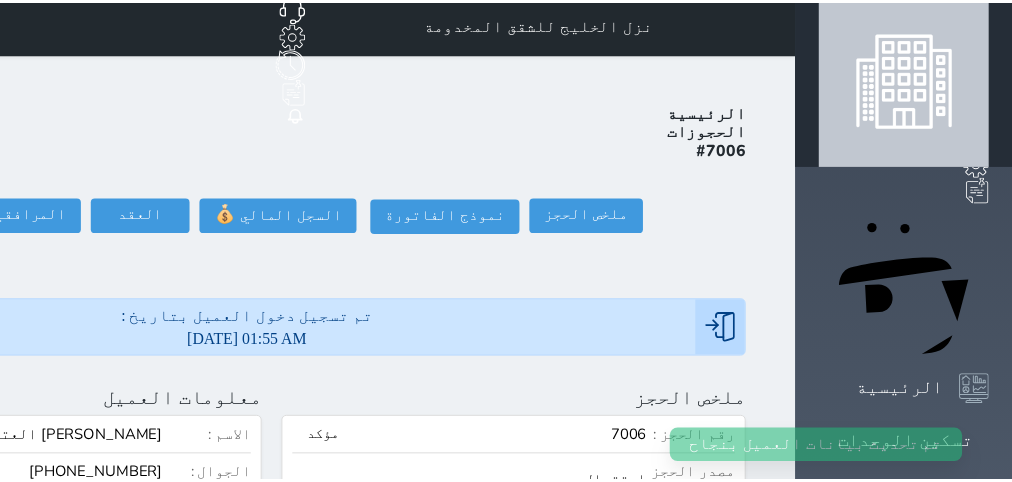 scroll, scrollTop: 199, scrollLeft: 0, axis: vertical 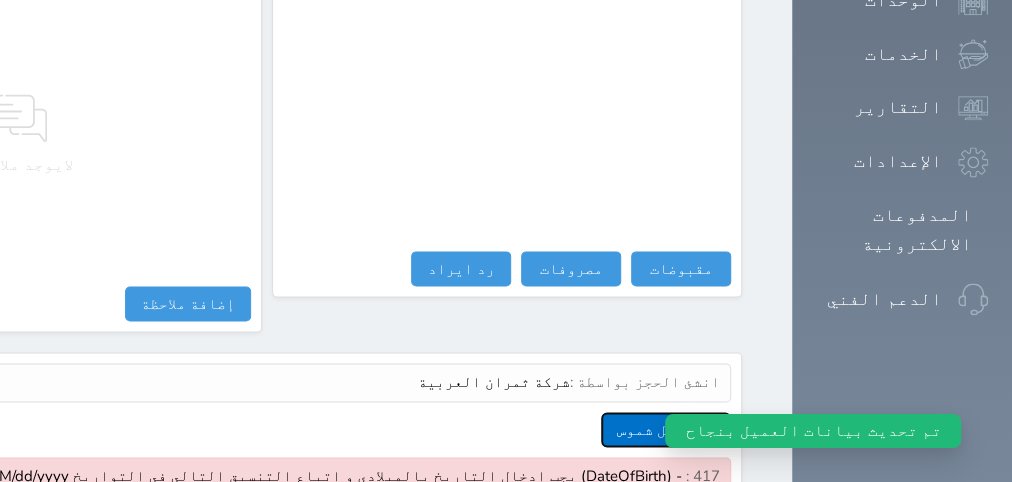 click on "عرض سجل شموس" at bounding box center [666, 429] 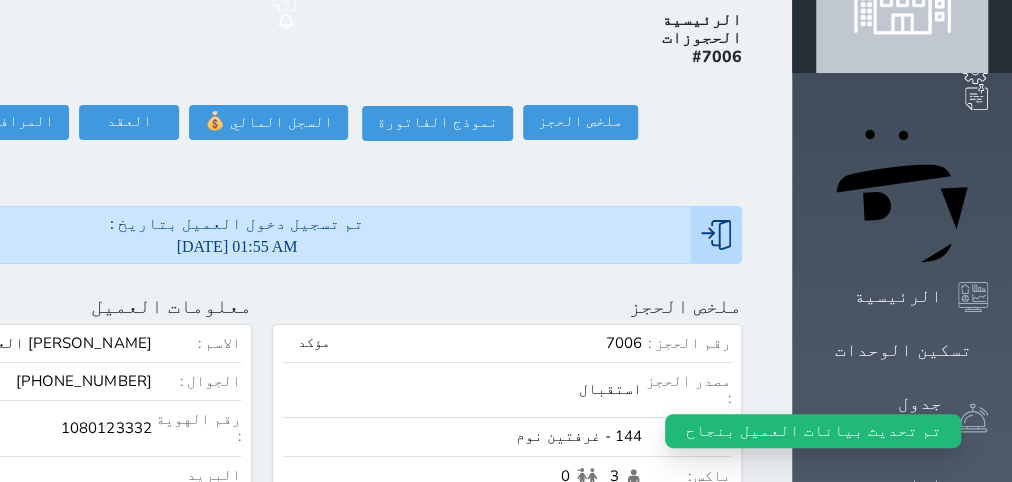scroll, scrollTop: 0, scrollLeft: 0, axis: both 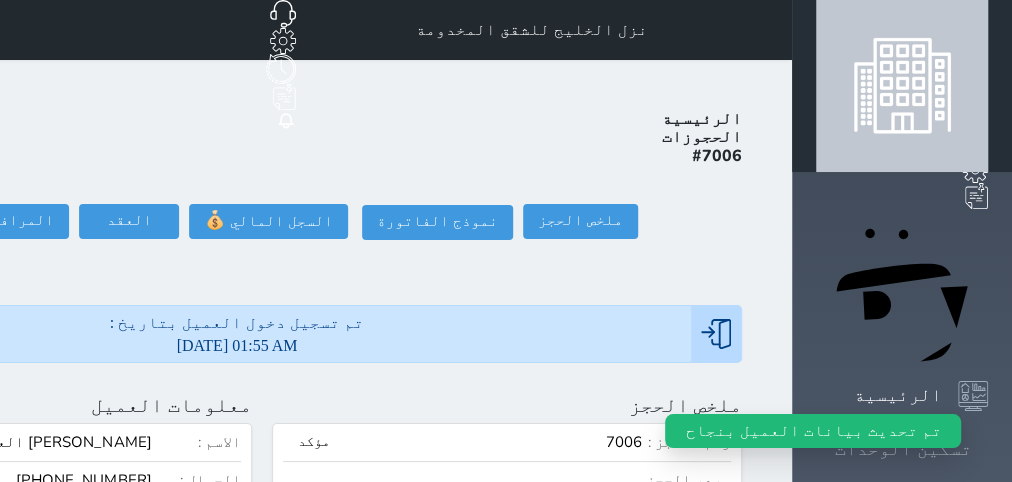 click on "تسكين الوحدات" at bounding box center [902, 449] 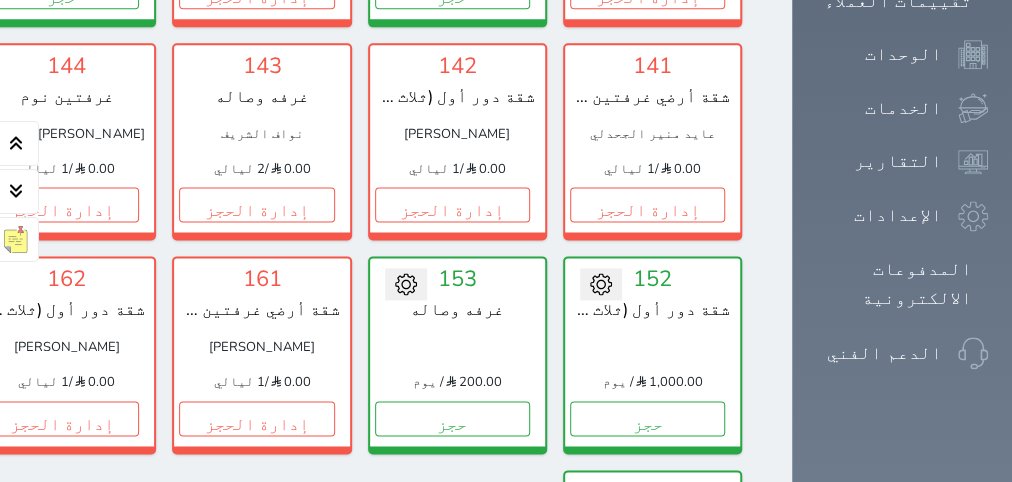 scroll, scrollTop: 1212, scrollLeft: 0, axis: vertical 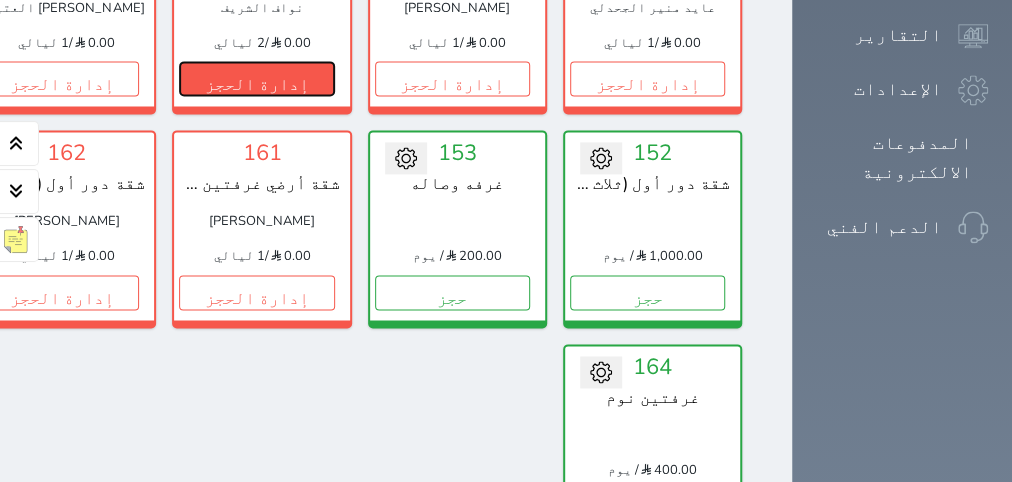 click on "إدارة الحجز" at bounding box center (256, 78) 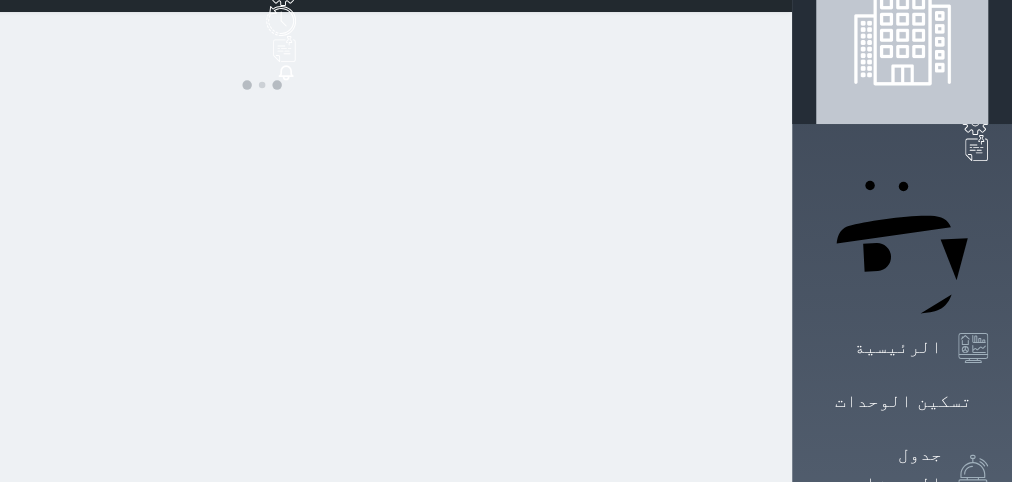 scroll, scrollTop: 0, scrollLeft: 0, axis: both 